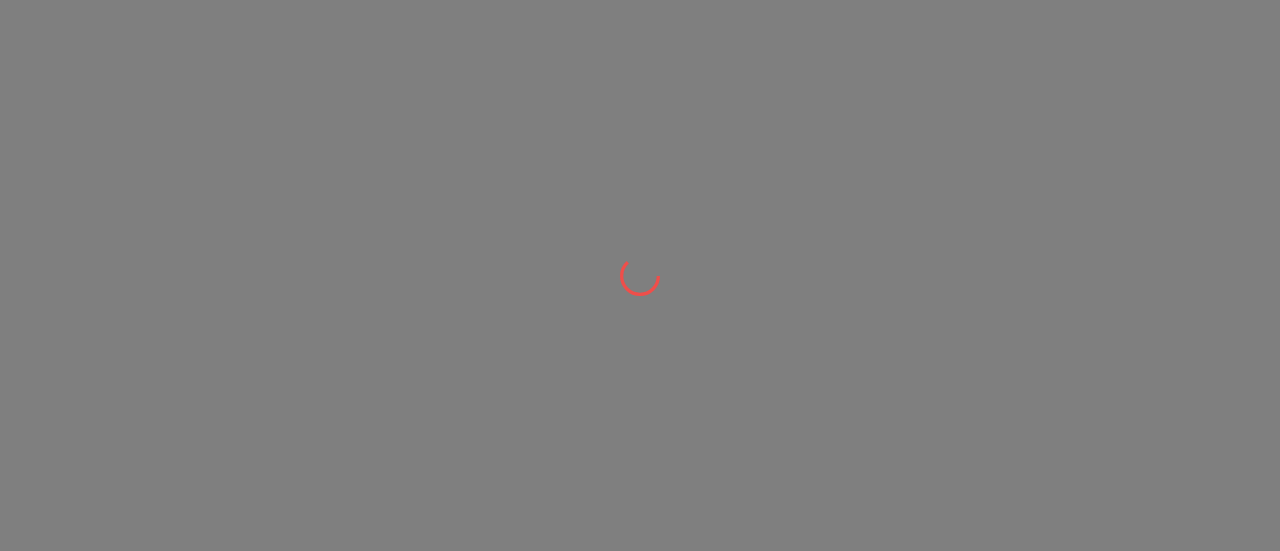 scroll, scrollTop: 0, scrollLeft: 0, axis: both 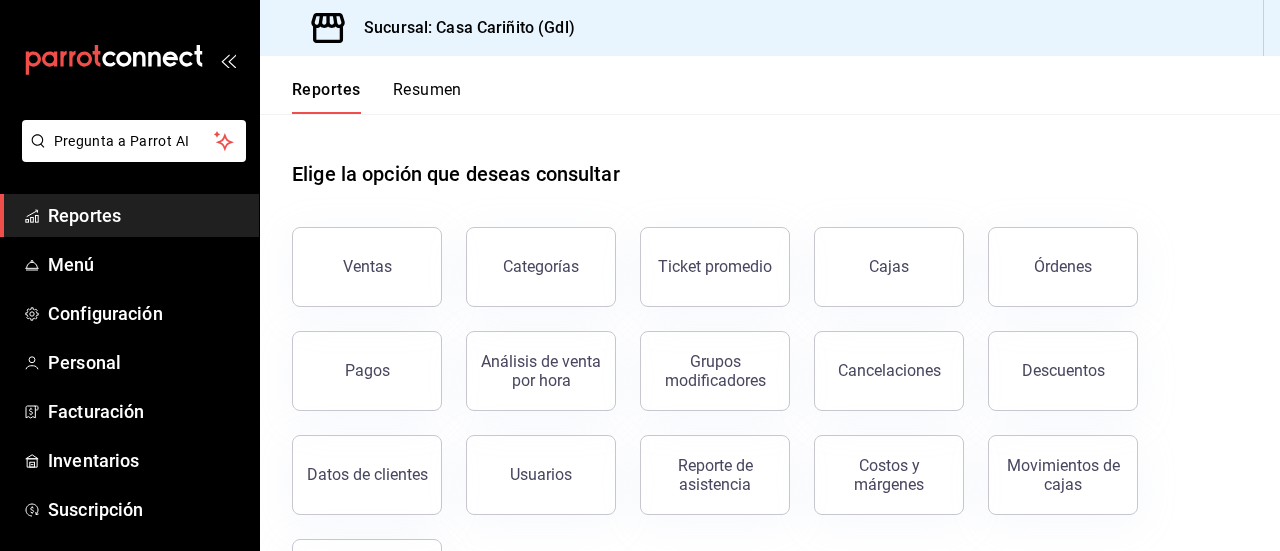 click on "Reportes Resumen" at bounding box center [770, 85] 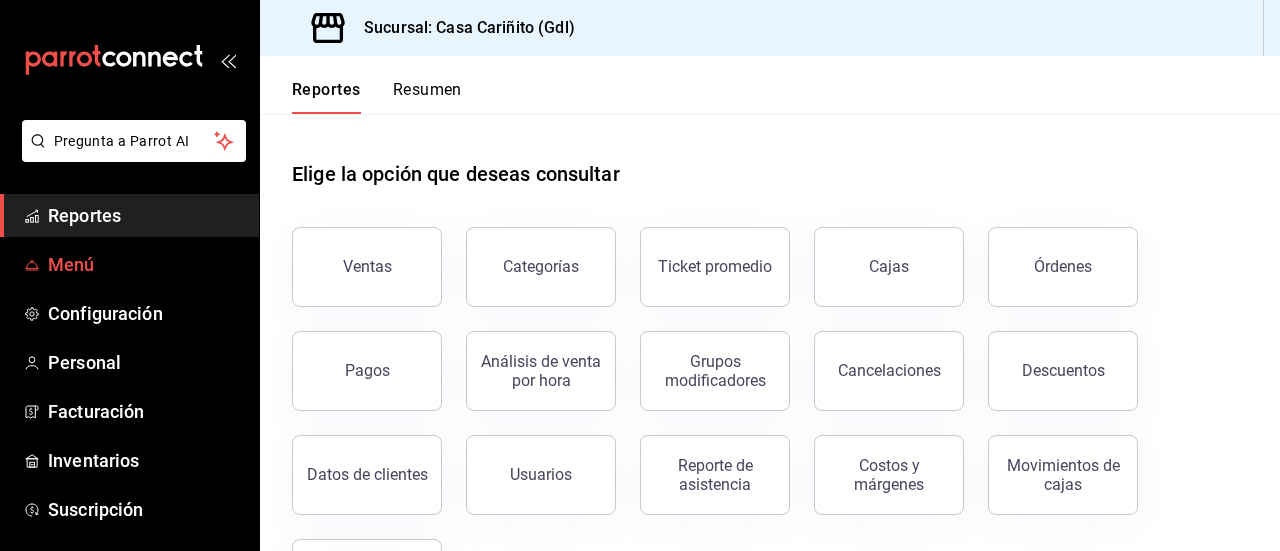 click on "Menú" at bounding box center [145, 264] 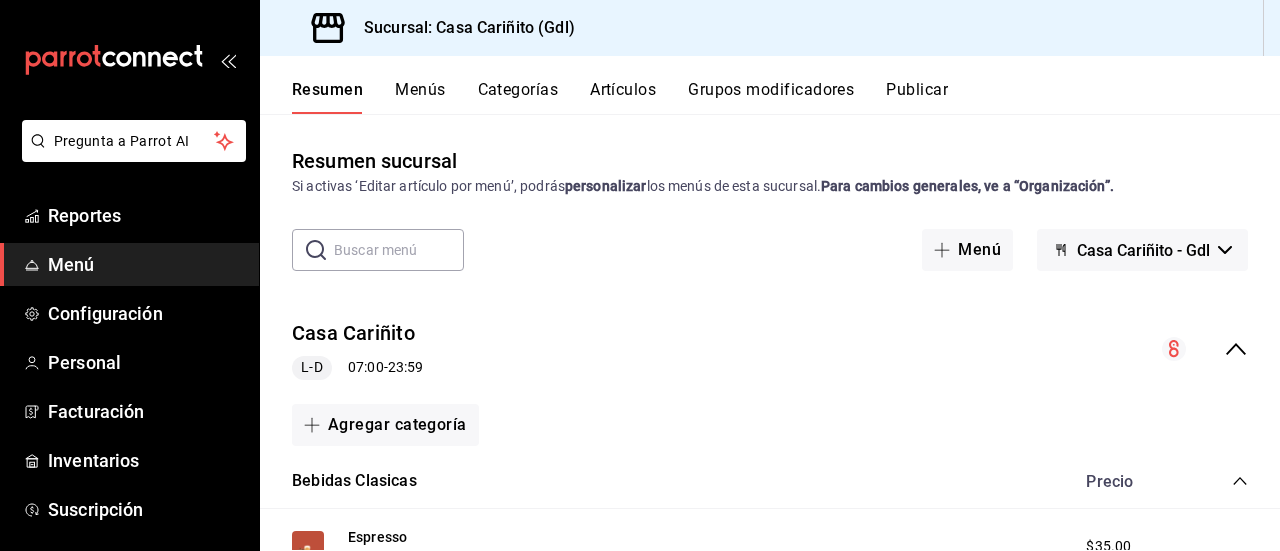 click on "Grupos modificadores" at bounding box center (771, 97) 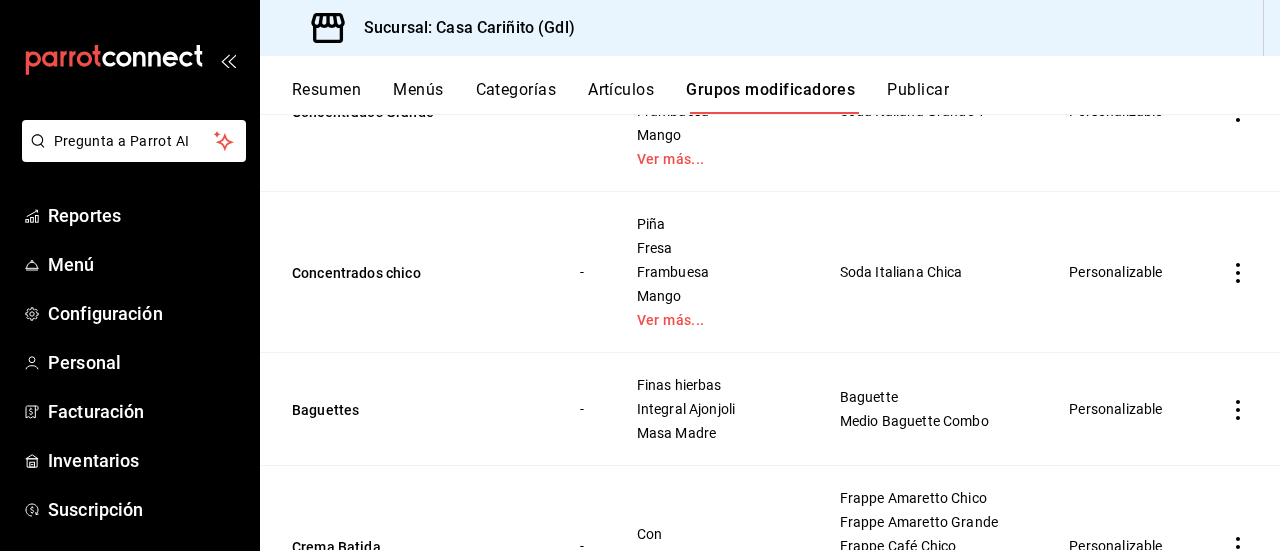 scroll, scrollTop: 3068, scrollLeft: 0, axis: vertical 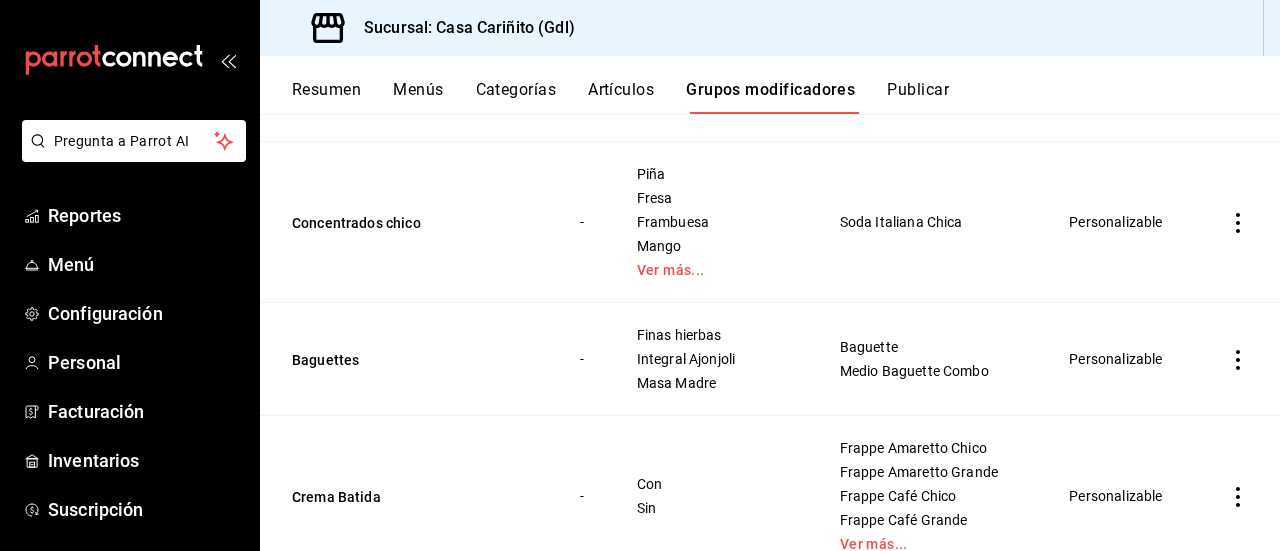 click on "Personalizable" at bounding box center (1120, 61) 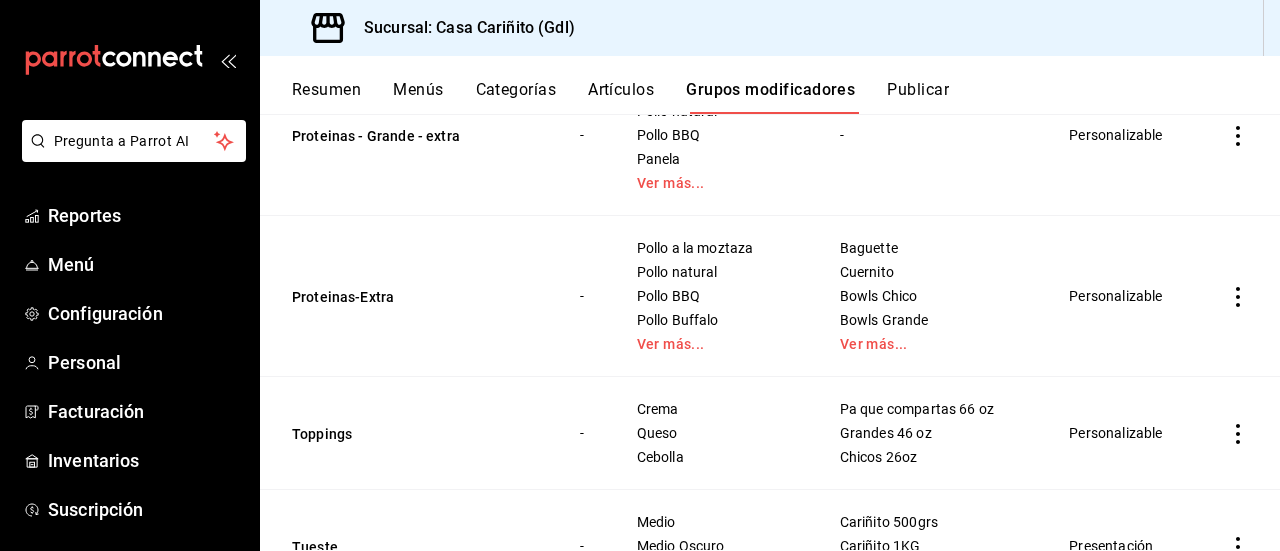 scroll, scrollTop: 4588, scrollLeft: 0, axis: vertical 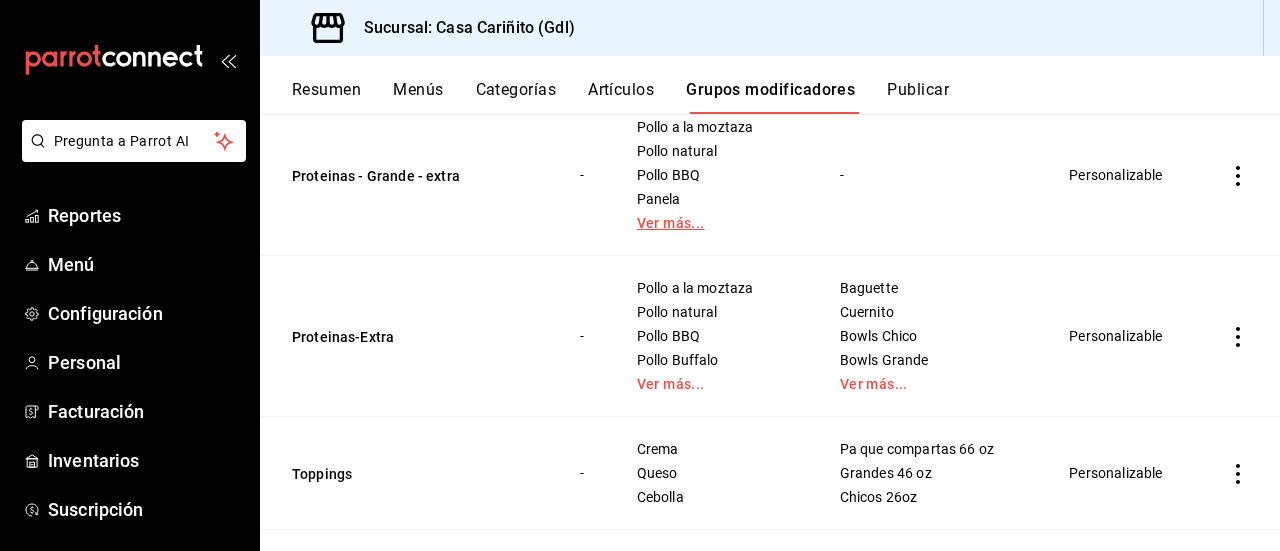 click on "Ver más..." at bounding box center [713, 223] 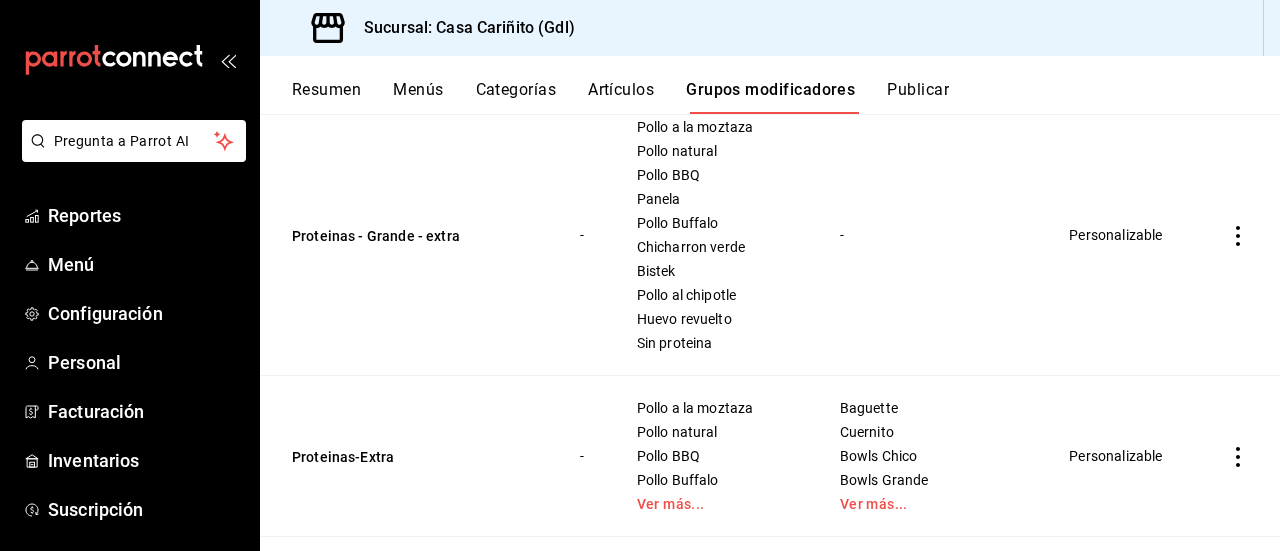 click 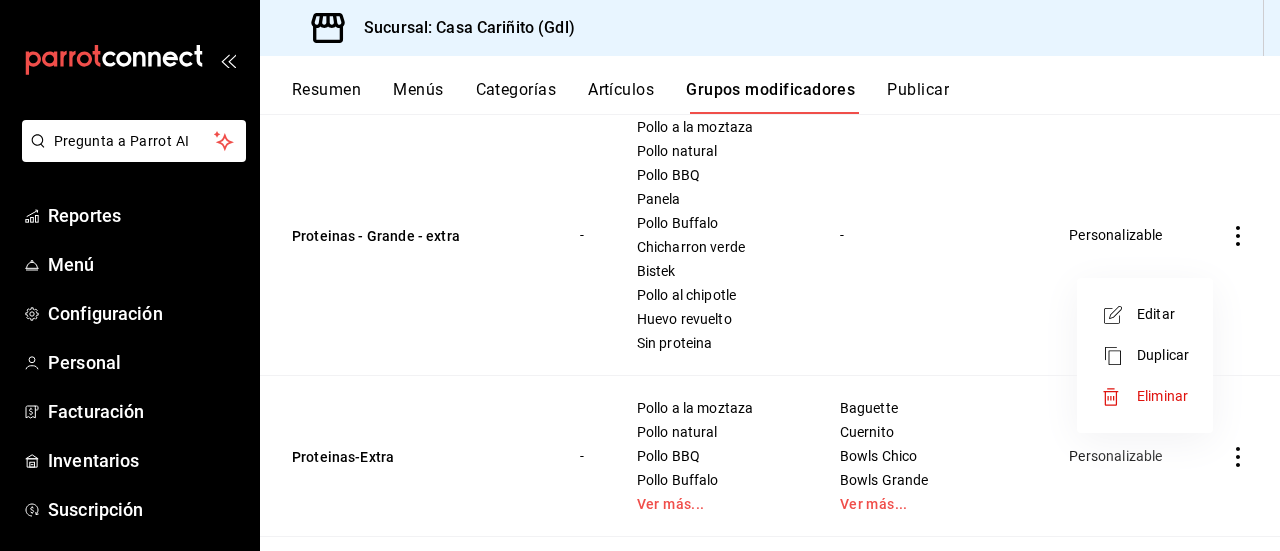 click on "Editar" at bounding box center [1163, 314] 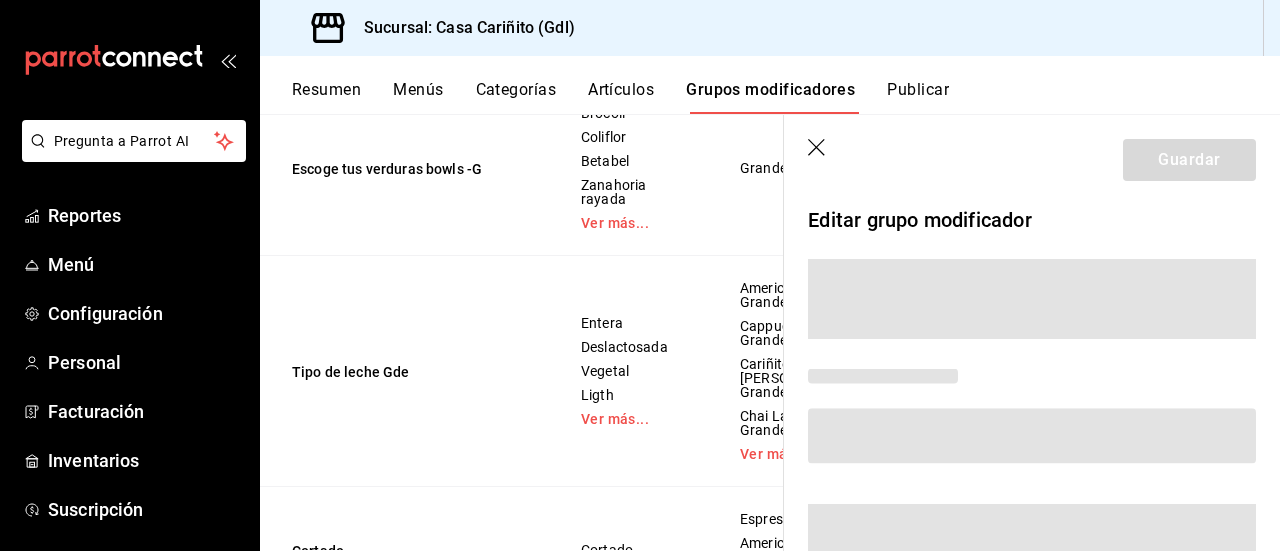 scroll, scrollTop: 4502, scrollLeft: 0, axis: vertical 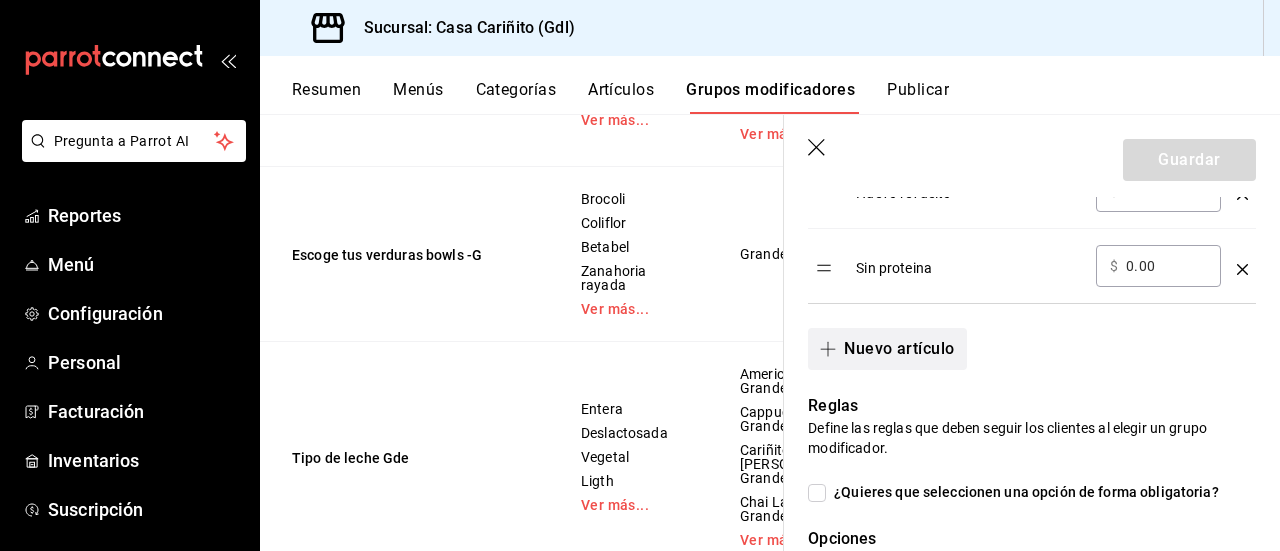 click on "Nuevo artículo" at bounding box center (887, 349) 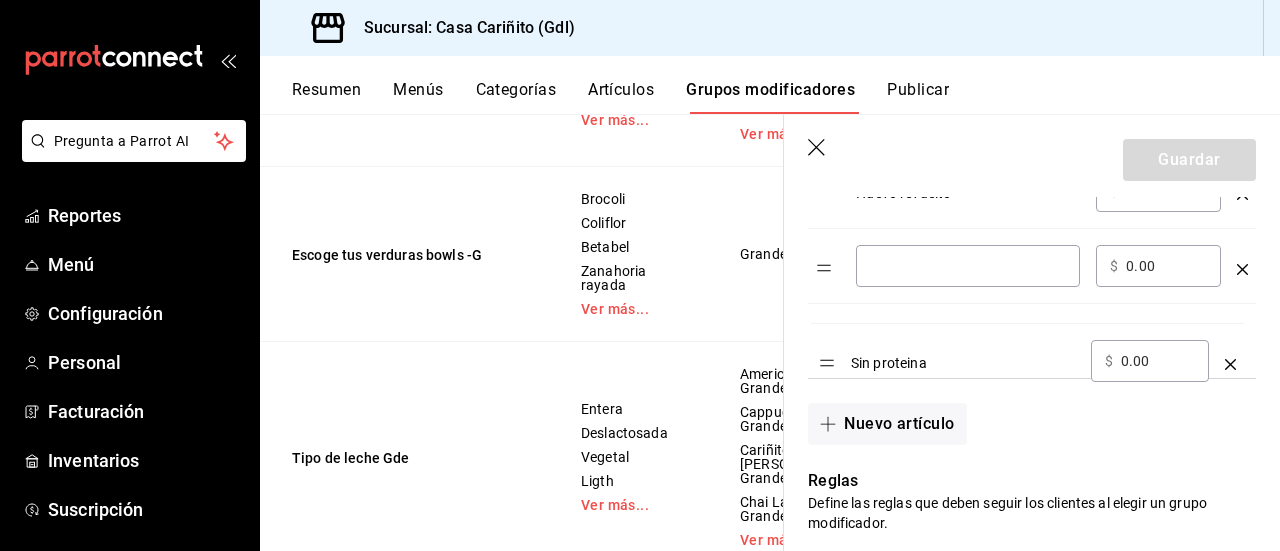 drag, startPoint x: 829, startPoint y: 271, endPoint x: 832, endPoint y: 368, distance: 97.04638 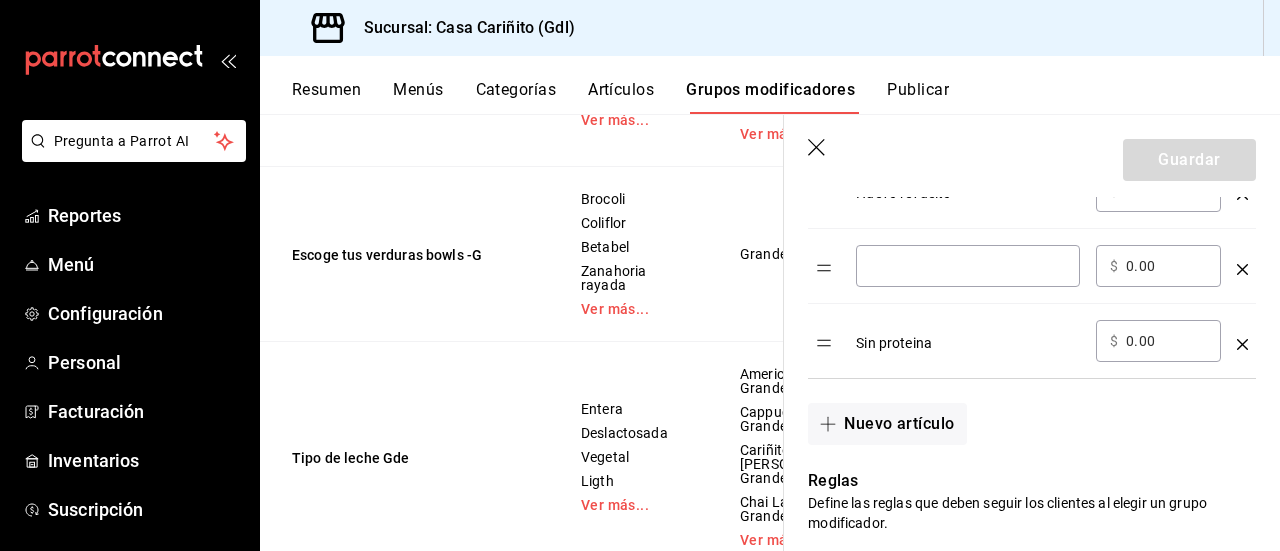 click on "​" at bounding box center [968, 266] 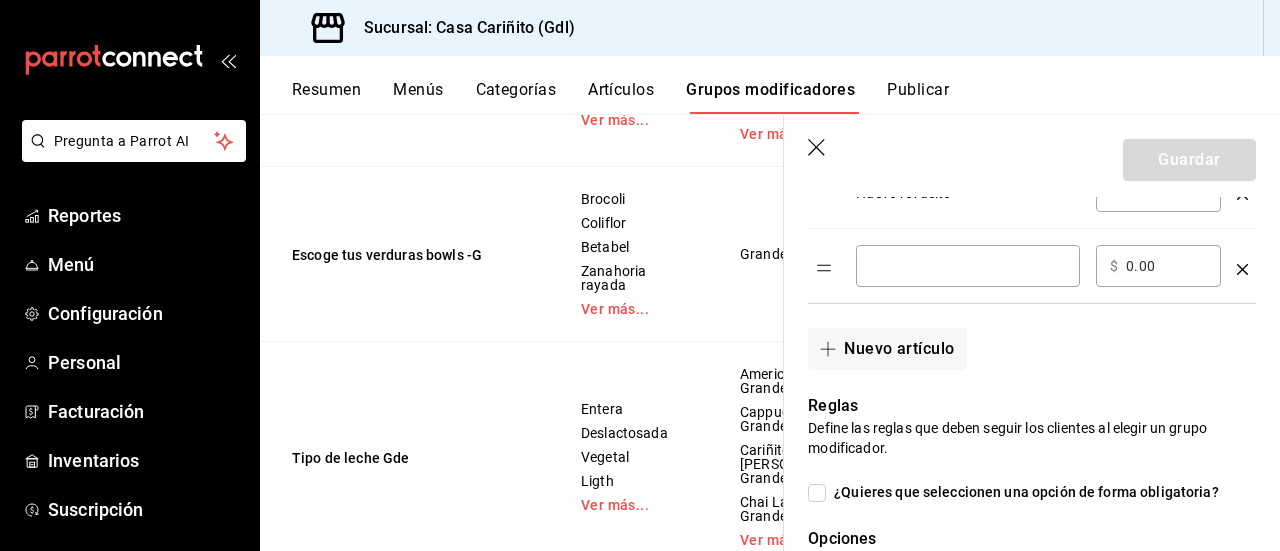 click at bounding box center [968, 266] 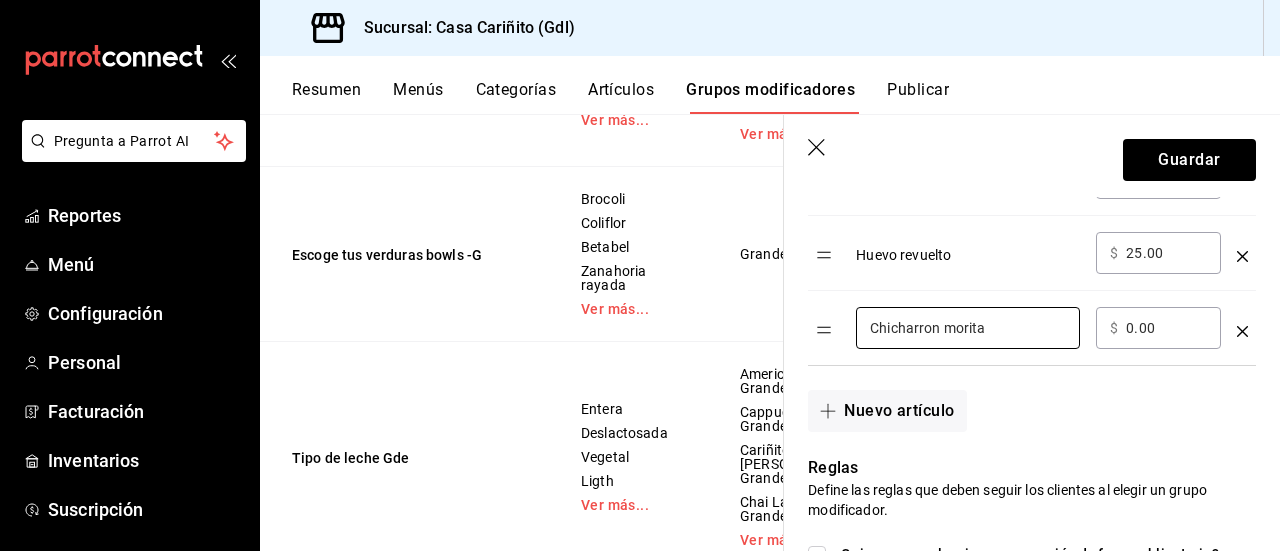 scroll, scrollTop: 1264, scrollLeft: 0, axis: vertical 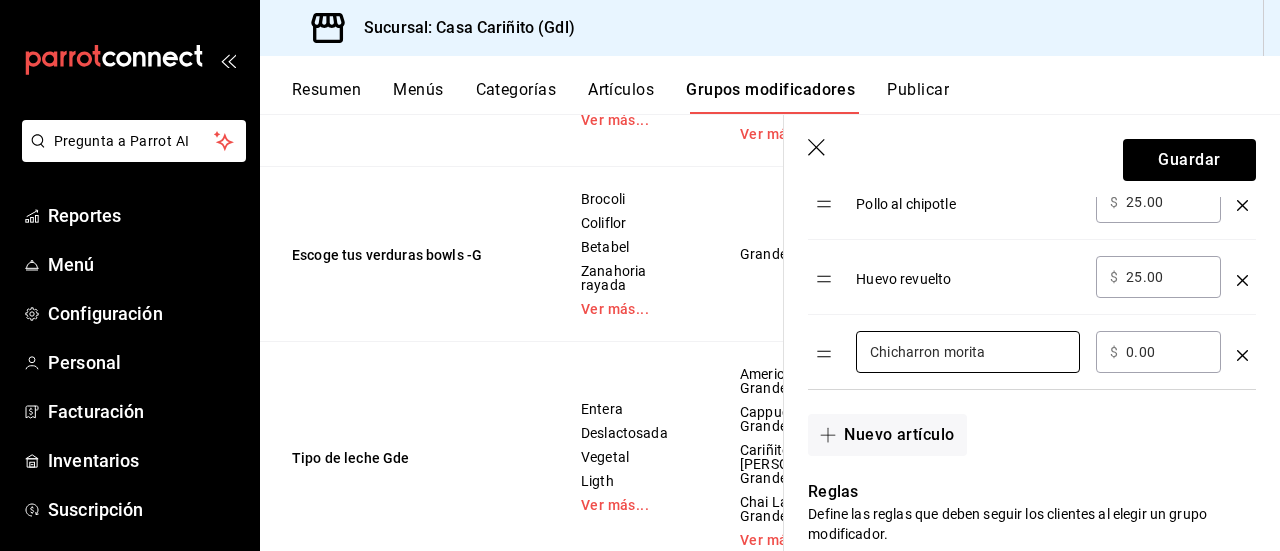 type on "Chicharron morita" 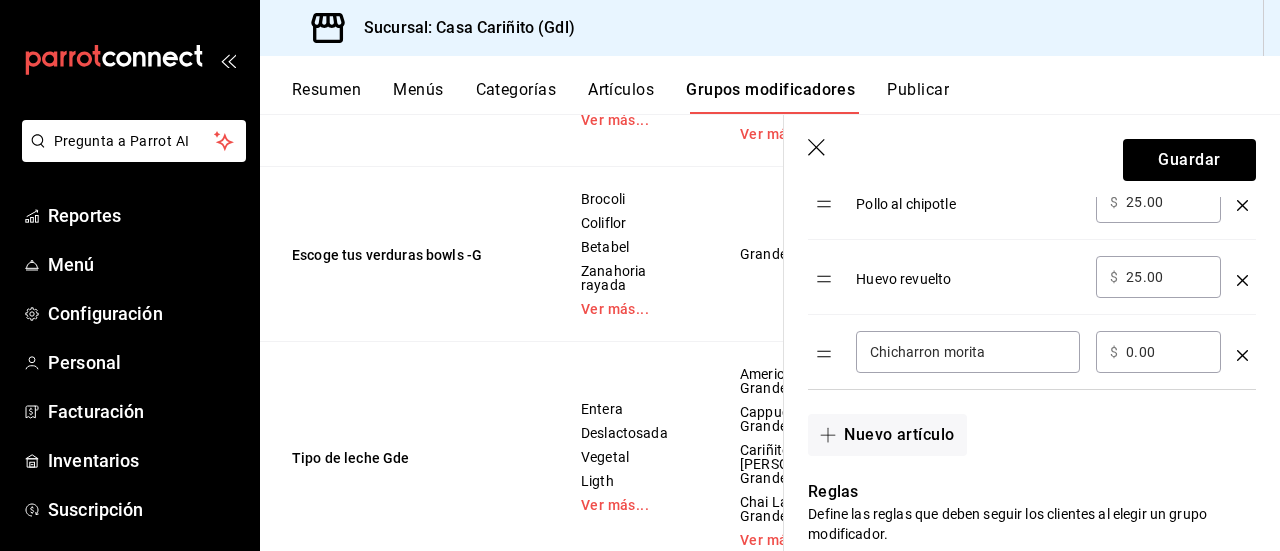 click on "0.00" at bounding box center (1166, 352) 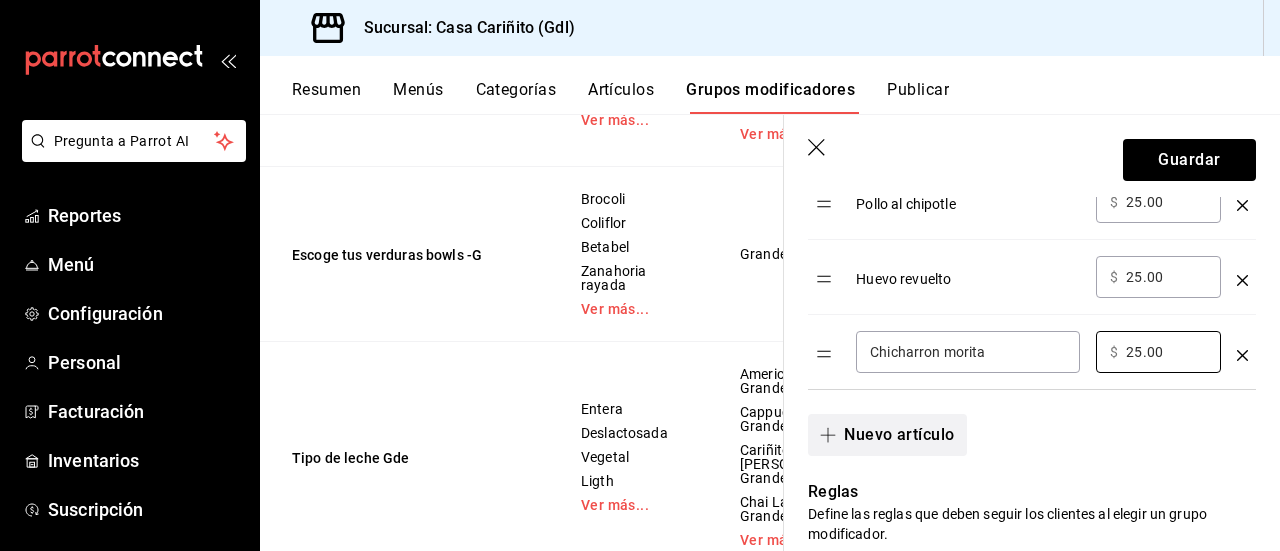 type on "25.00" 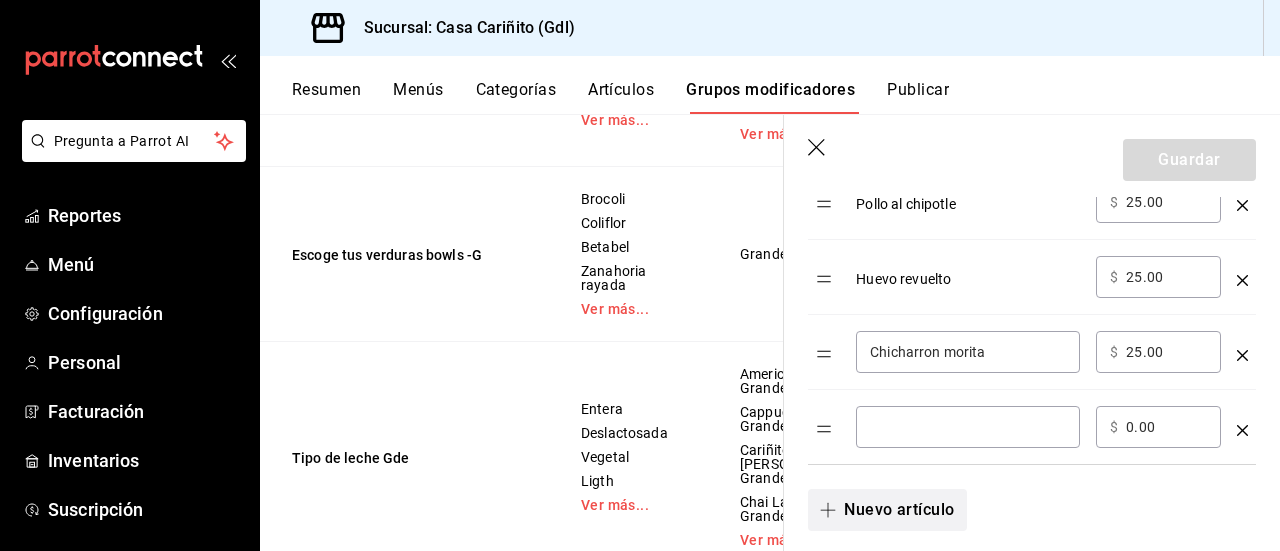 click on "​" at bounding box center [968, 427] 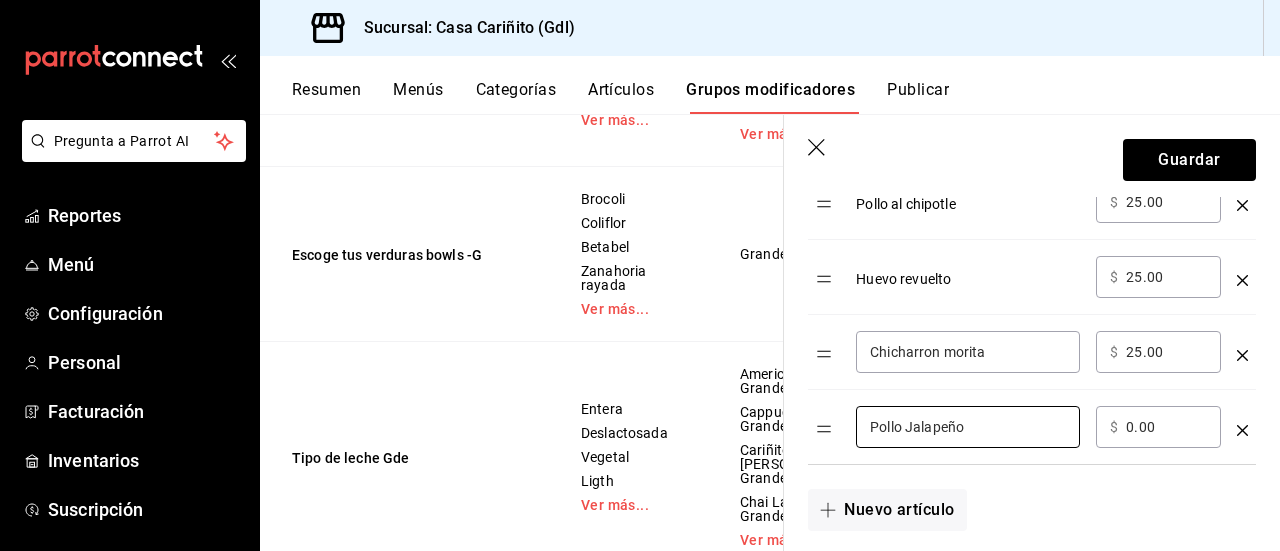 type on "Pollo Jalapeño" 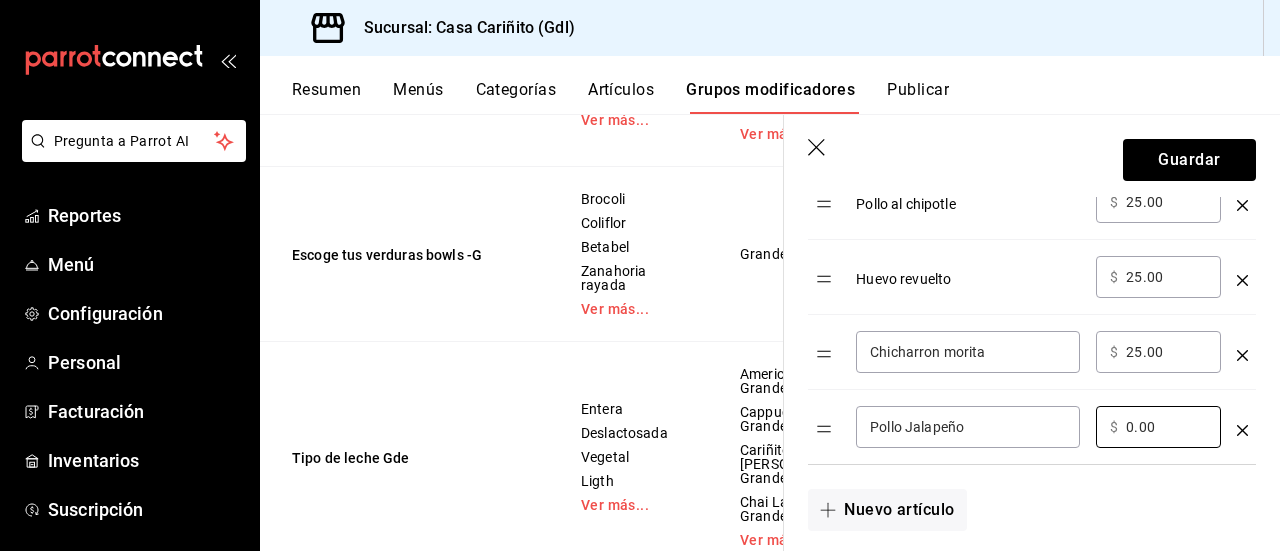 type on "0.00" 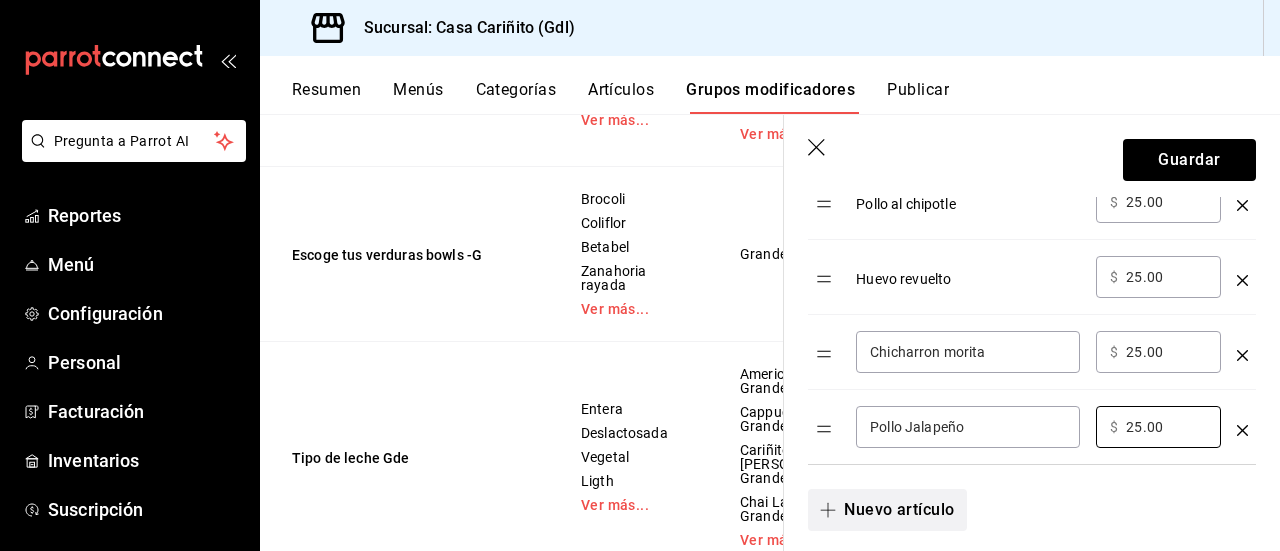 type on "25.00" 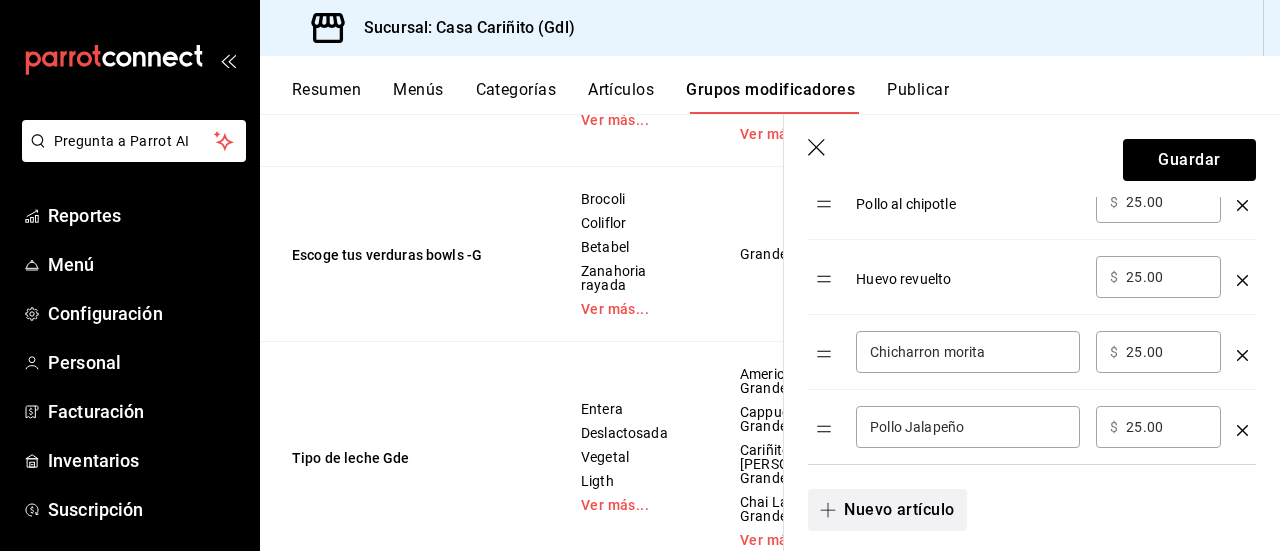click on "Nuevo artículo" at bounding box center (887, 510) 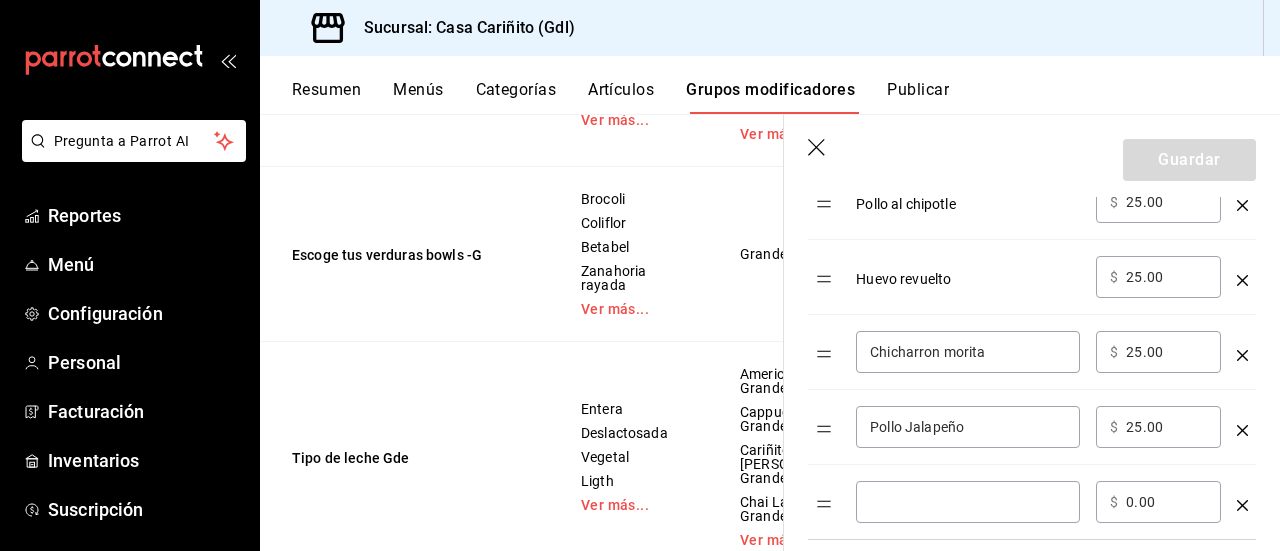 click on "​" at bounding box center (968, 502) 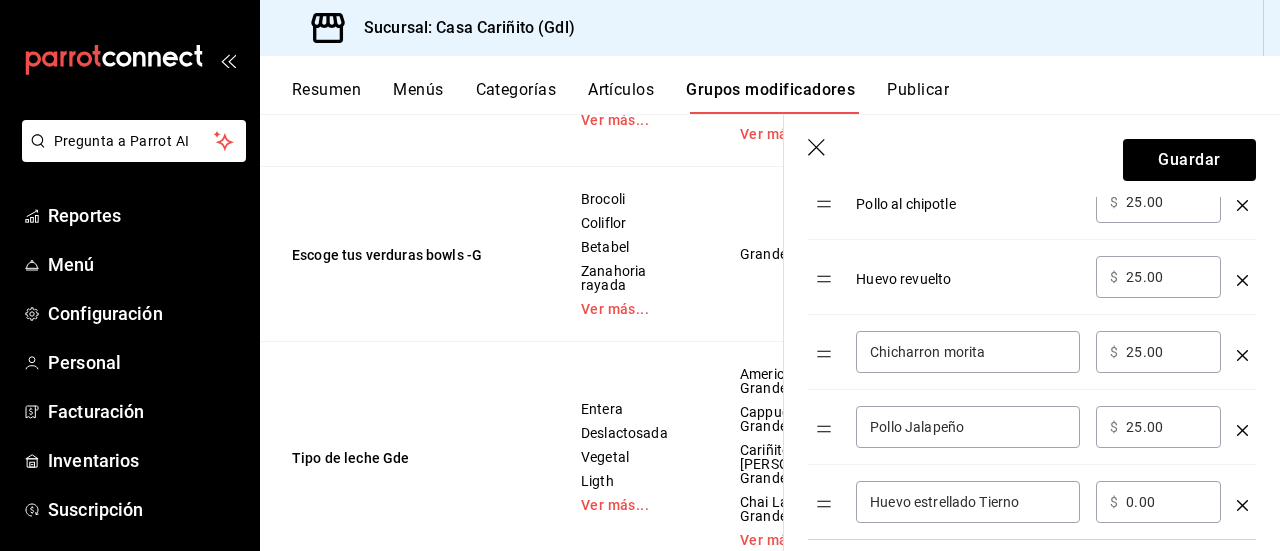 click on "Huevo estrellado Tierno ​" at bounding box center (968, 502) 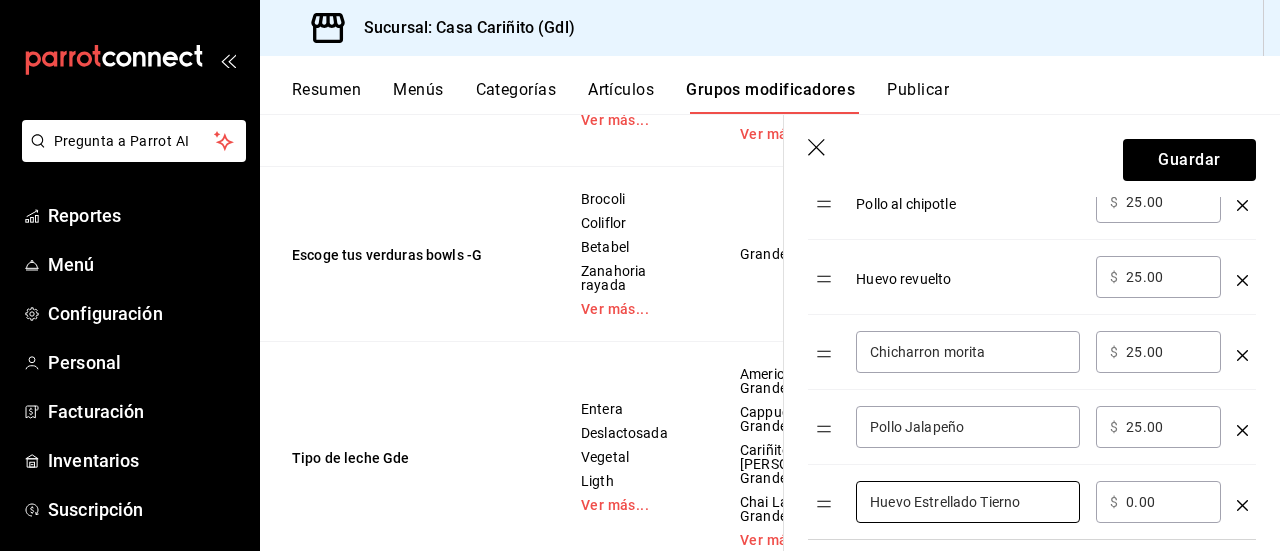 type on "Huevo Estrellado Tierno" 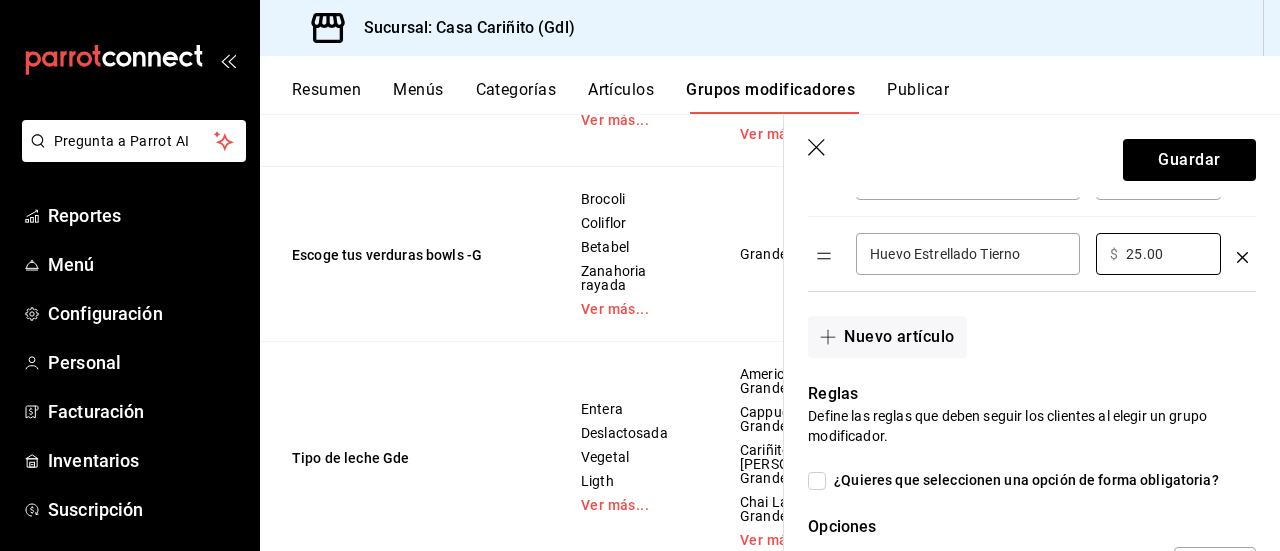 scroll, scrollTop: 1508, scrollLeft: 0, axis: vertical 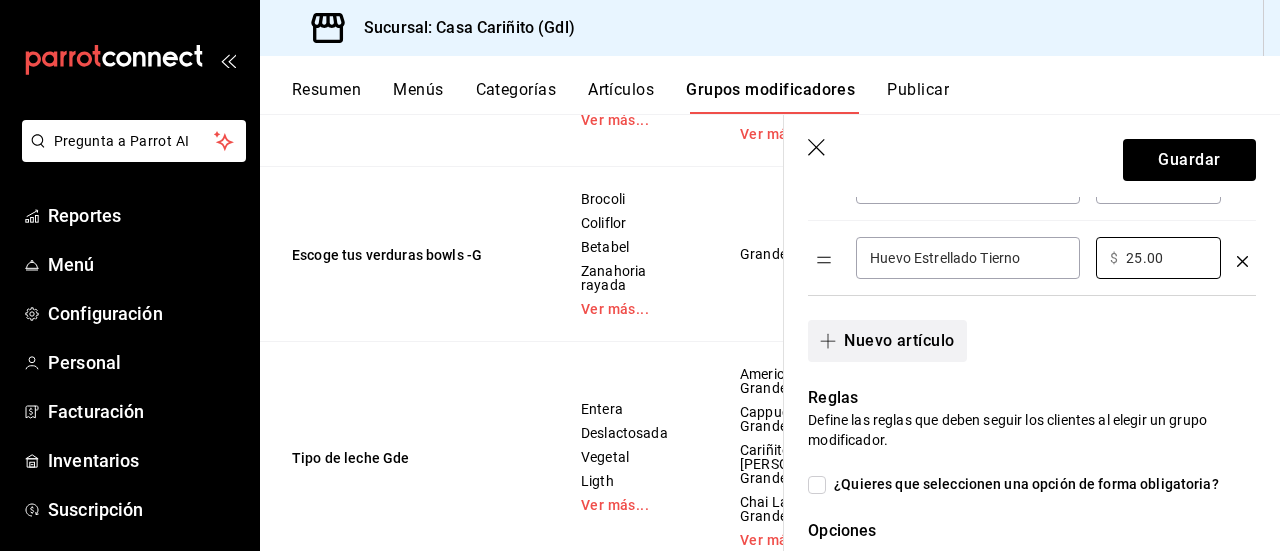 type on "25.00" 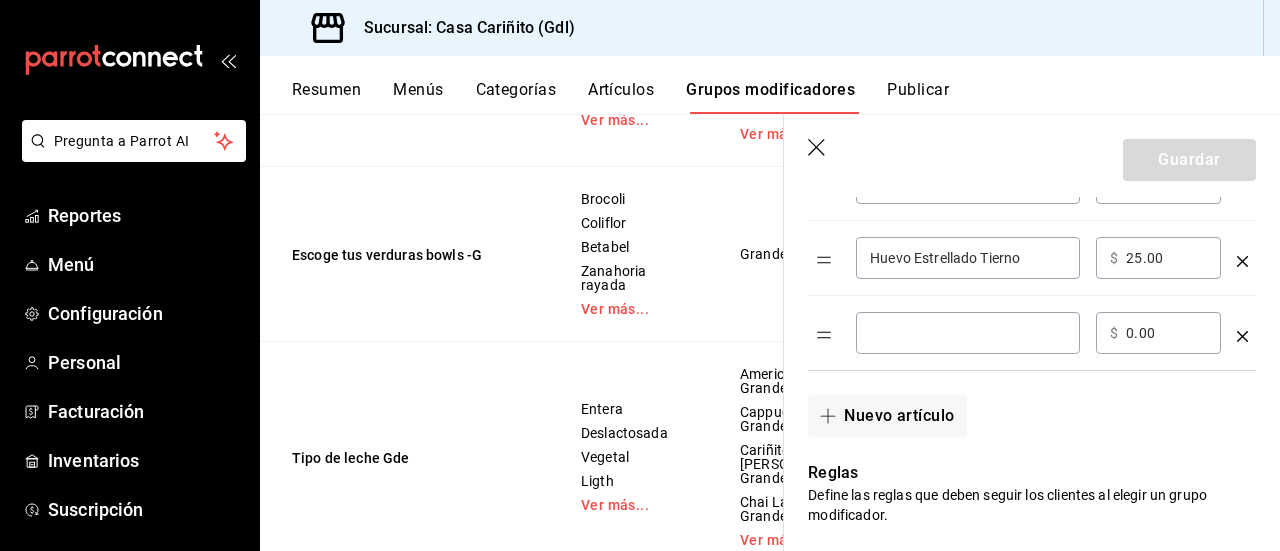 click at bounding box center (968, 333) 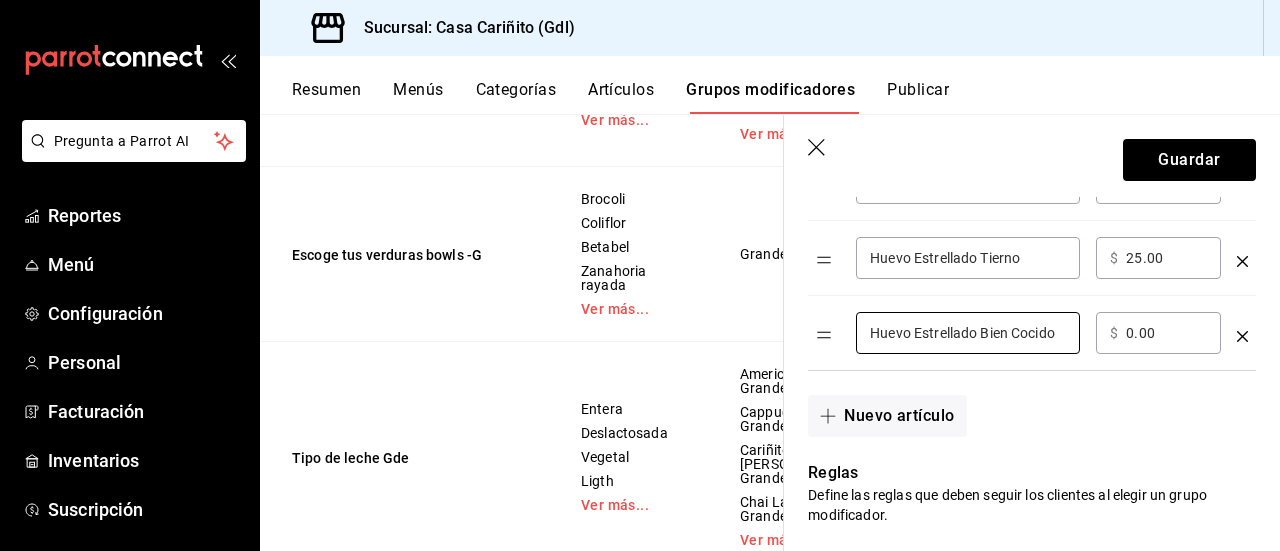 type on "Huevo Estrellado Bien Cocido" 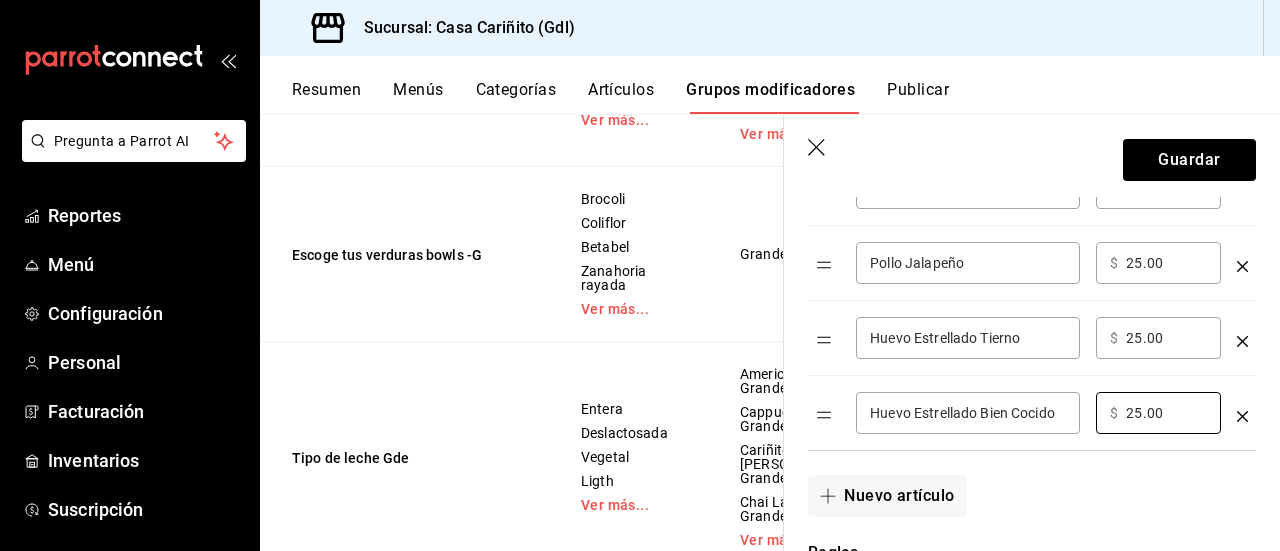 scroll, scrollTop: 1493, scrollLeft: 0, axis: vertical 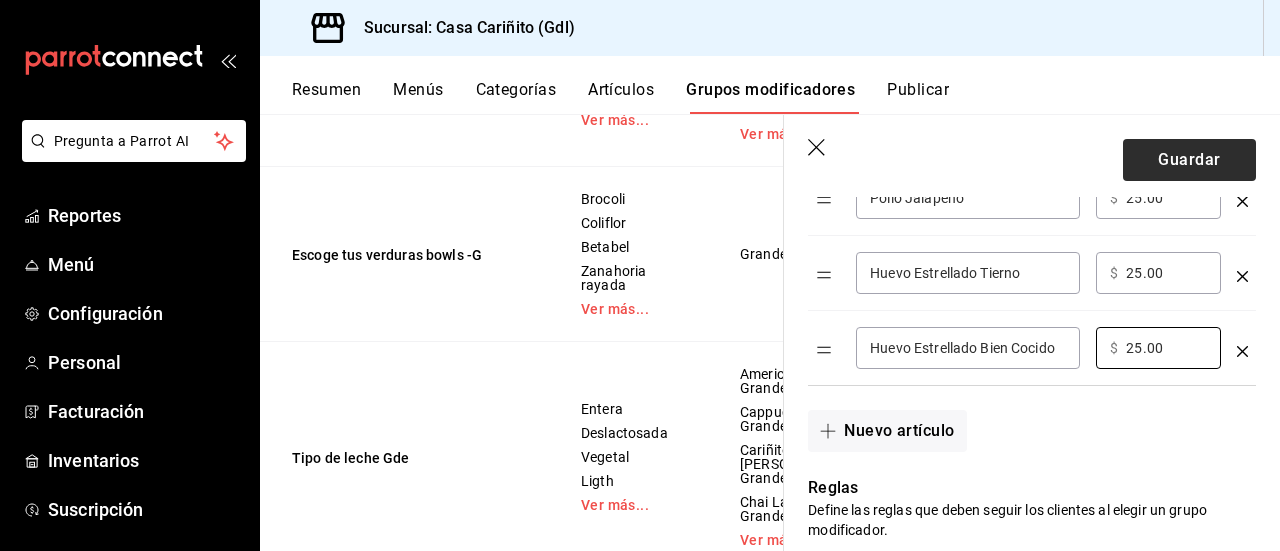 type on "25.00" 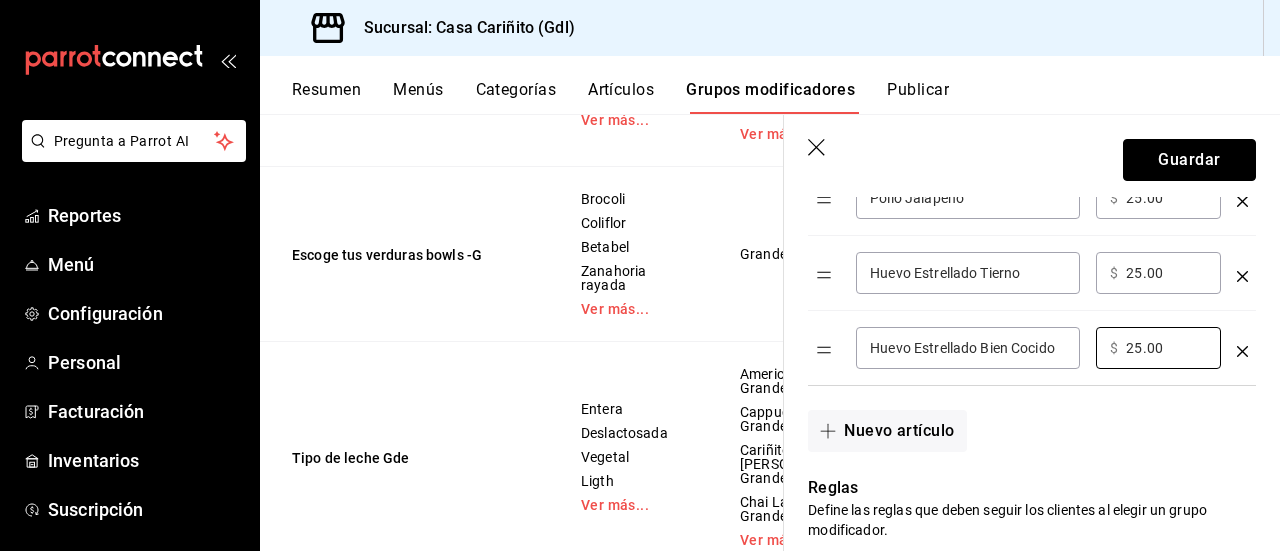 click on "Guardar" at bounding box center [1189, 160] 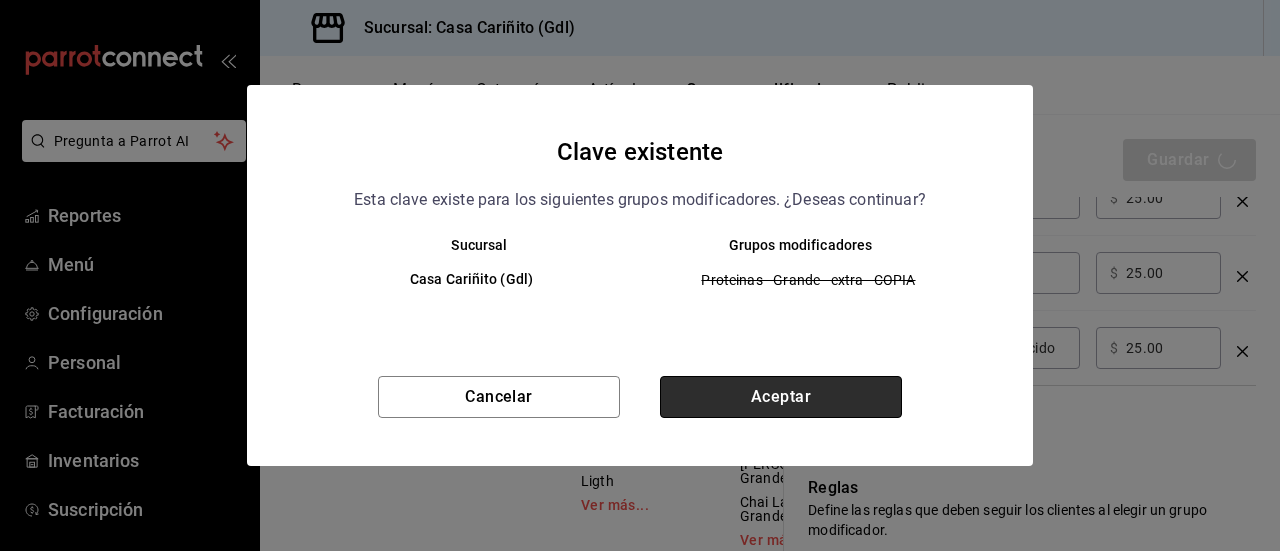 click on "Aceptar" at bounding box center (781, 397) 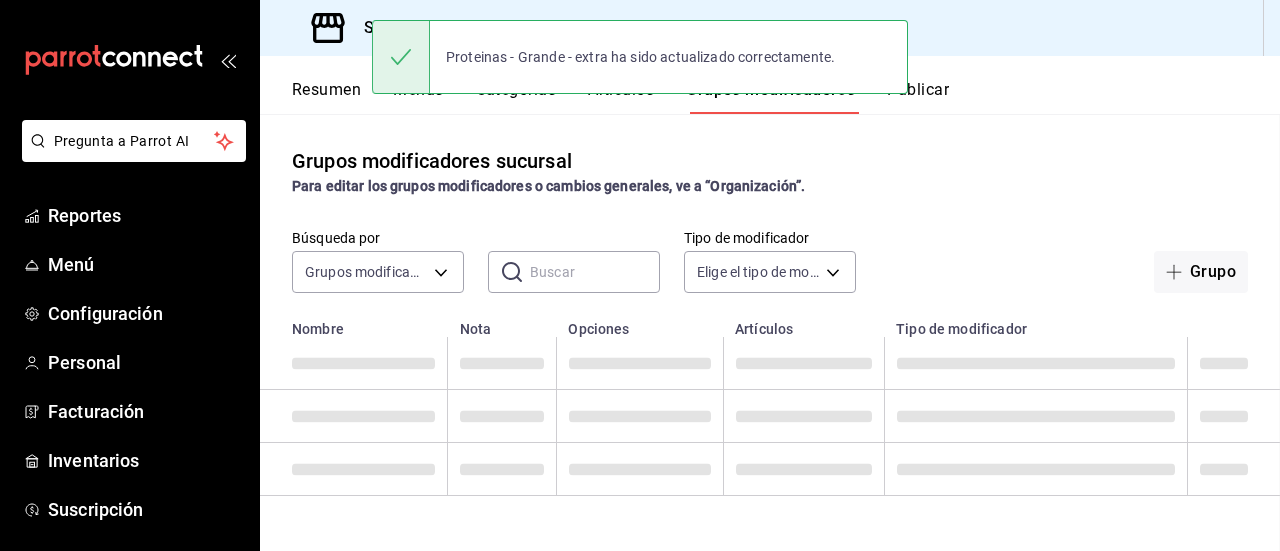 scroll, scrollTop: 0, scrollLeft: 0, axis: both 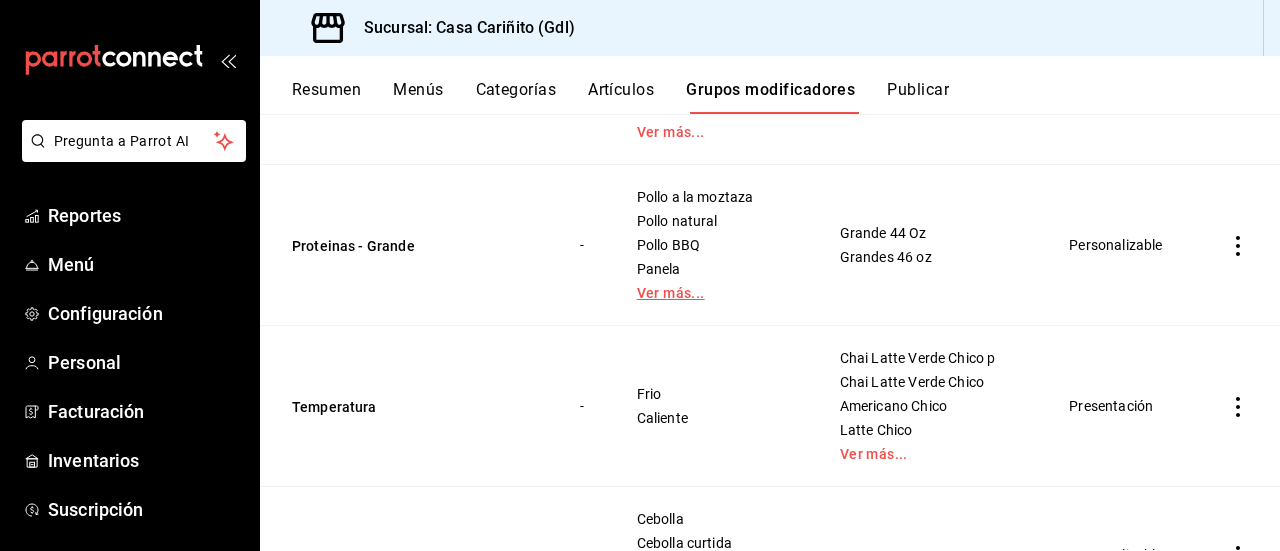 click on "Ver más..." at bounding box center [713, 293] 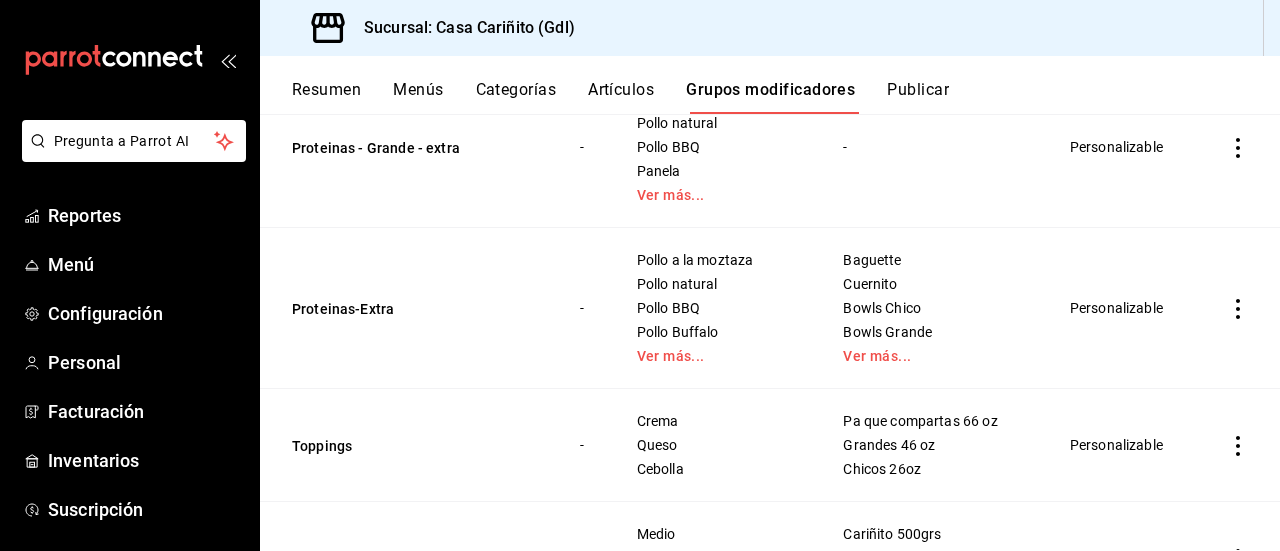 scroll, scrollTop: 4629, scrollLeft: 0, axis: vertical 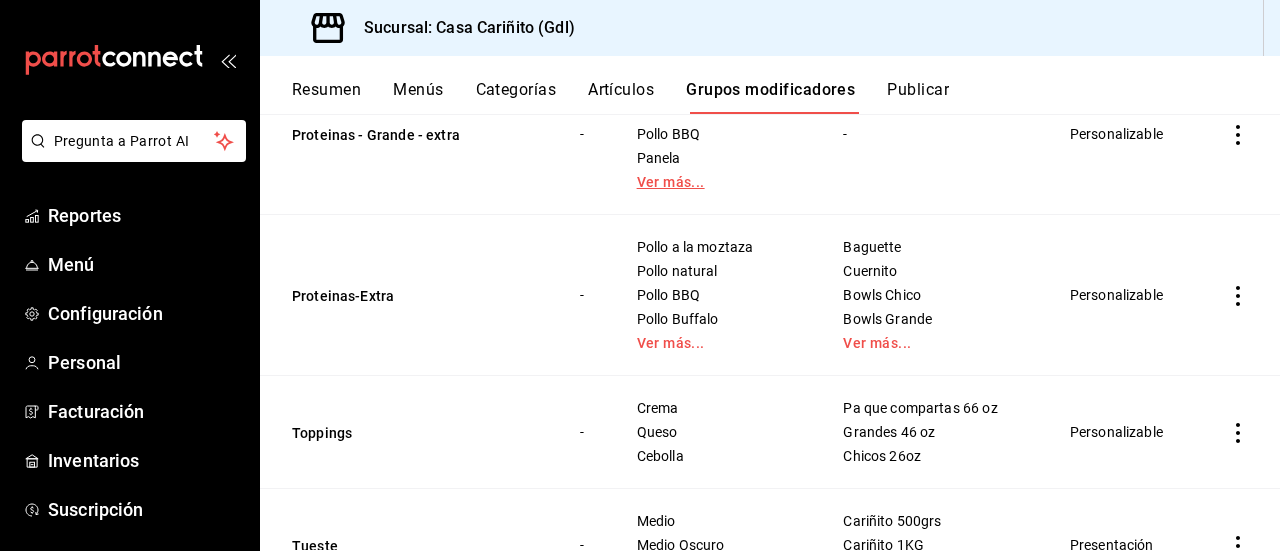 click on "Ver más..." at bounding box center [715, 182] 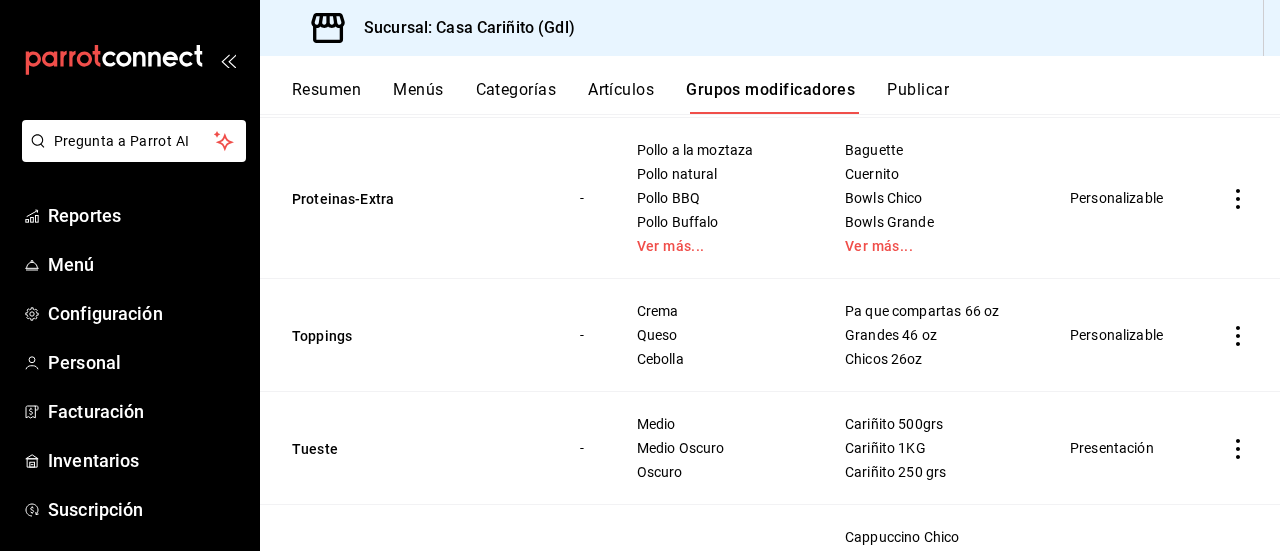 scroll, scrollTop: 4932, scrollLeft: 0, axis: vertical 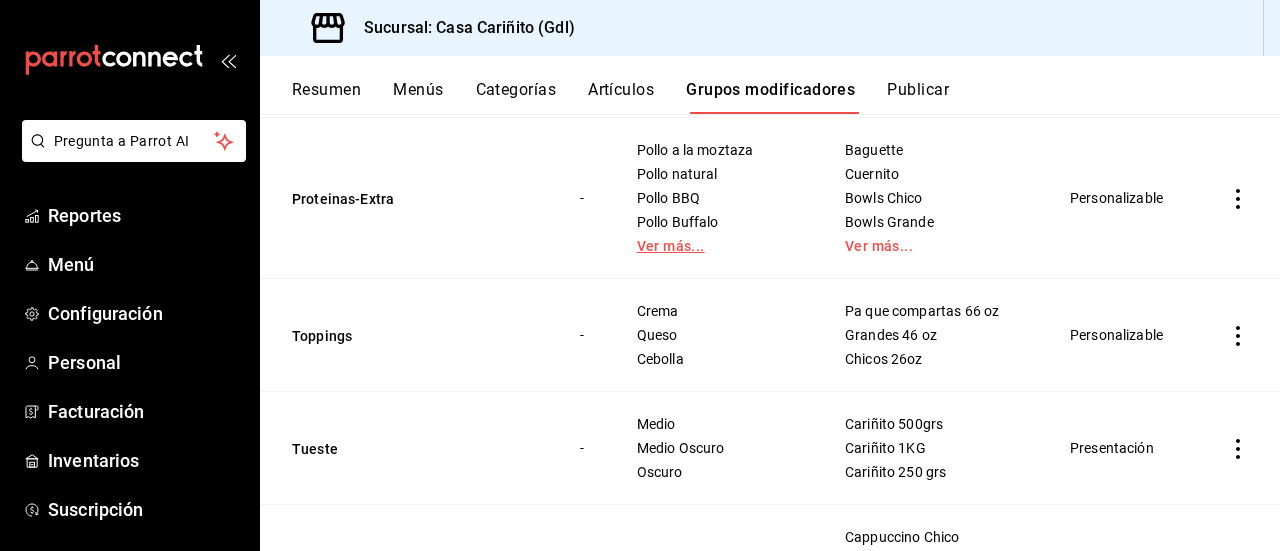 click on "Ver más..." at bounding box center (716, 246) 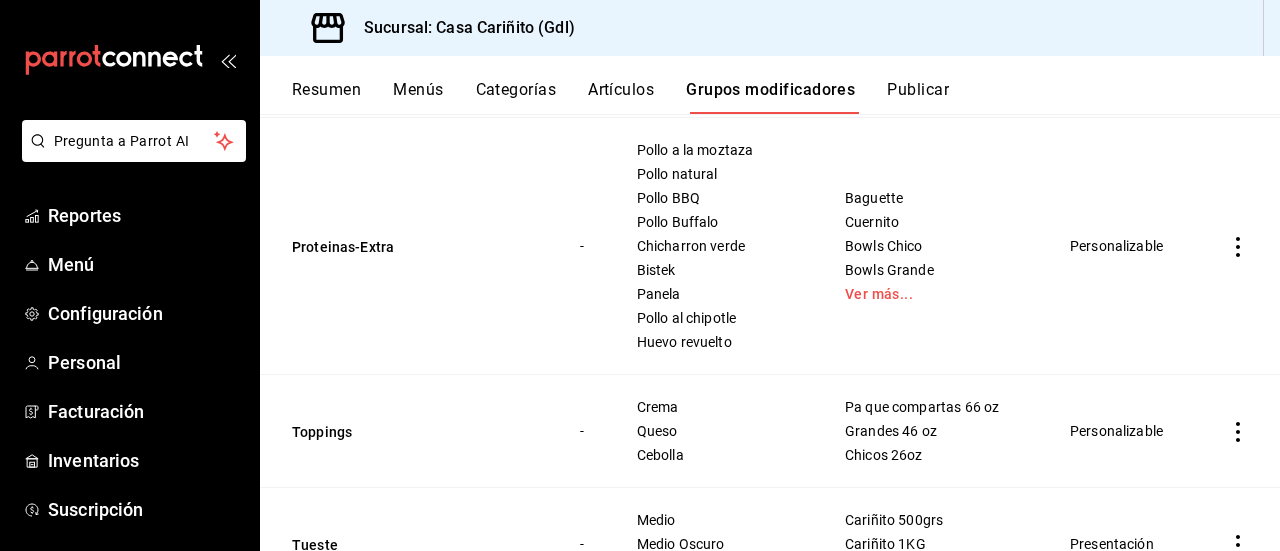click 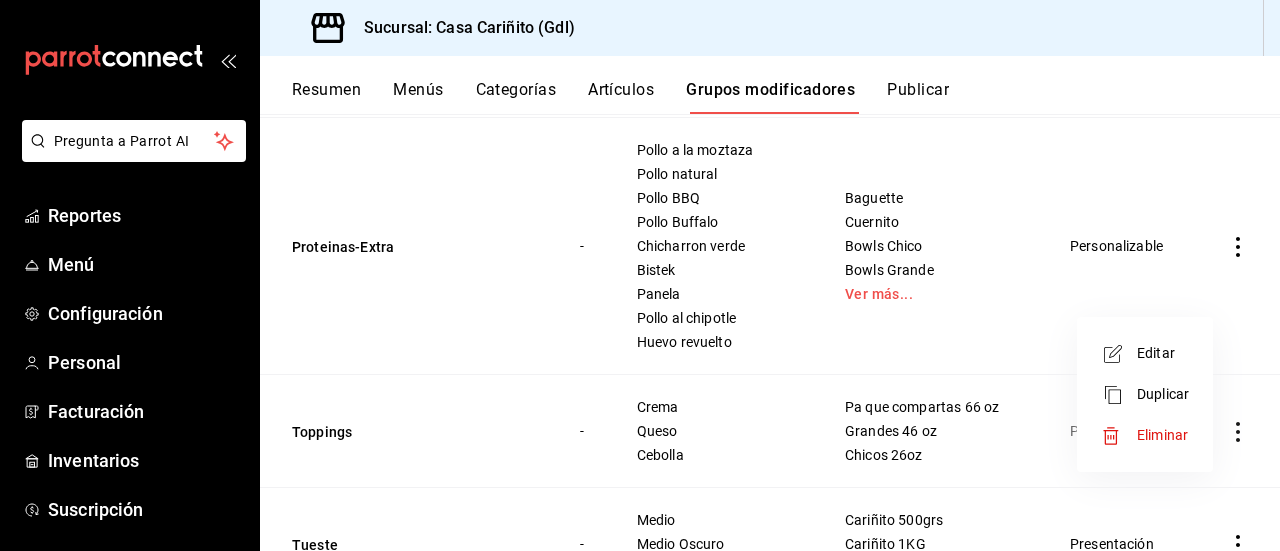 click on "Editar" at bounding box center [1163, 353] 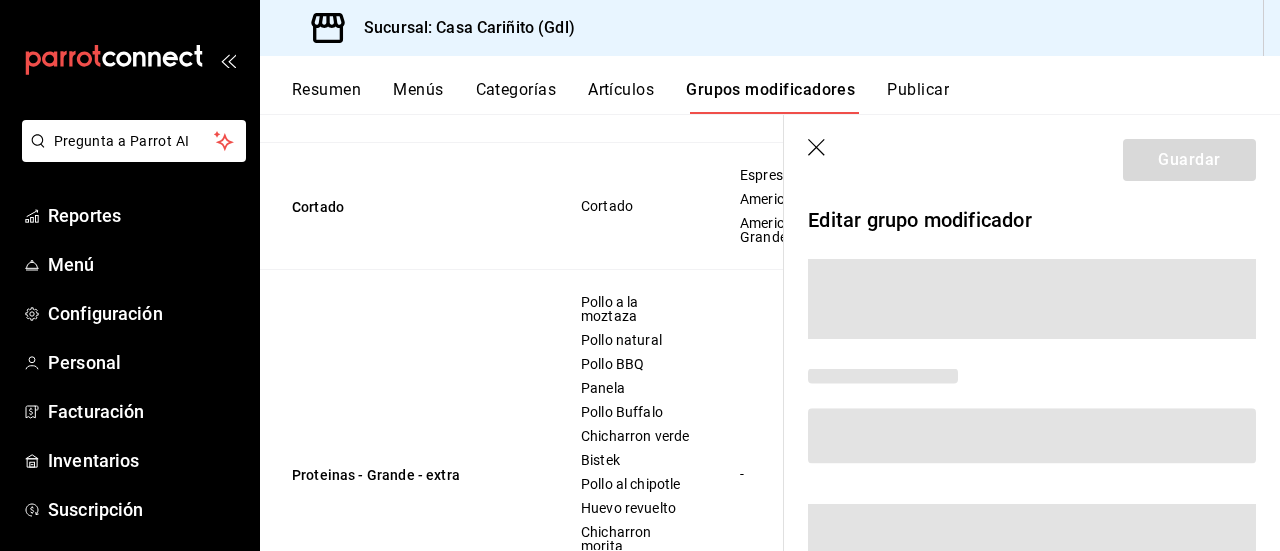 scroll, scrollTop: 4818, scrollLeft: 0, axis: vertical 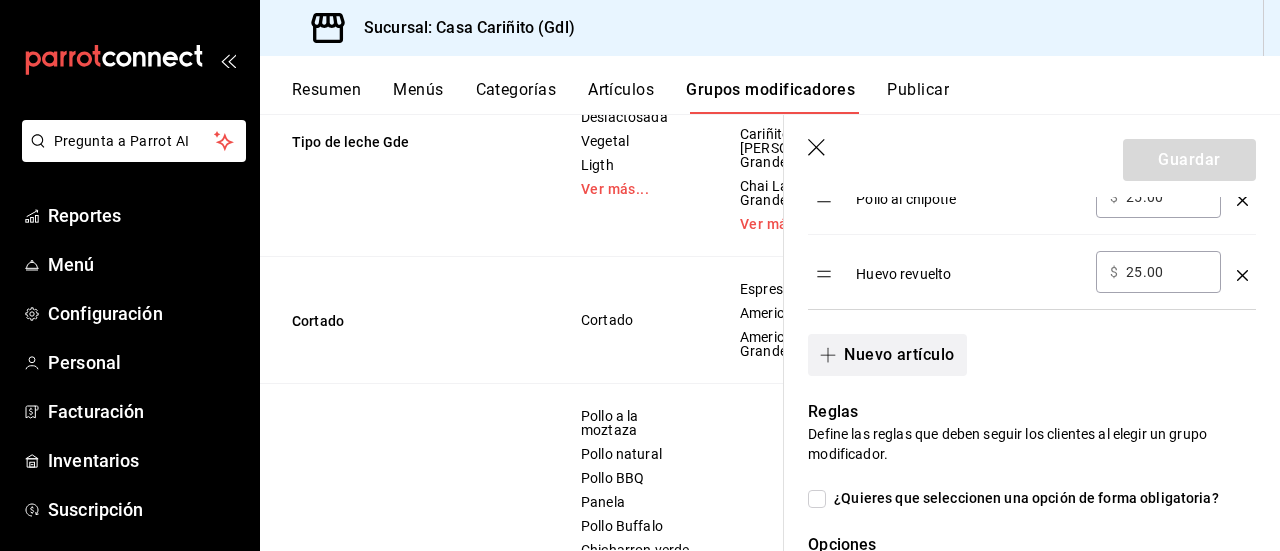 click on "Nuevo artículo" at bounding box center [887, 355] 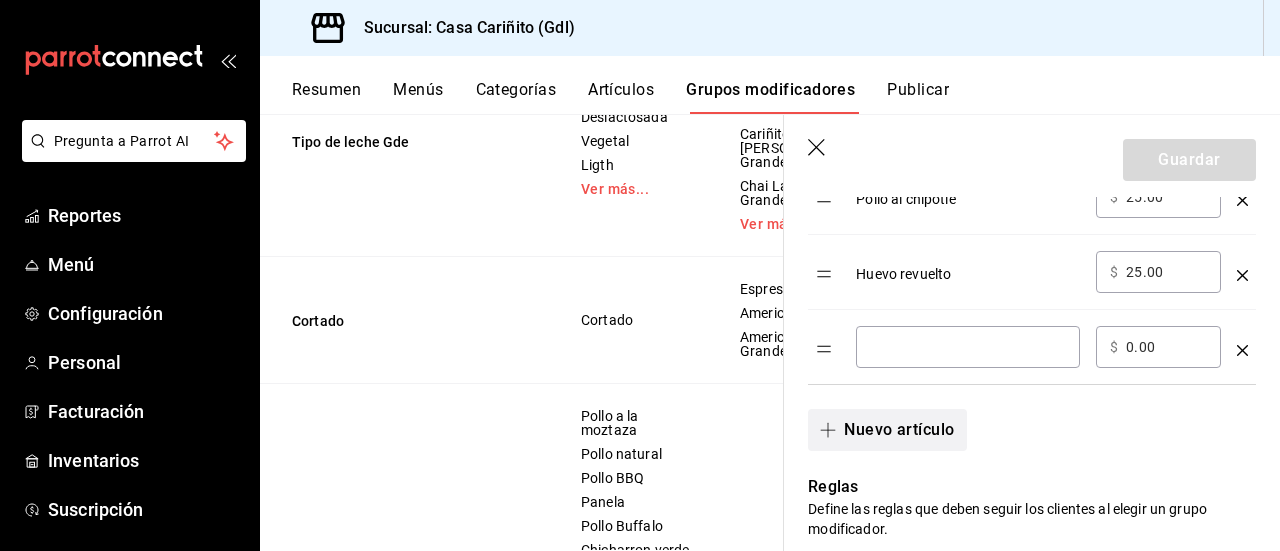 click on "​" at bounding box center [968, 347] 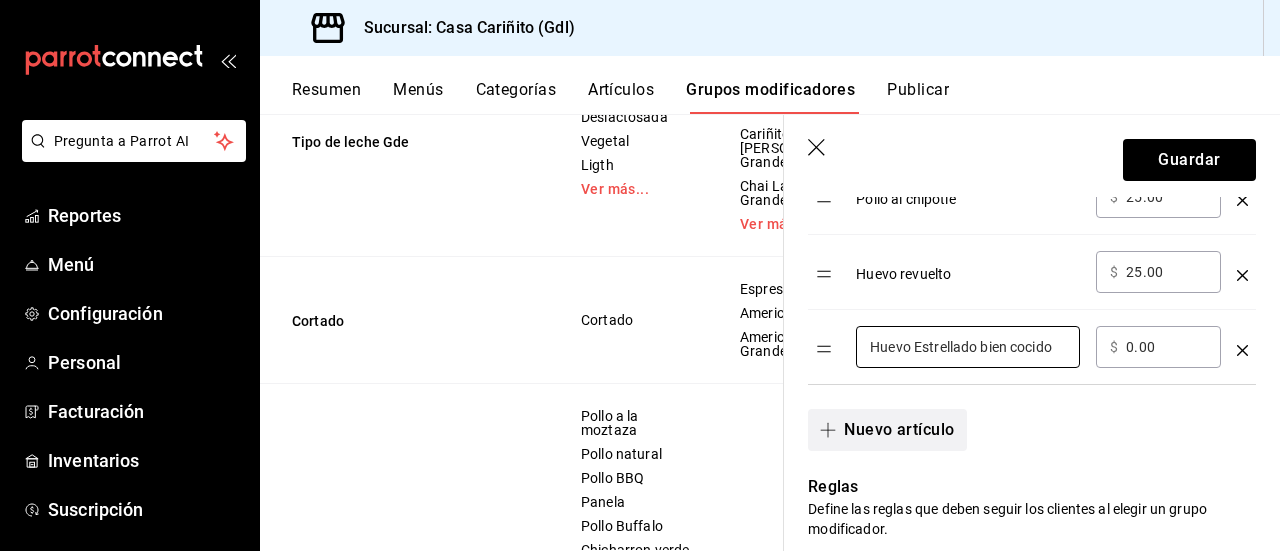 type on "Huevo Estrellado bien cocido" 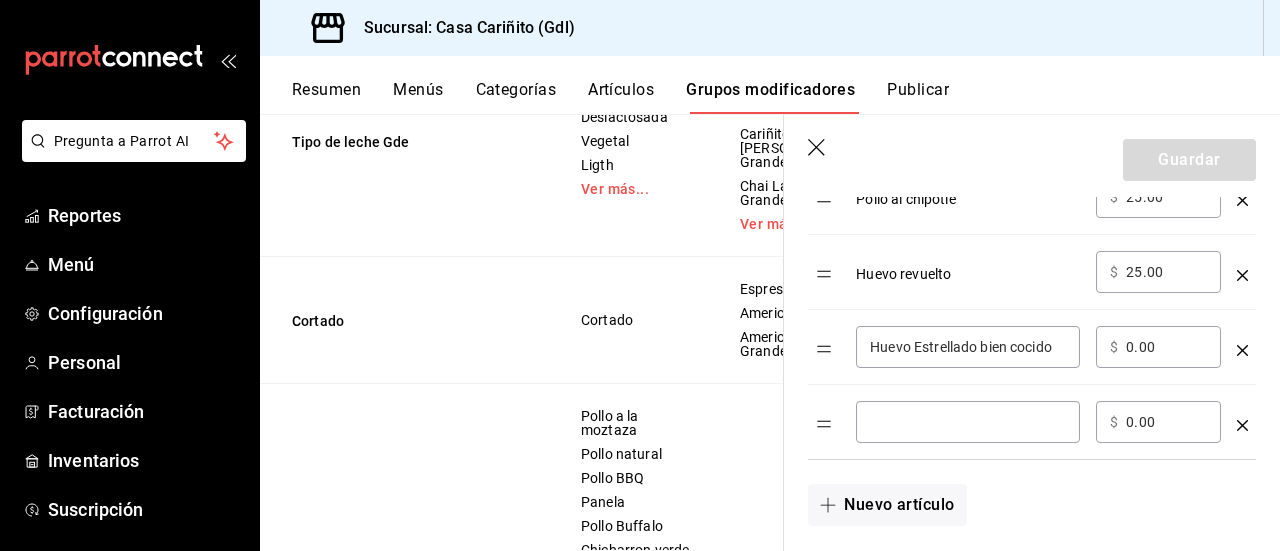 click at bounding box center (968, 422) 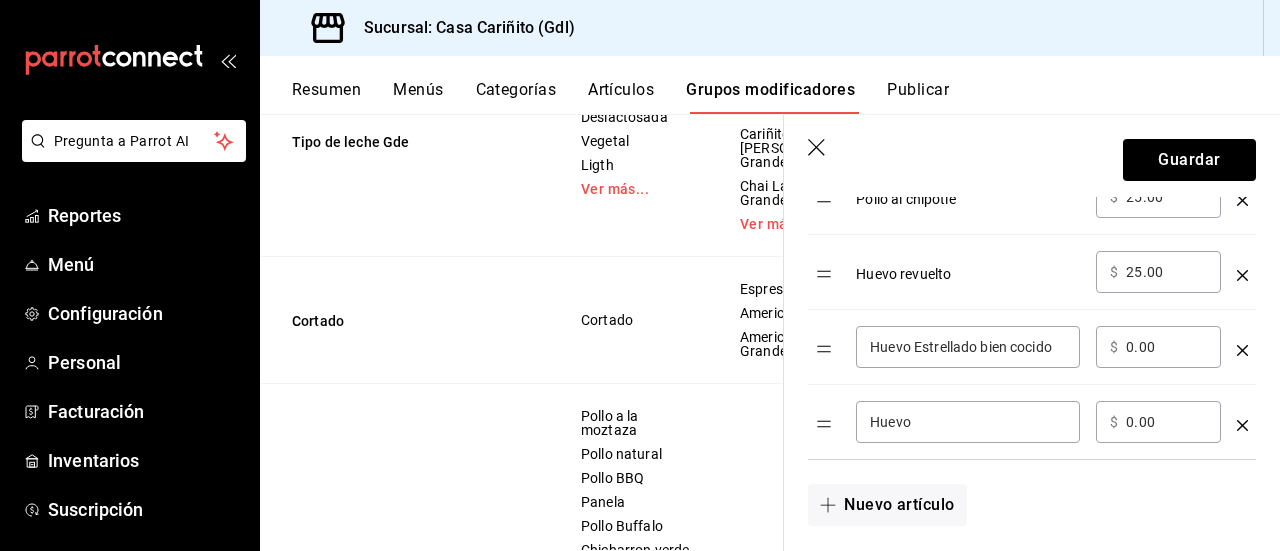 click on "Huevo ​" at bounding box center [968, 422] 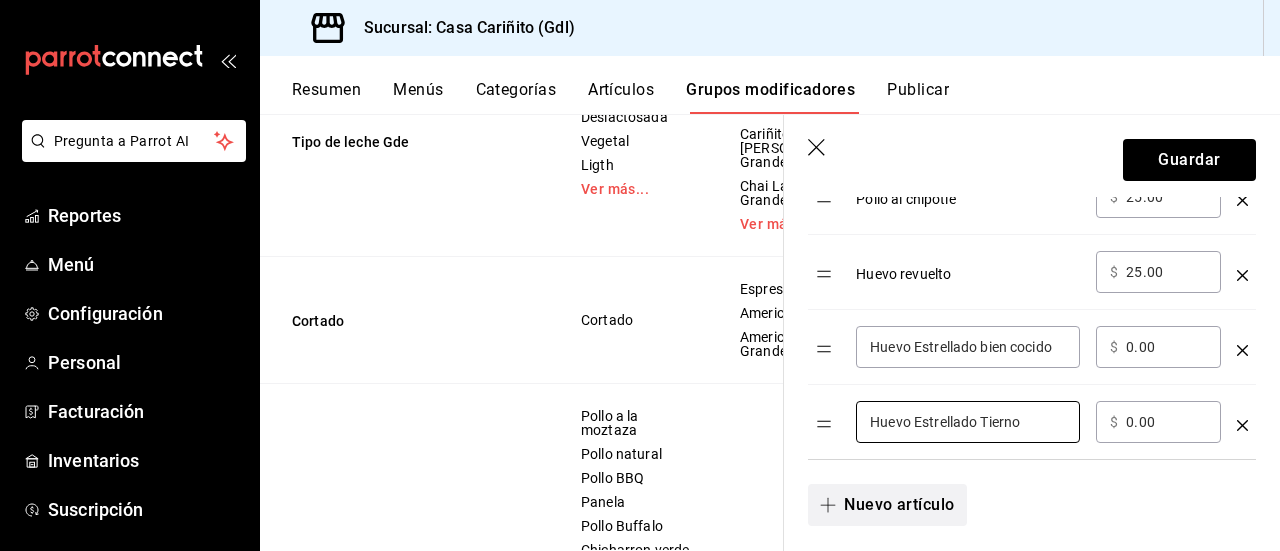 type on "Huevo Estrellado Tierno" 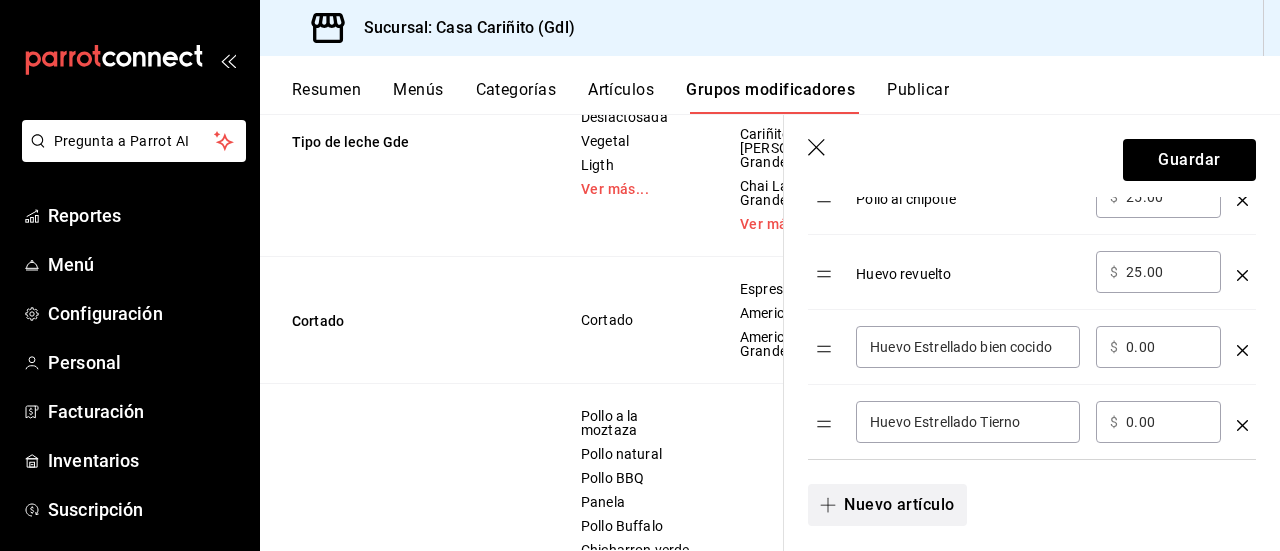 click on "Nuevo artículo" at bounding box center (887, 505) 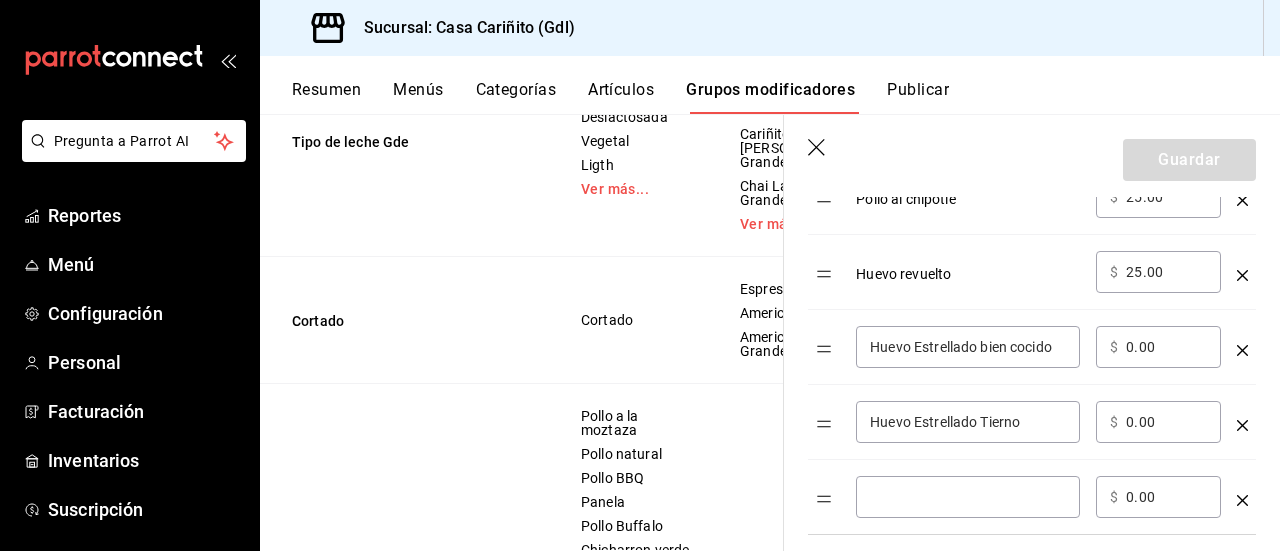 click on "​" at bounding box center [968, 497] 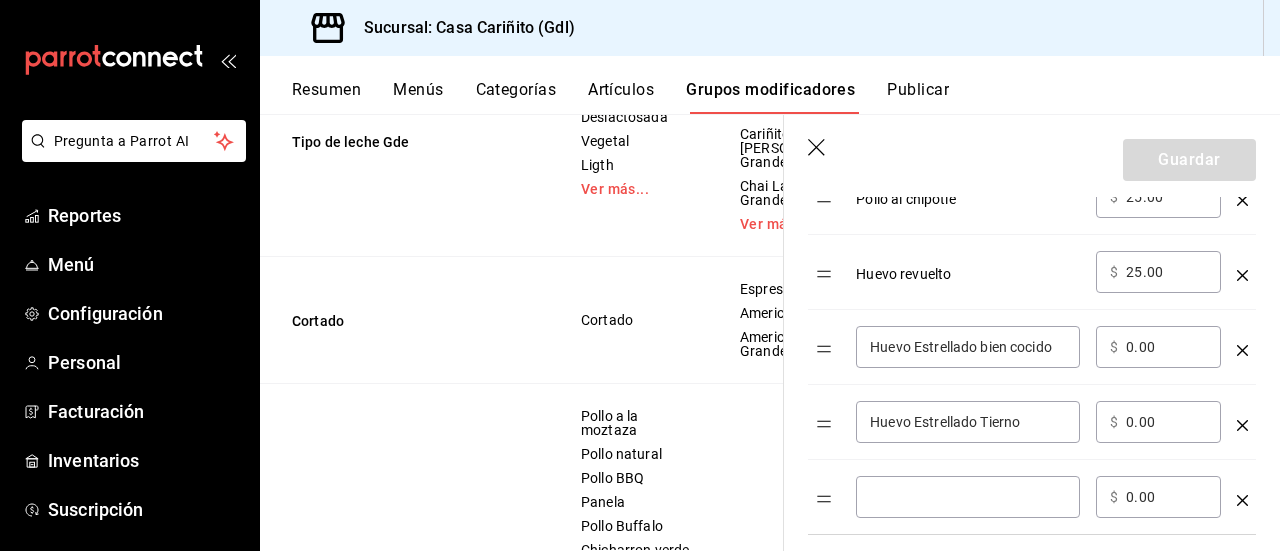 click on "​" at bounding box center (968, 497) 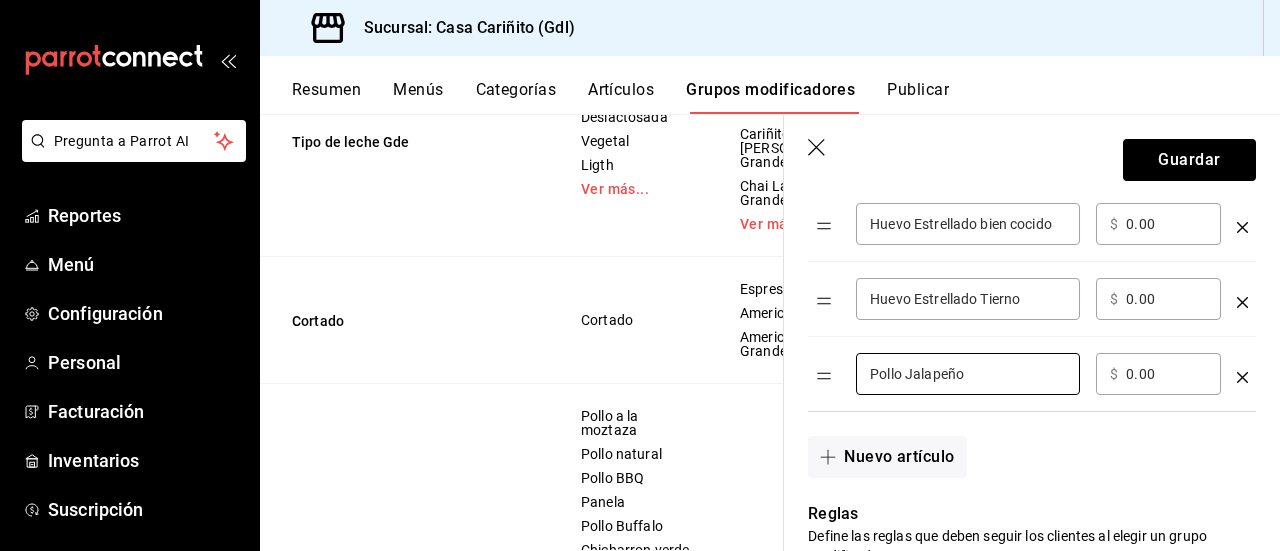 scroll, scrollTop: 1396, scrollLeft: 0, axis: vertical 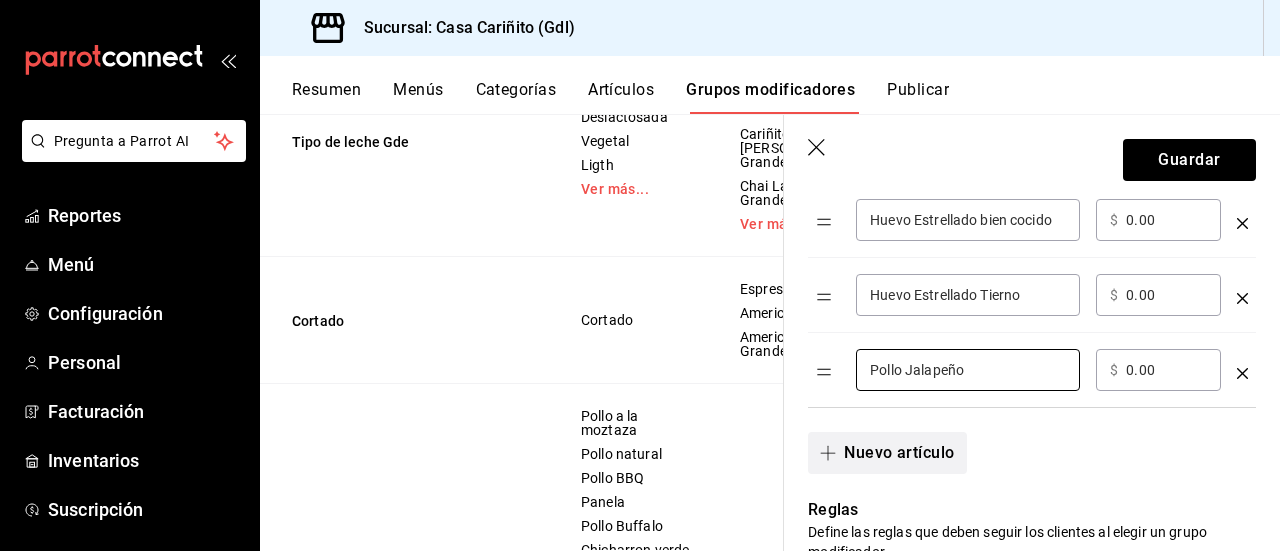 type on "Pollo Jalapeño" 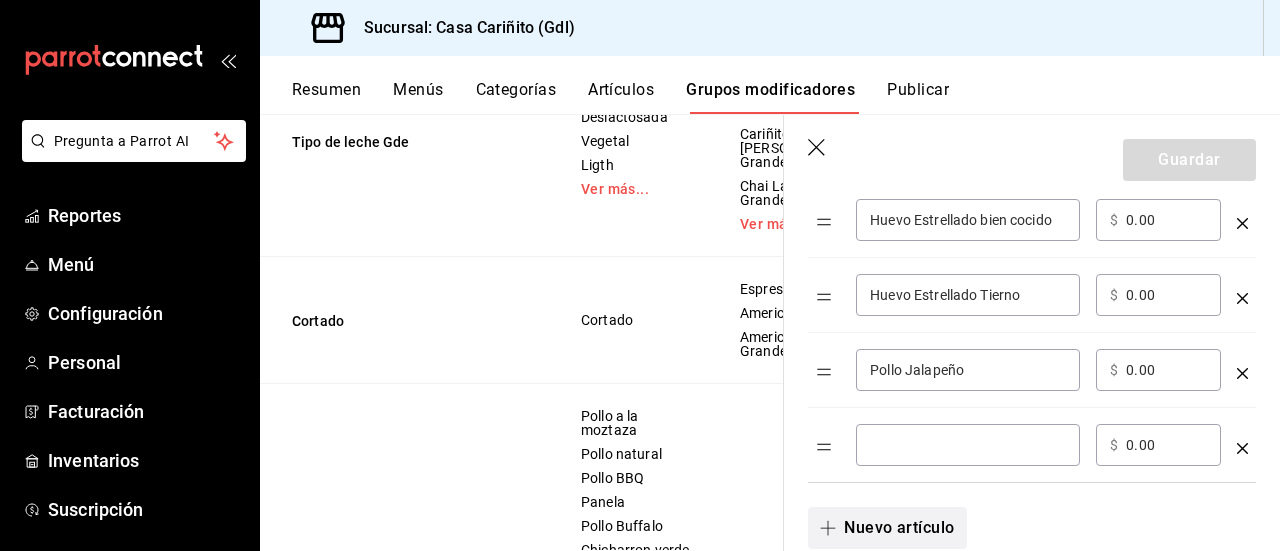 type 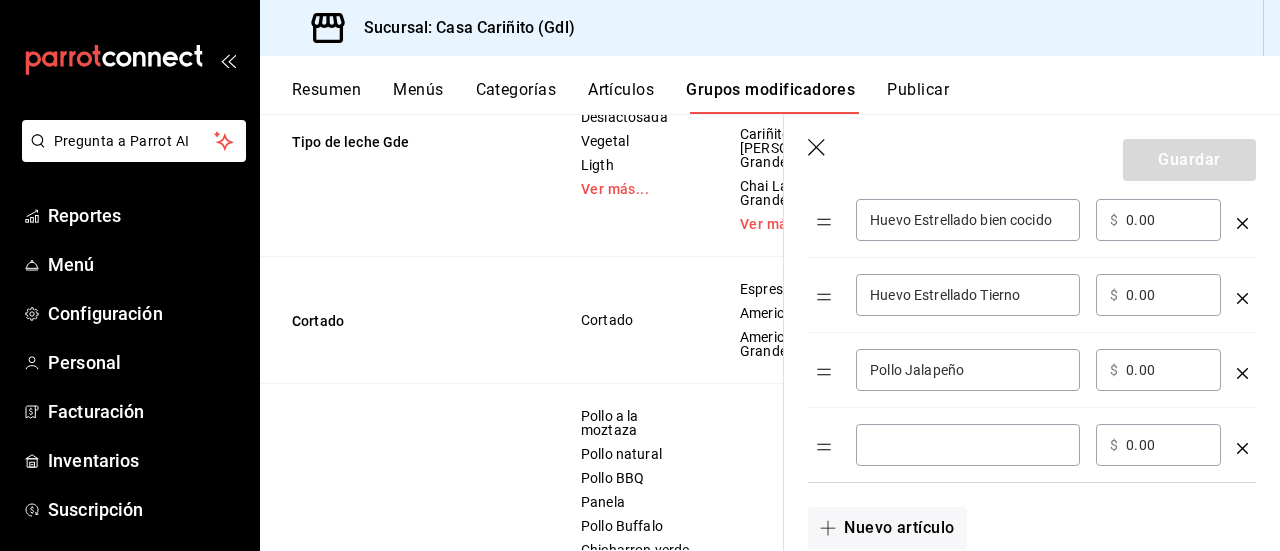 click at bounding box center (968, 445) 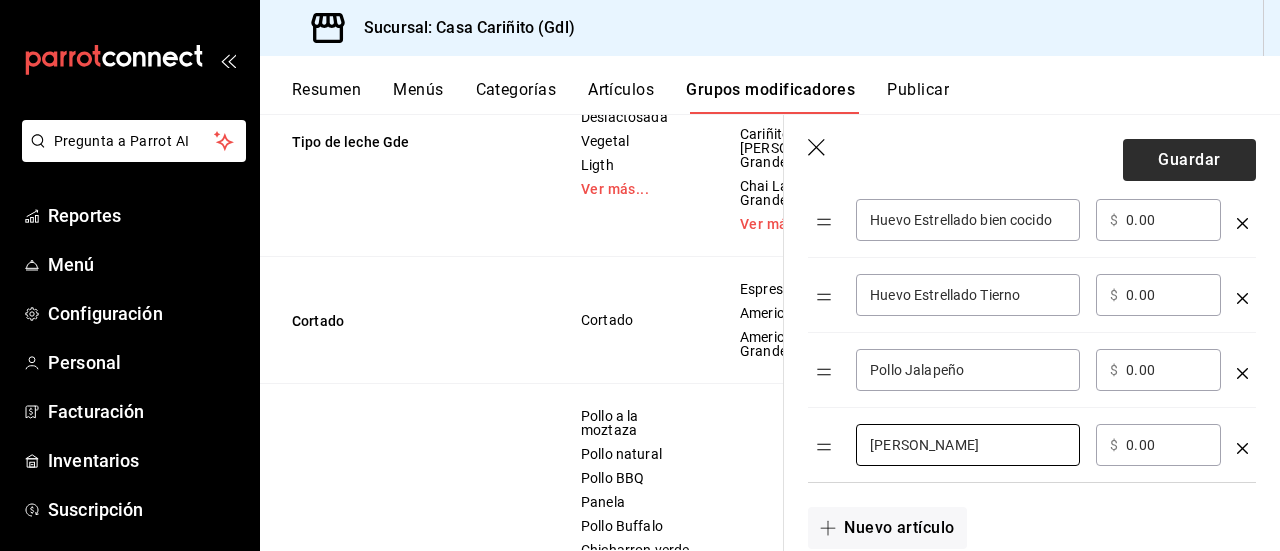 type on "[PERSON_NAME]" 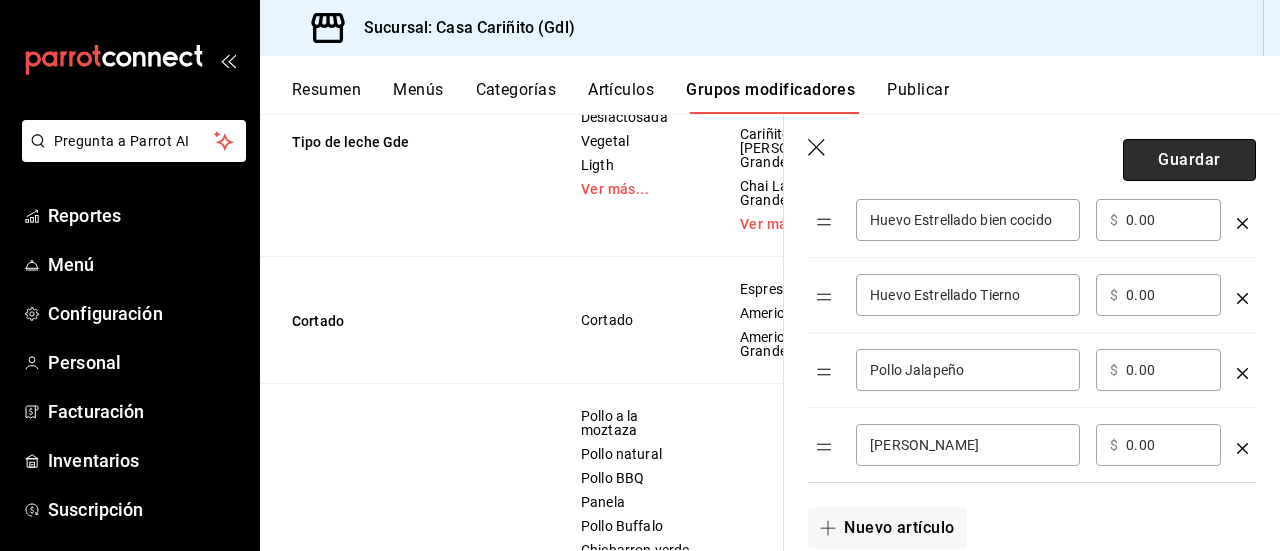 click on "Guardar" at bounding box center (1189, 160) 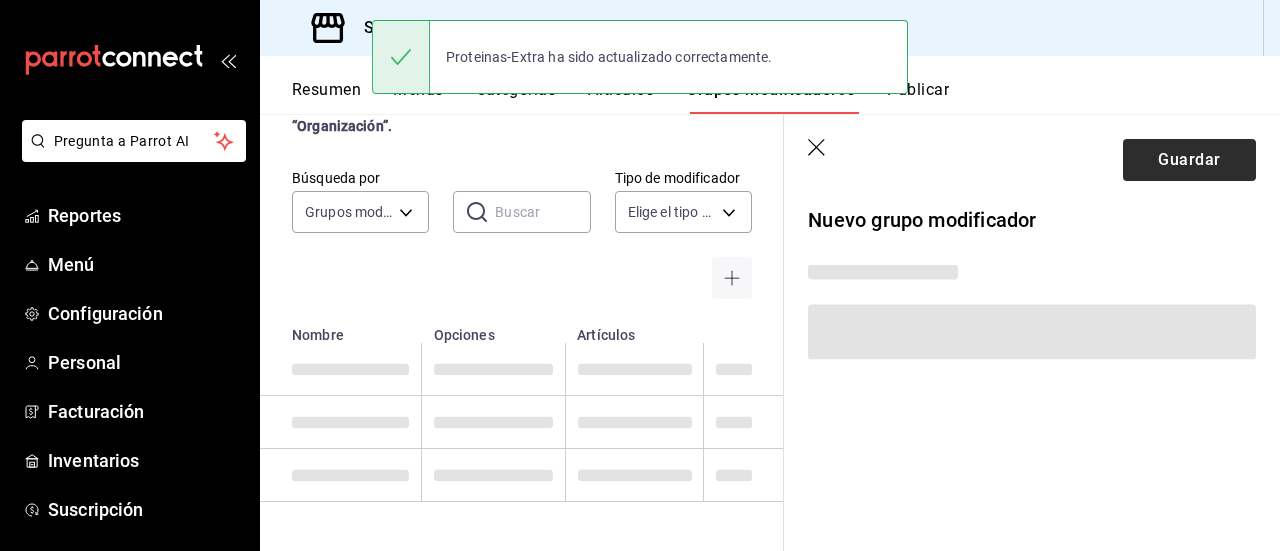scroll, scrollTop: 0, scrollLeft: 0, axis: both 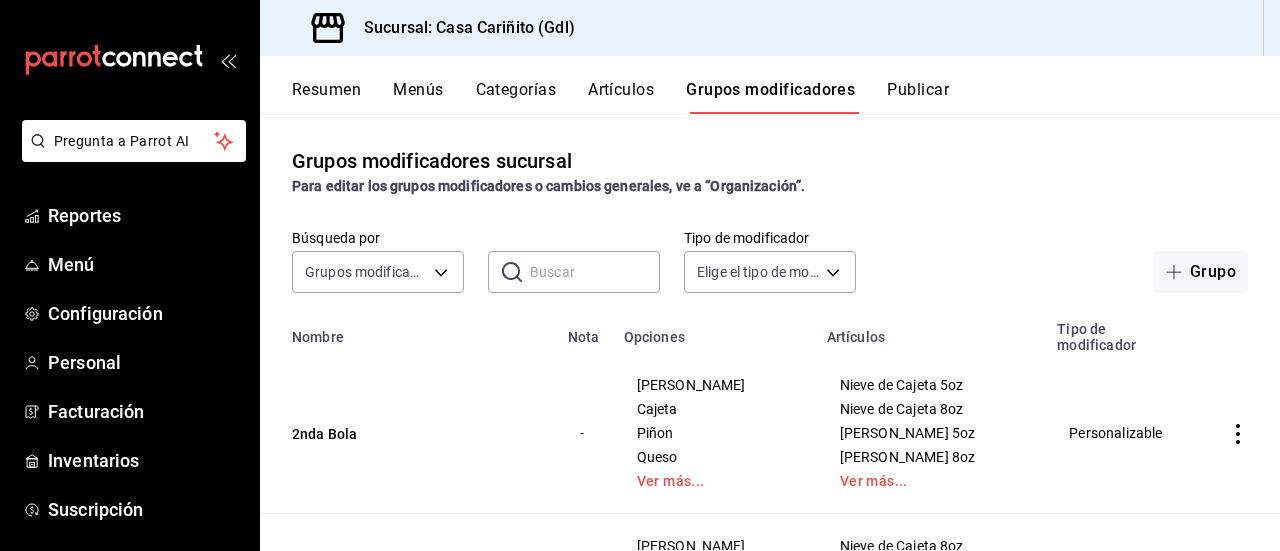 click on "Grupos modificadores sucursal Para editar los grupos modificadores o cambios generales, ve a “Organización”." at bounding box center [770, 171] 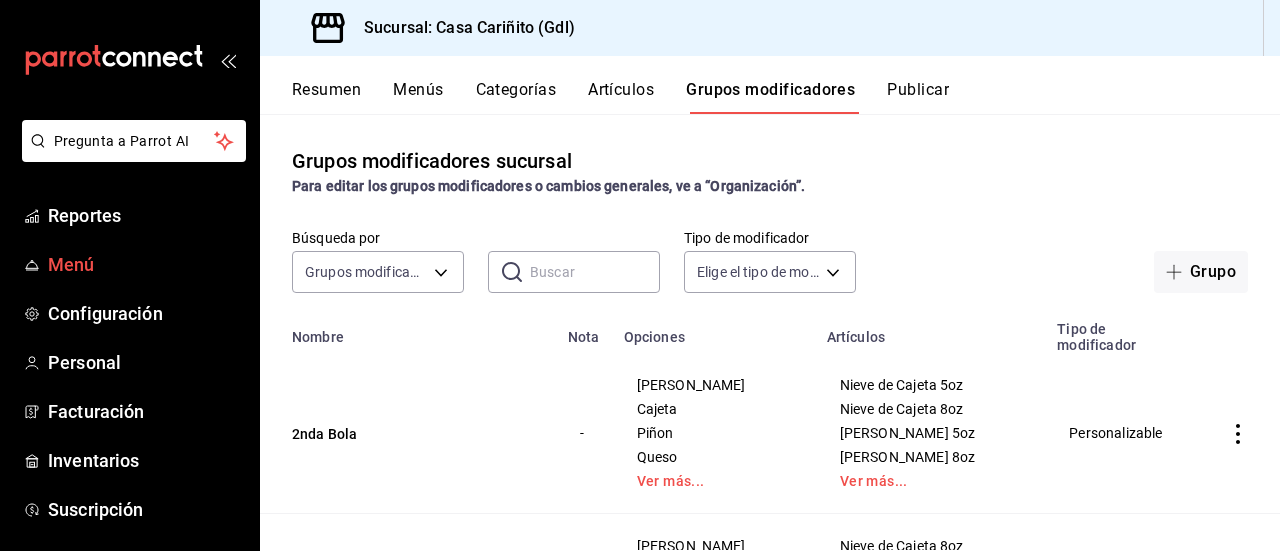 click on "Menú" at bounding box center (145, 264) 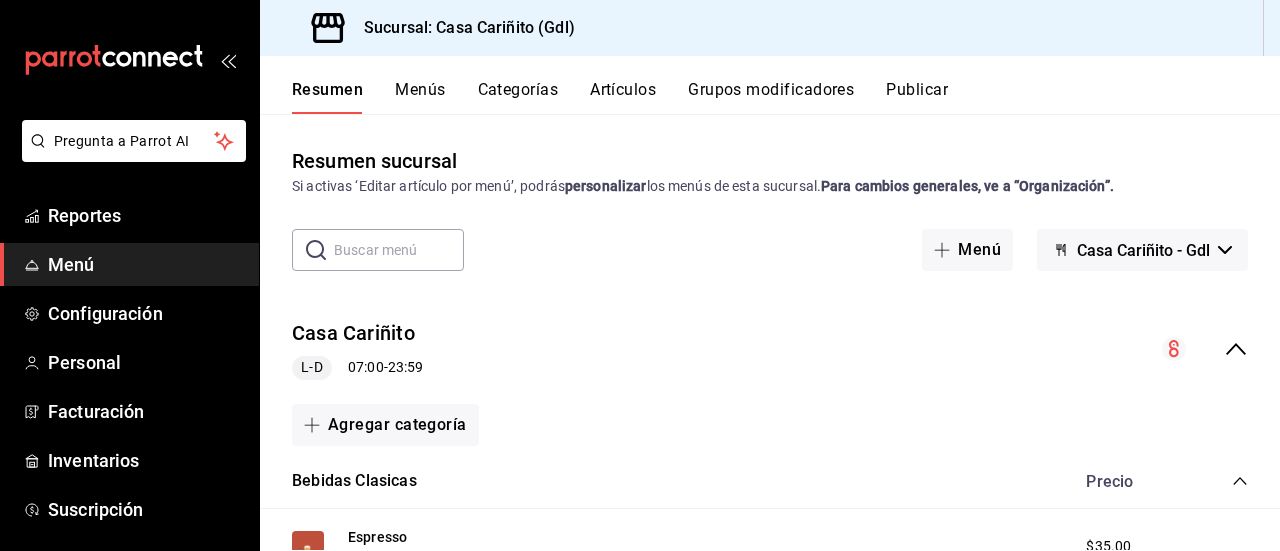 click on "Resumen sucursal Si activas ‘Editar artículo por menú’, podrás  personalizar  los menús de esta sucursal.  Para cambios generales, ve a “Organización”. ​ ​ Menú Casa Cariñito - Gdl Casa Cariñito L-D 07:00  -  23:59 Agregar categoría Bebidas Clasicas Precio Espresso Cortado ,  Tipo de leche Ch $35.00 Americano Chico Temperatura ,  Shot extra de espresso ,  Cortado ,  Tipo de leche Ch ,  Jarabes chicos $45.00 Americano Grande Temperatura ,  Shot extra de espresso ,  Cortado ,  Tipo de leche Gde ,  Jarabes Grandes $55.00 Flat [PERSON_NAME] Chico Shot extra de espresso ,  Canela ,  Tipo de leche Ch $50.00 Cappuccino Chico Shot extra de espresso ,  Canela ,  Tipo de leche Ch ,  Jarabes chicos $50.00 Cappuccino Grande Shot extra de espresso ,  Canela ,  Tipo de leche Gde ,  Jarabes Grandes $60.00 Latte Chico Temperatura ,  Shot extra de espresso ,  Canela ,  Tipo de leche Ch ,  Jarabes chicos $55.00 Latte Grande Temperatura ,  Shot extra de espresso ,  Canela ,  Tipo de leche Gde ,  Jarabes Grandes ," at bounding box center [770, 348] 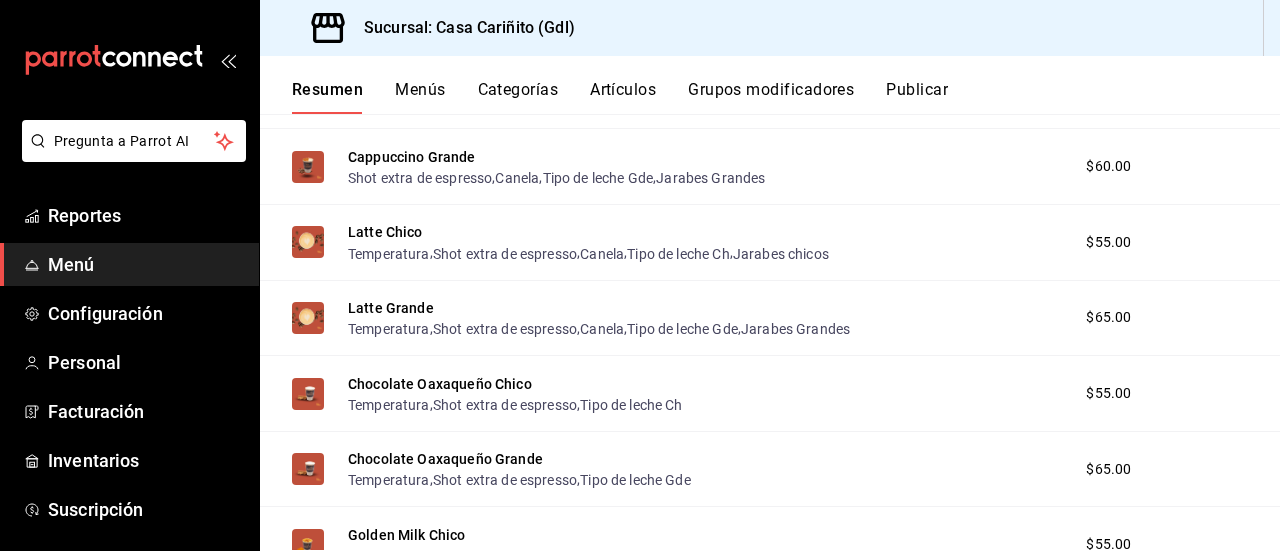 scroll, scrollTop: 760, scrollLeft: 0, axis: vertical 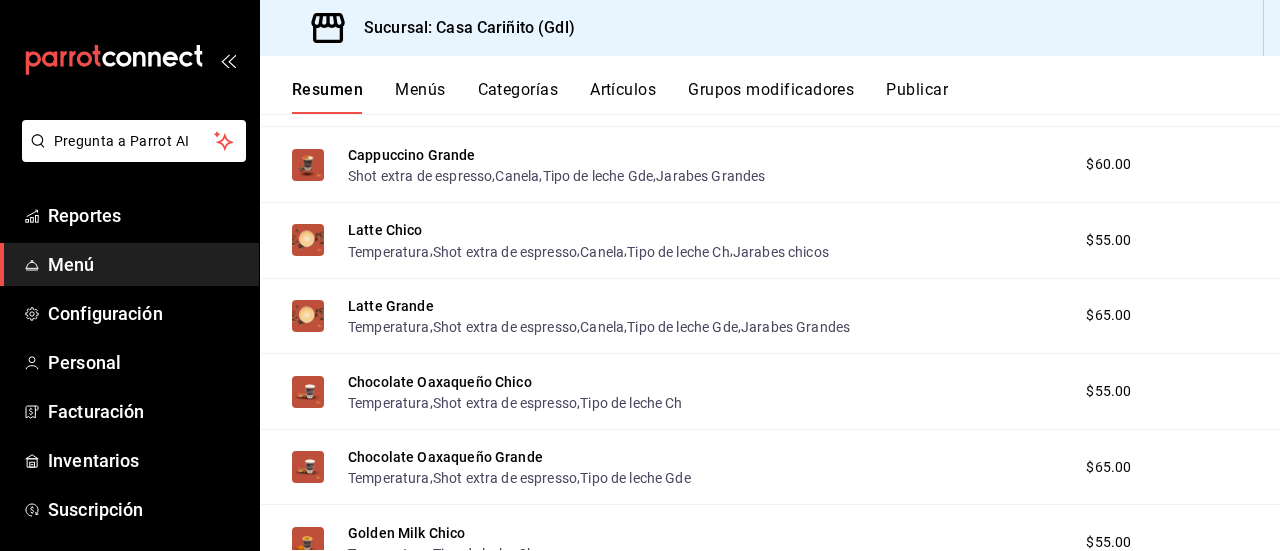 click on "Artículos" at bounding box center [623, 97] 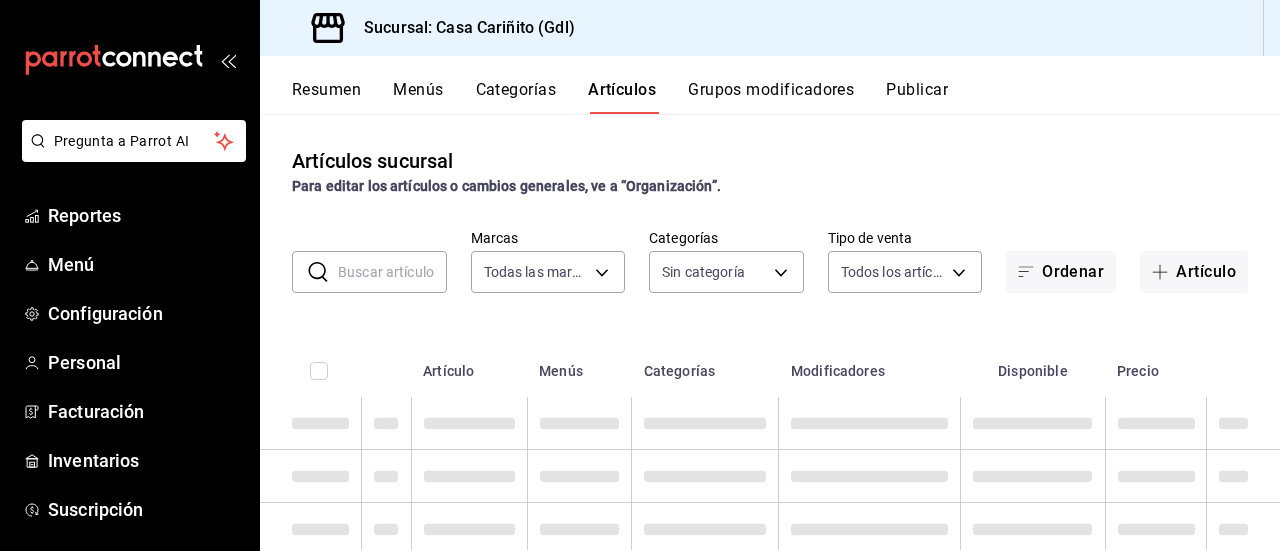 type on "8947f16a-b59e-47e0-855d-71f6ff839714" 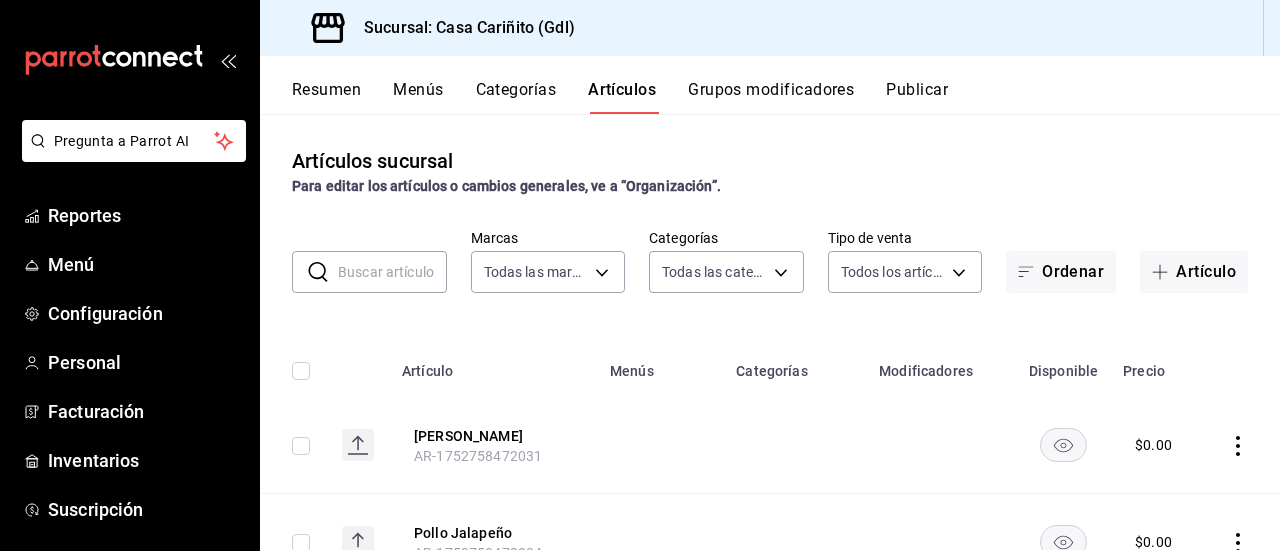type on "119168ad-5666-4e12-b5e0-b6859d94c33e,3672ac4d-098c-42c2-bee0-f5ef16b79c15,6ec77392-da8a-449e-9f25-77a19950f092,e73556bc-920a-4958-894f-a8b359929b36,d57f6614-0ae0-40d0-9e67-7f49d2dd4f62,5c3382f8-c908-4f11-aa5e-b434079d3c98,89e01679-5064-4d70-93d2-1563e376c6b9,d02bffeb-6acd-4ccf-a441-b6862bd096ff,201c0ec6-03db-4650-b181-90d37a52a7bc,d3743f24-2878-4108-946b-ef734557fc6b,0549263f-65c5-4e60-8871-0fb6aa68ea33,f0147713-8c25-475c-9194-ba34a4014ad6,62e69e59-e768-4cf3-80e2-0dfc675ac4a8,e83b3a89-fb39-45c3-9274-fb1a70fe3267,22af7a4b-c6e0-42eb-991e-0f8d54b31f52,e59ef034-d863-422d-9e10-99f725148a6c,6ed79670-fc4a-4c7b-94a7-25fc7122a77f,d08efff5-e693-4d67-a8be-481cfc4d1d55,c0c95f39-b531-41d1-a3fa-40b7579b5be6,a58292ac-cca7-438f-b18b-e43c32f22fbf,94ed2f24-c582-4fdb-8c5a-4ec1a15f076a,5c62eac0-5e46-4187-84a7-6c91381ec502,55e1de33-8d41-41d3-ab78-3e1ae59cd529,e83c2e4d-d2a8-4a49-8fa4-8e9e2b5a97bb,131b9d4a-5d5a-49ac-9873-cd78259a9e97,646359f7-f10b-4683-a852-845a33f4b68e,014415d8-f10e-4e7f-a3ce-35816782d895" 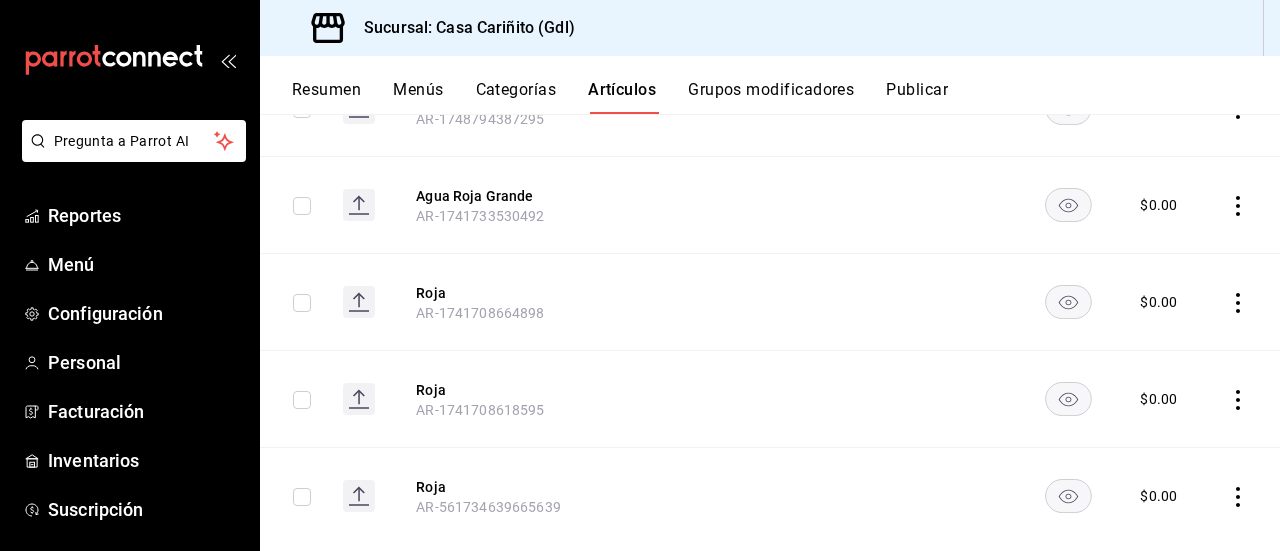 scroll, scrollTop: 377, scrollLeft: 0, axis: vertical 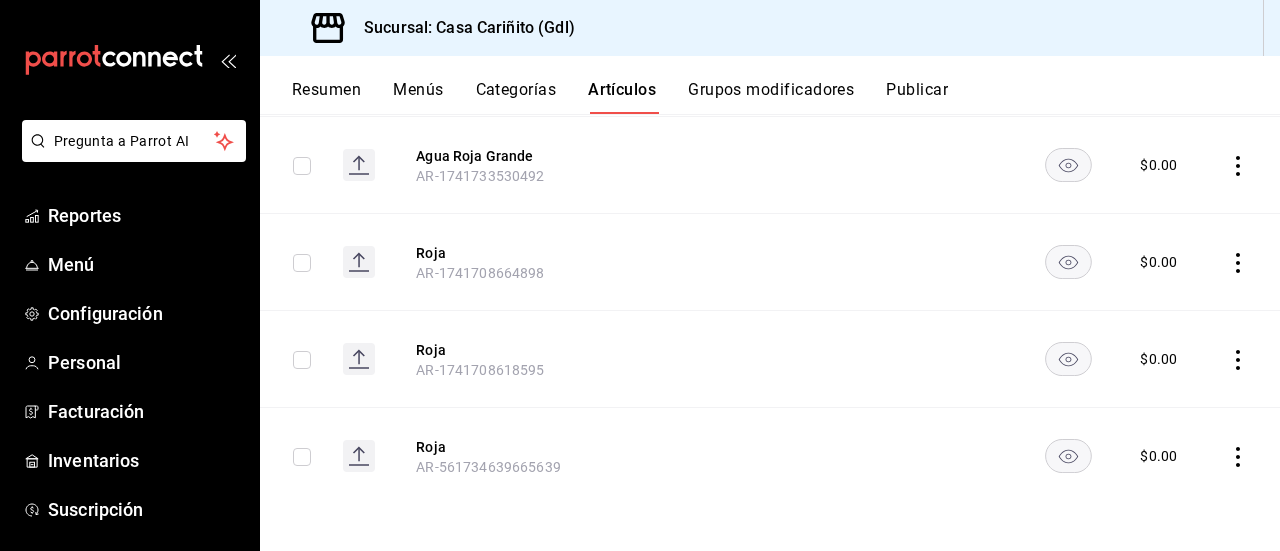 type on "roja" 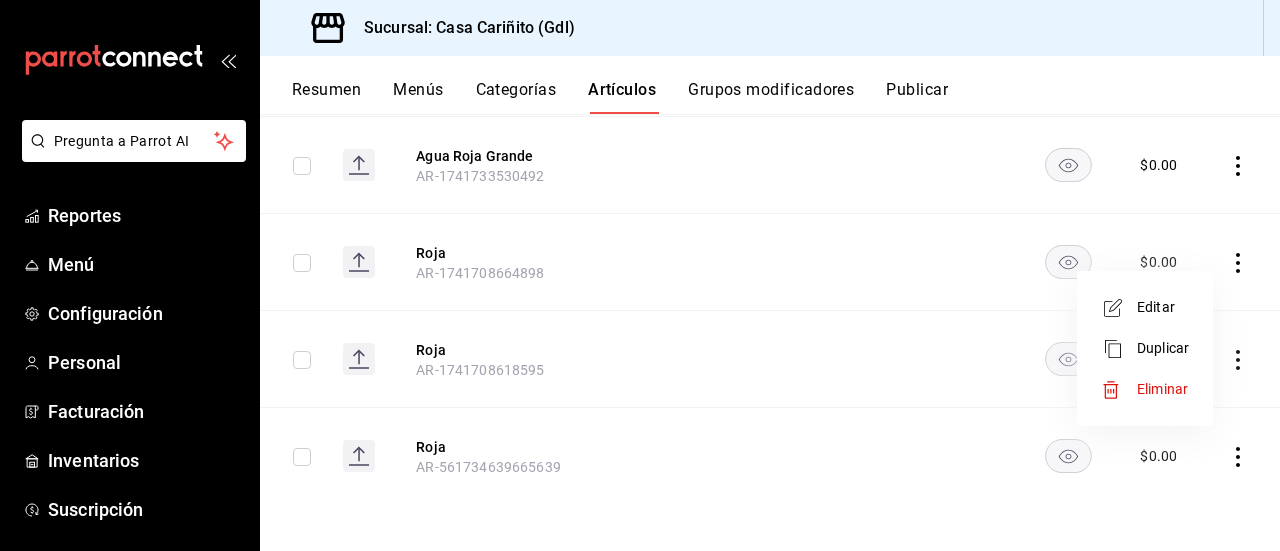 click on "Editar" at bounding box center (1145, 307) 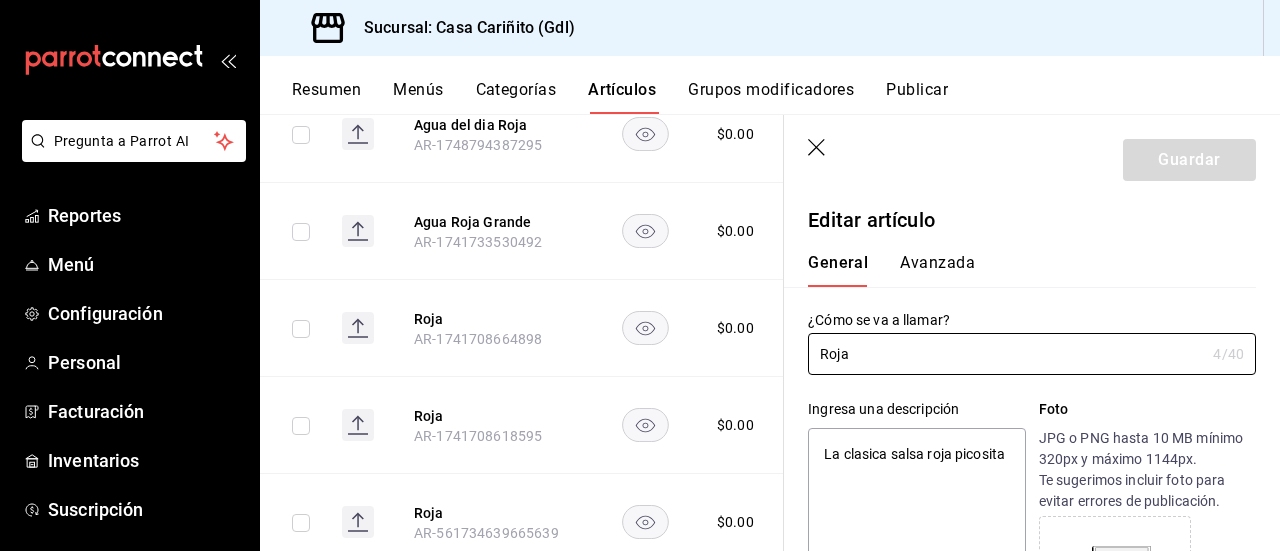 type on "x" 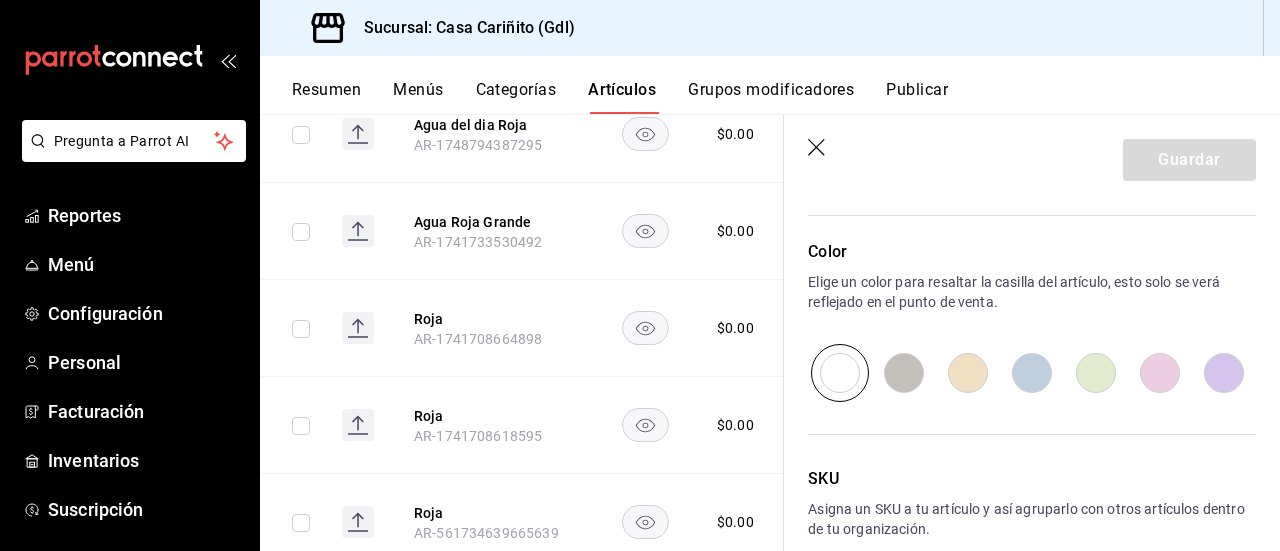 scroll, scrollTop: 689, scrollLeft: 0, axis: vertical 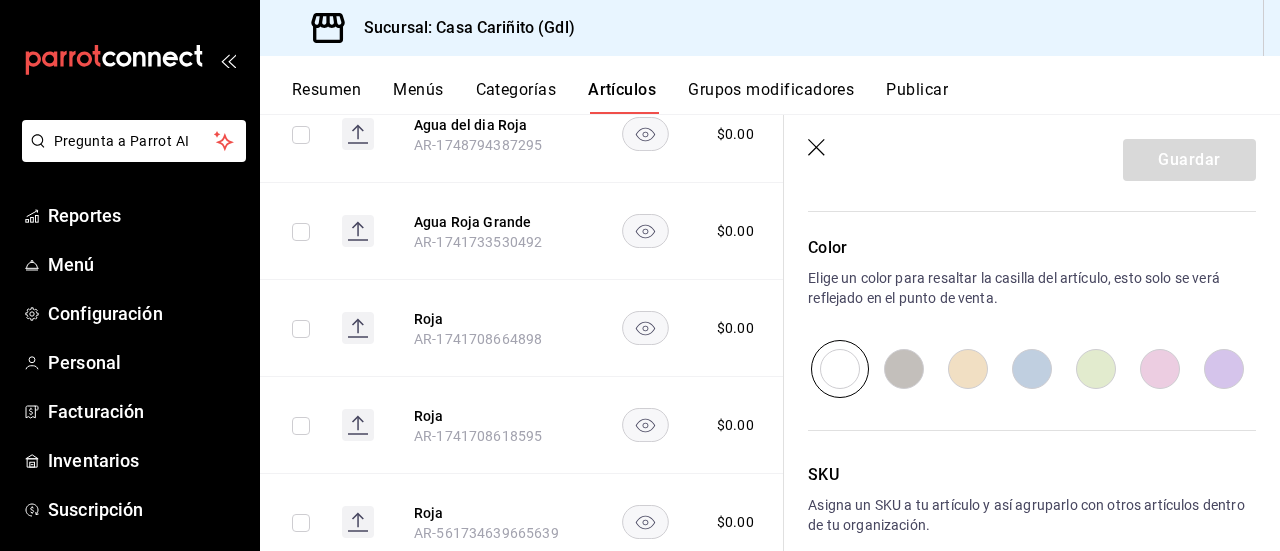 click at bounding box center (1224, 369) 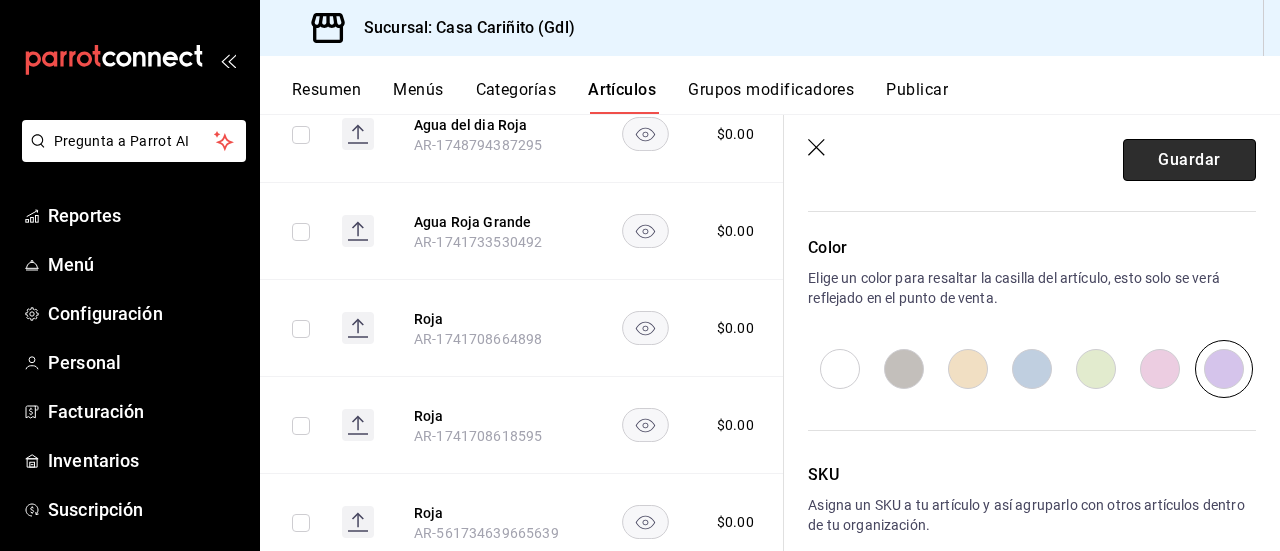 click on "Guardar" at bounding box center (1189, 160) 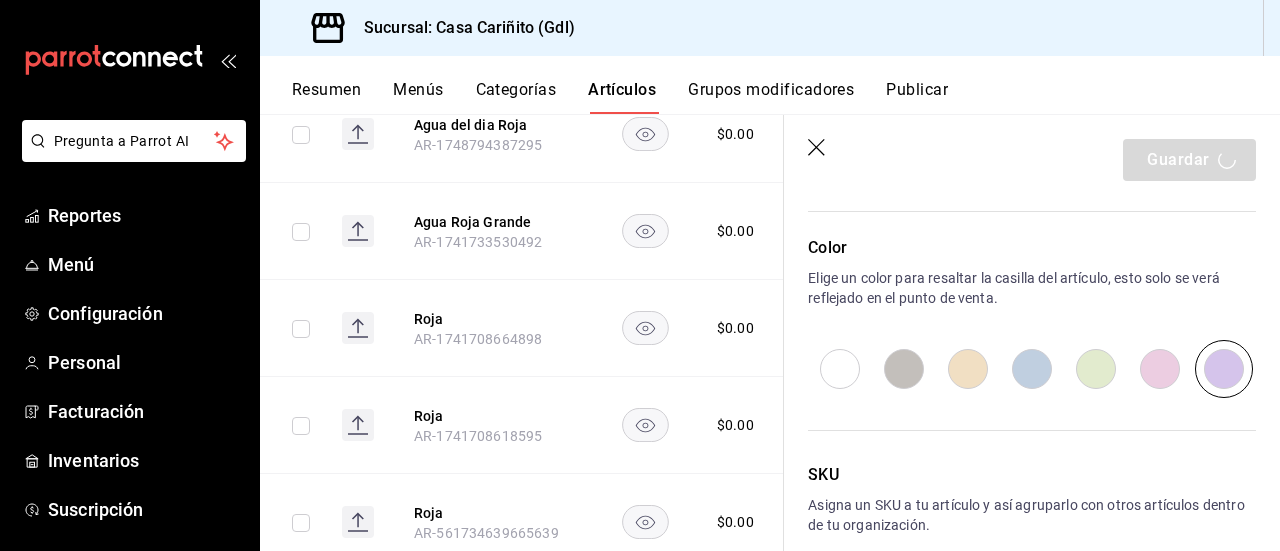 type on "x" 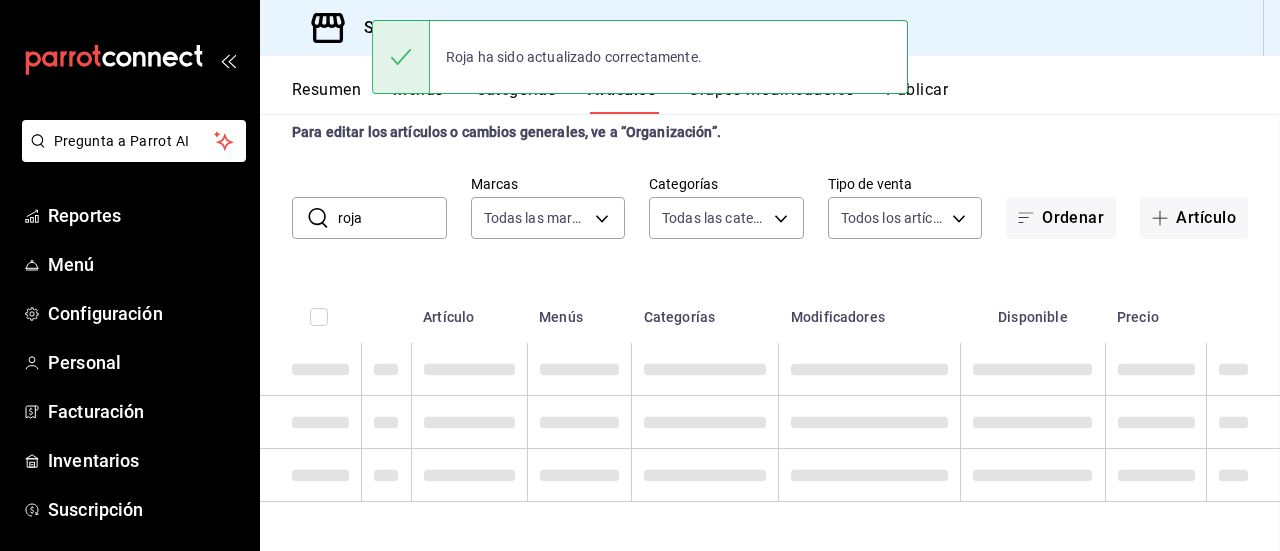 scroll, scrollTop: 52, scrollLeft: 0, axis: vertical 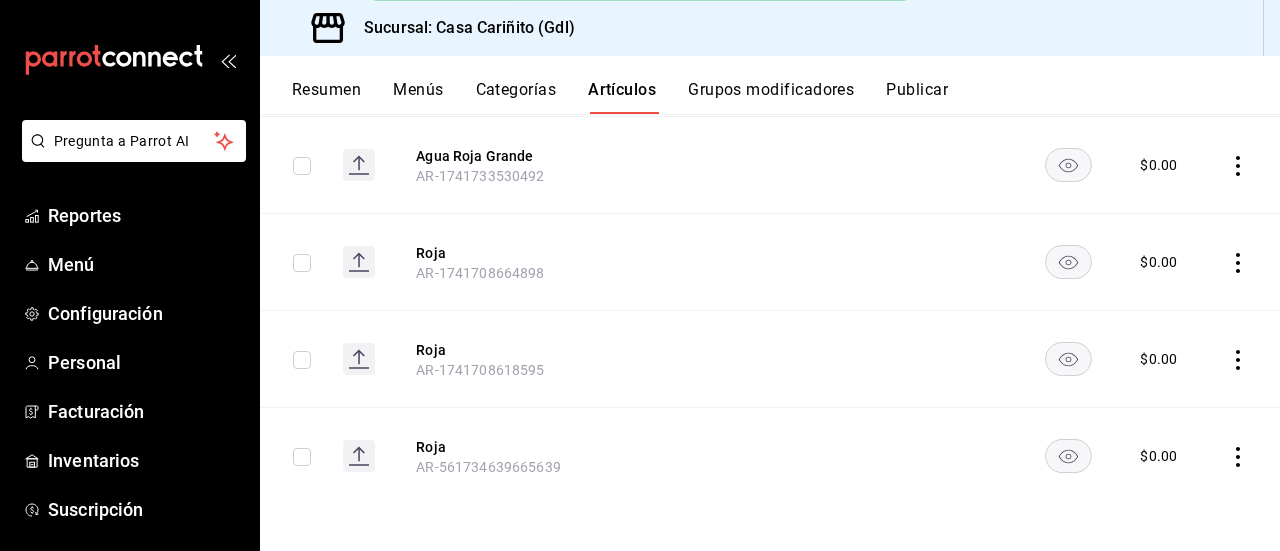 click 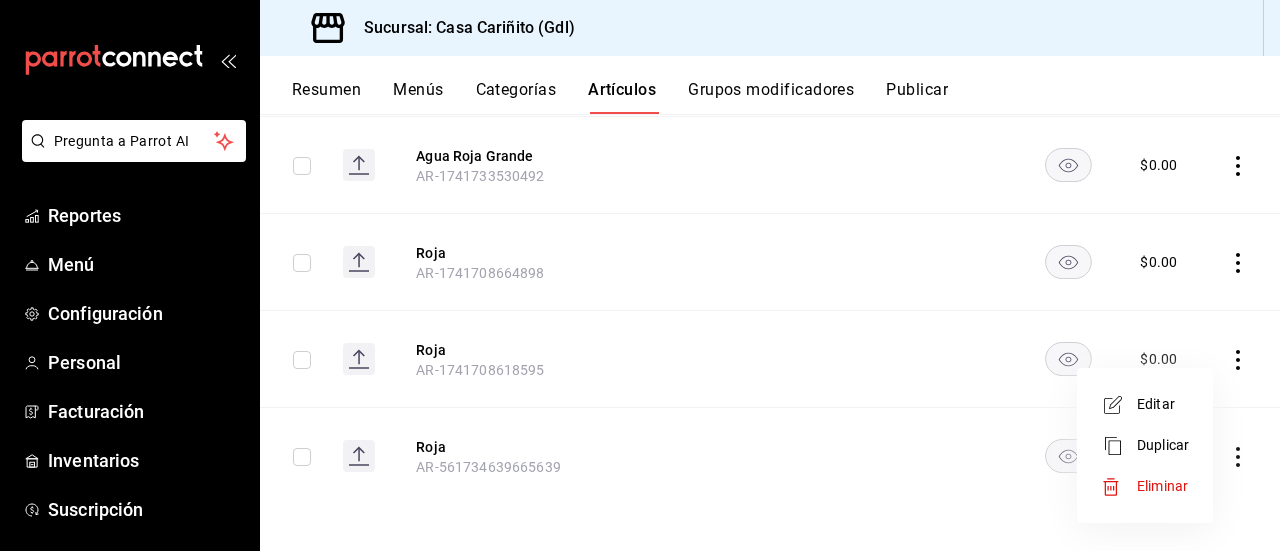 click on "Editar" at bounding box center (1163, 404) 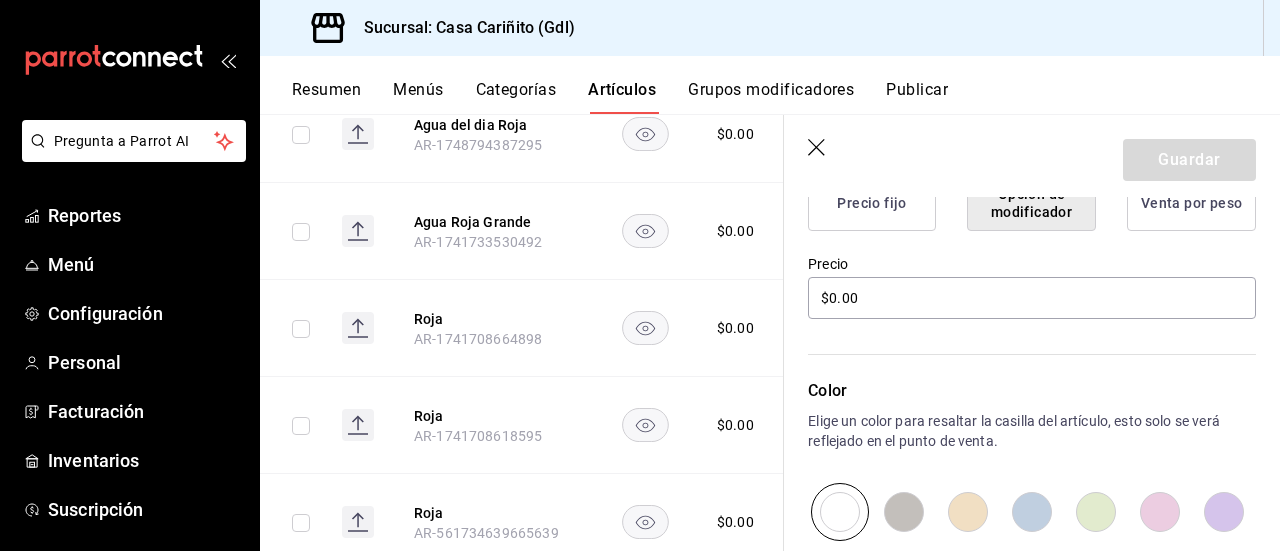 scroll, scrollTop: 650, scrollLeft: 0, axis: vertical 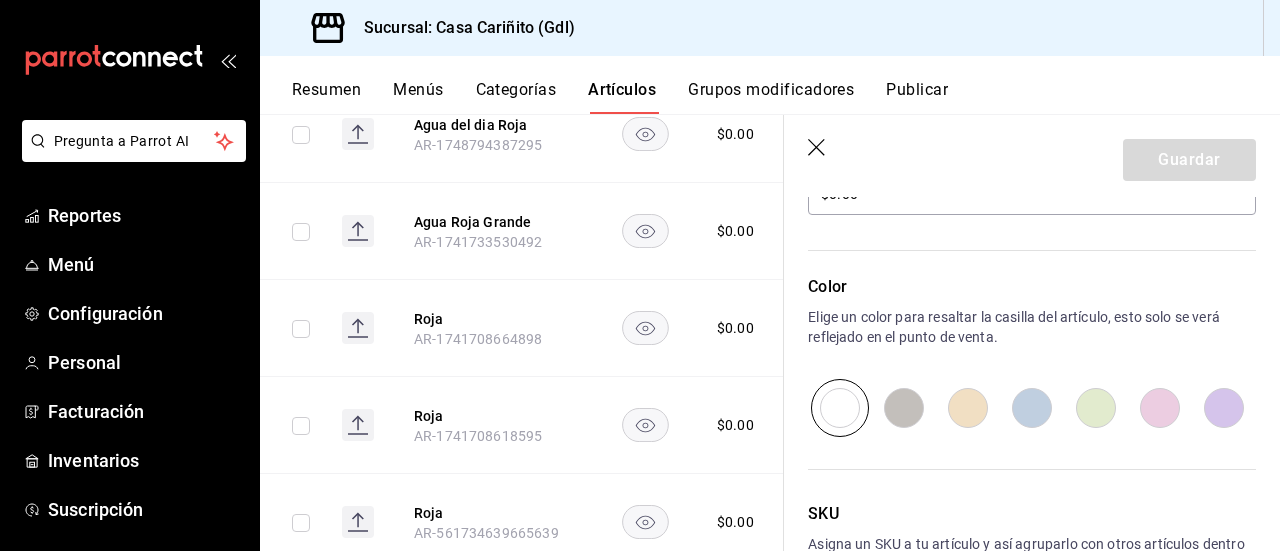 drag, startPoint x: 1220, startPoint y: 396, endPoint x: 1204, endPoint y: 349, distance: 49.648766 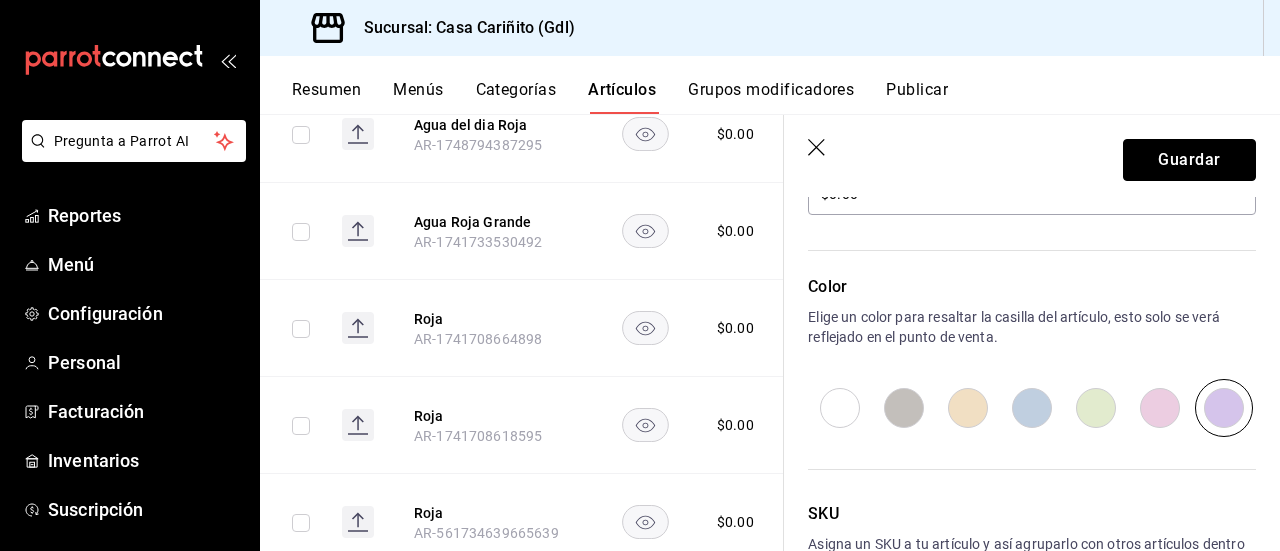 click on "Guardar" at bounding box center (1189, 160) 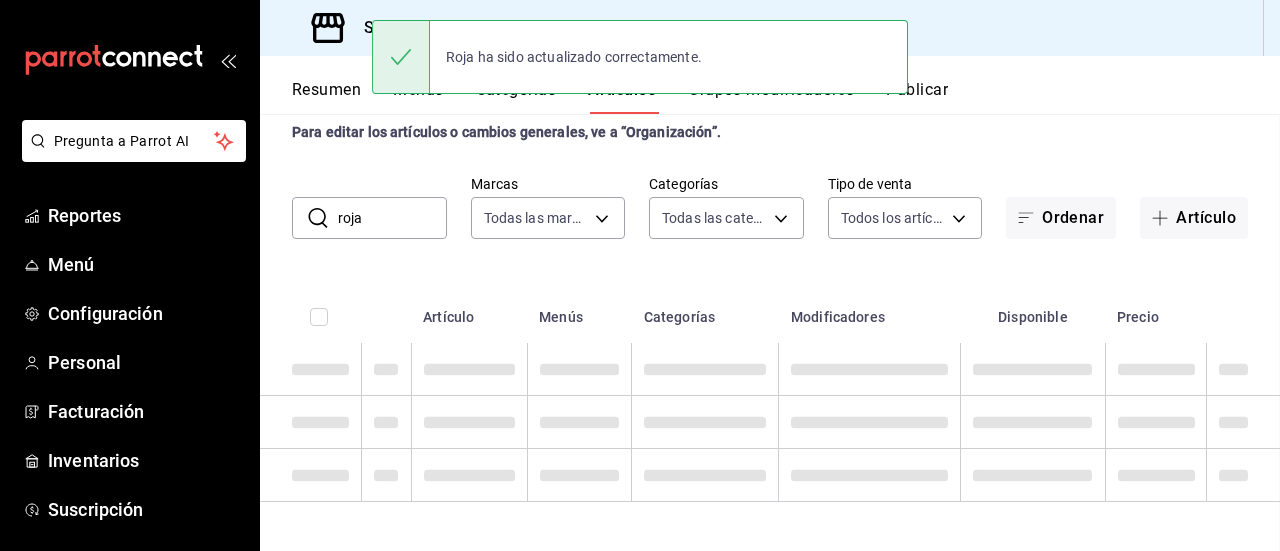 scroll, scrollTop: 52, scrollLeft: 0, axis: vertical 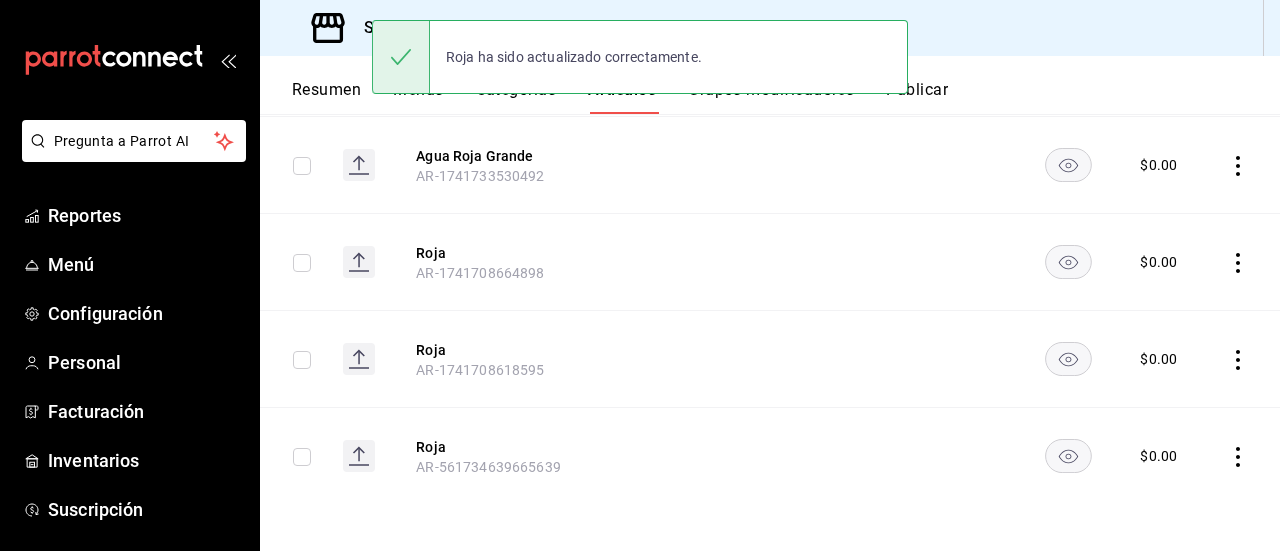 click 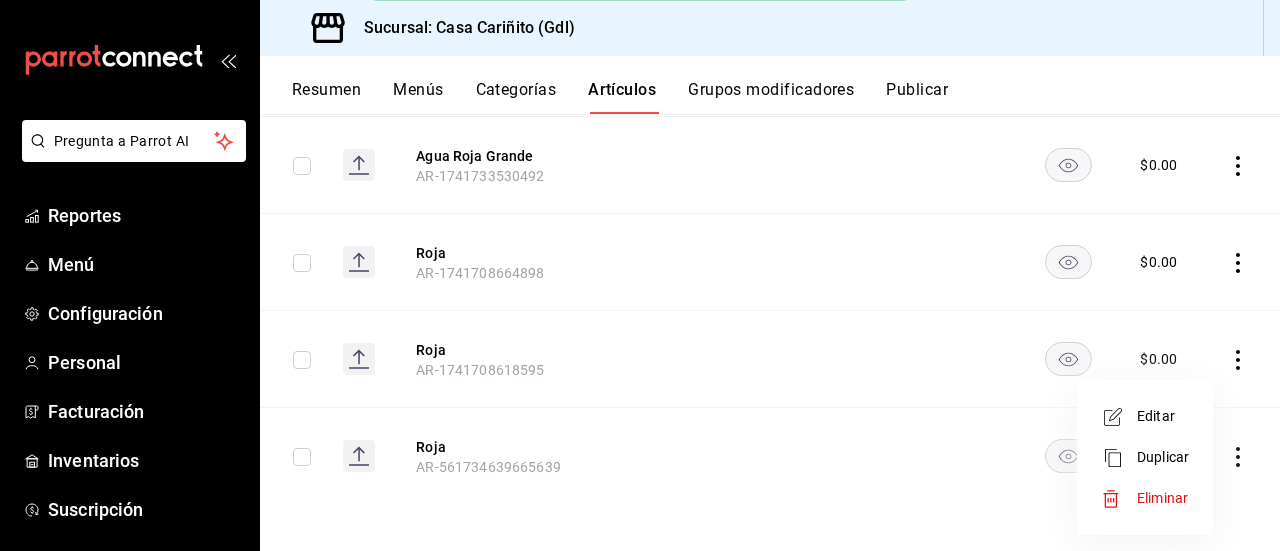 click on "Editar" at bounding box center [1163, 416] 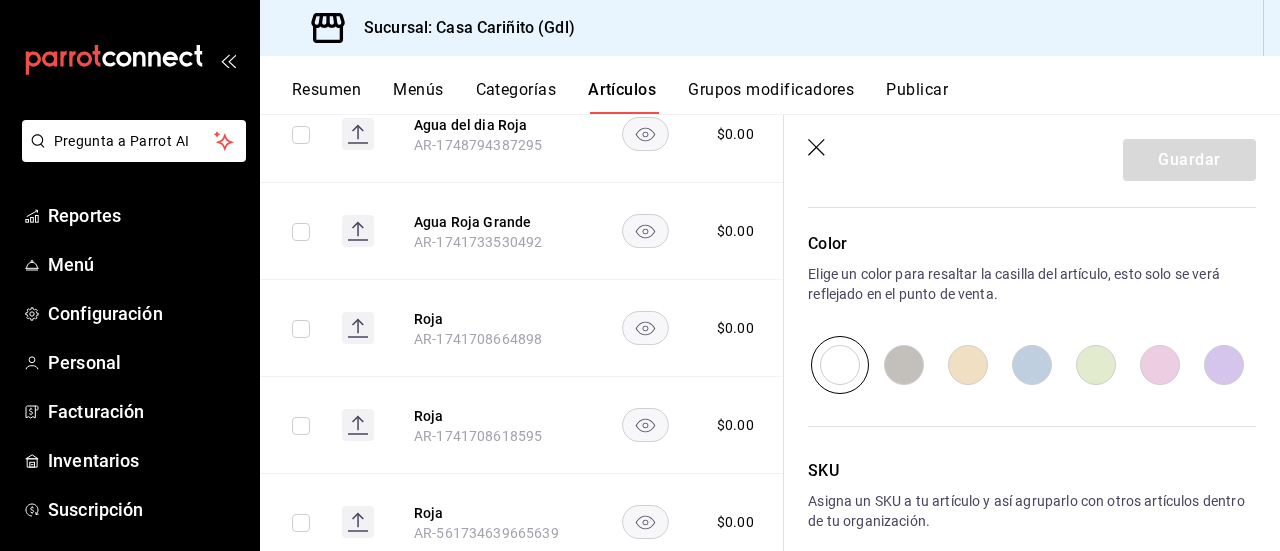 scroll, scrollTop: 720, scrollLeft: 0, axis: vertical 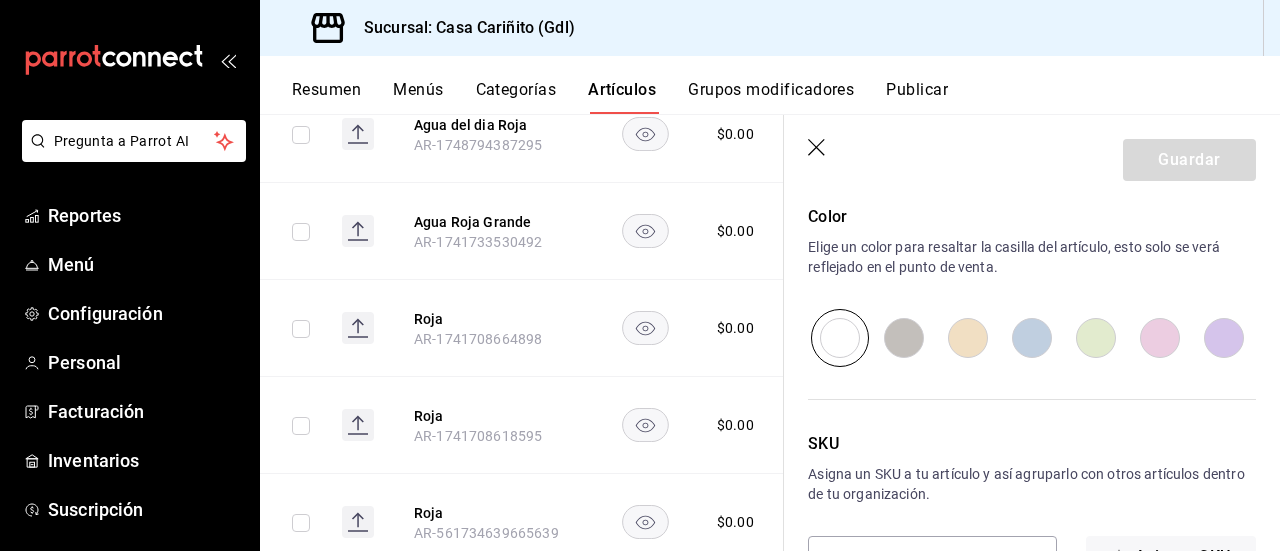 click at bounding box center (1224, 338) 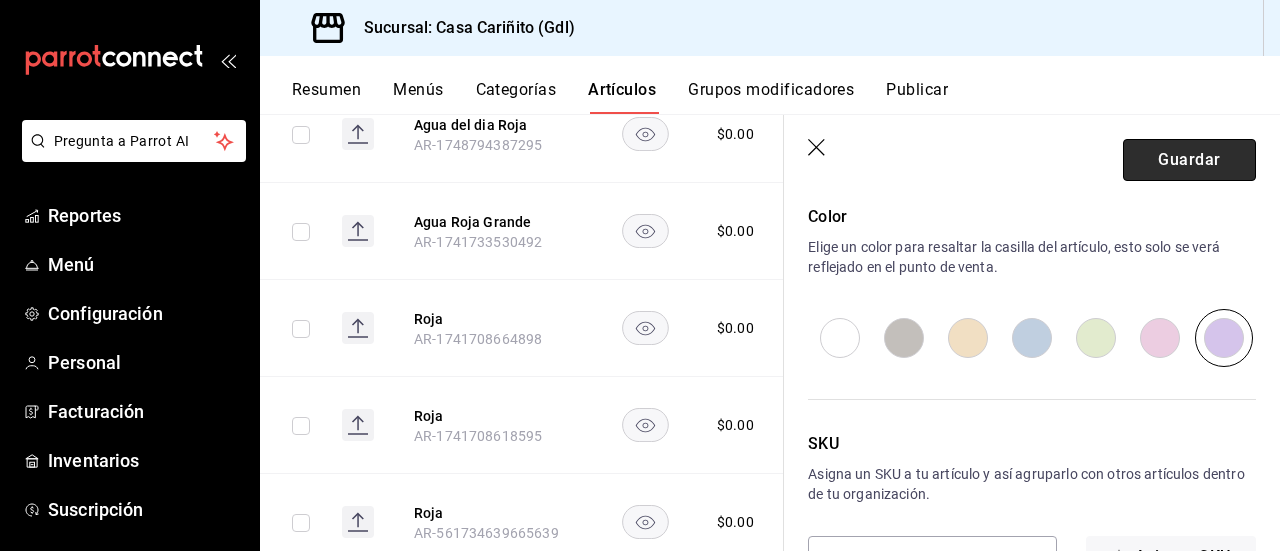 click on "Guardar" at bounding box center (1189, 160) 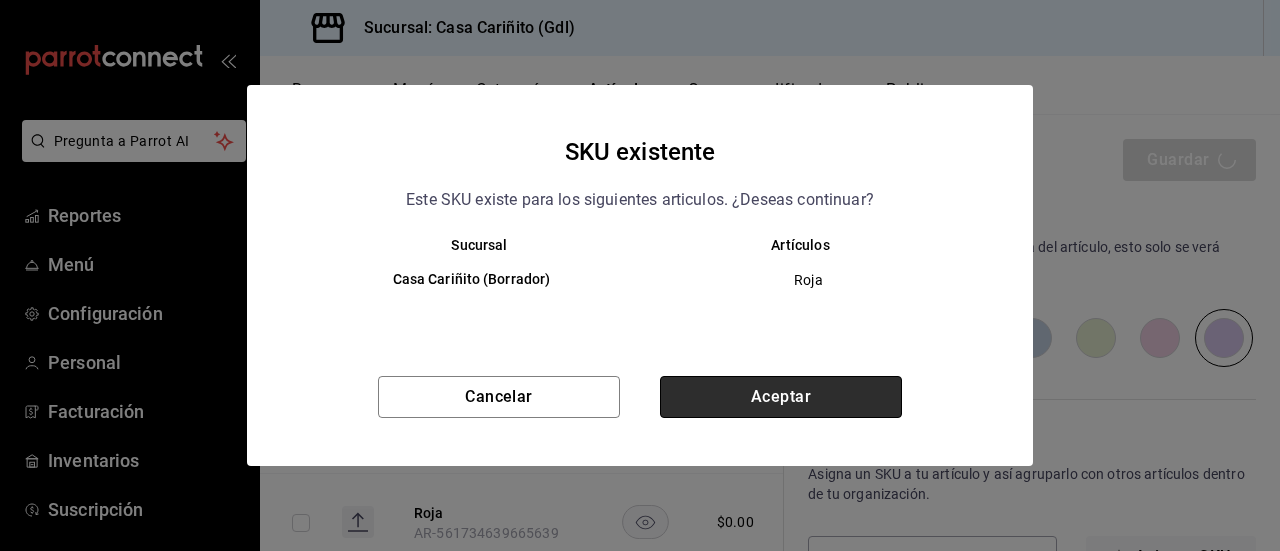 click on "Aceptar" at bounding box center (781, 397) 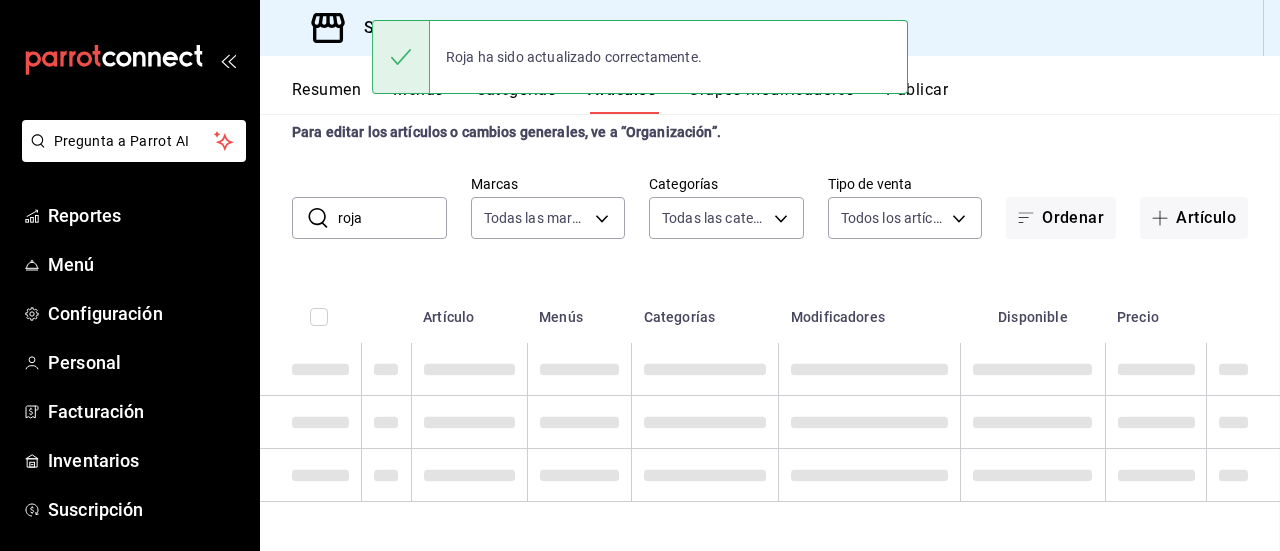 scroll, scrollTop: 52, scrollLeft: 0, axis: vertical 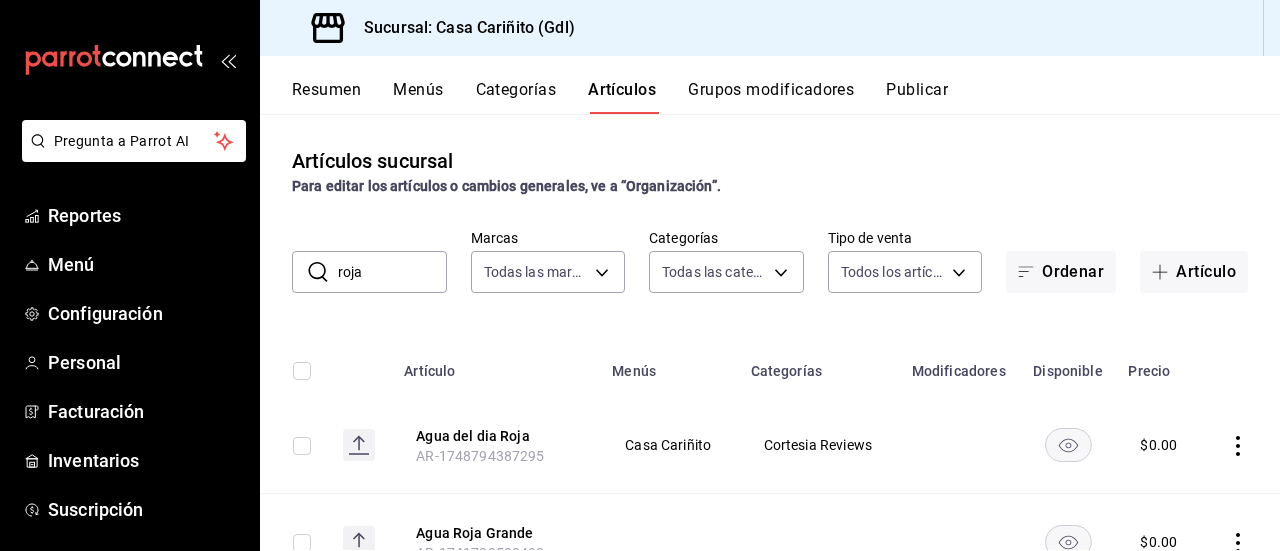 click on "roja" at bounding box center (392, 272) 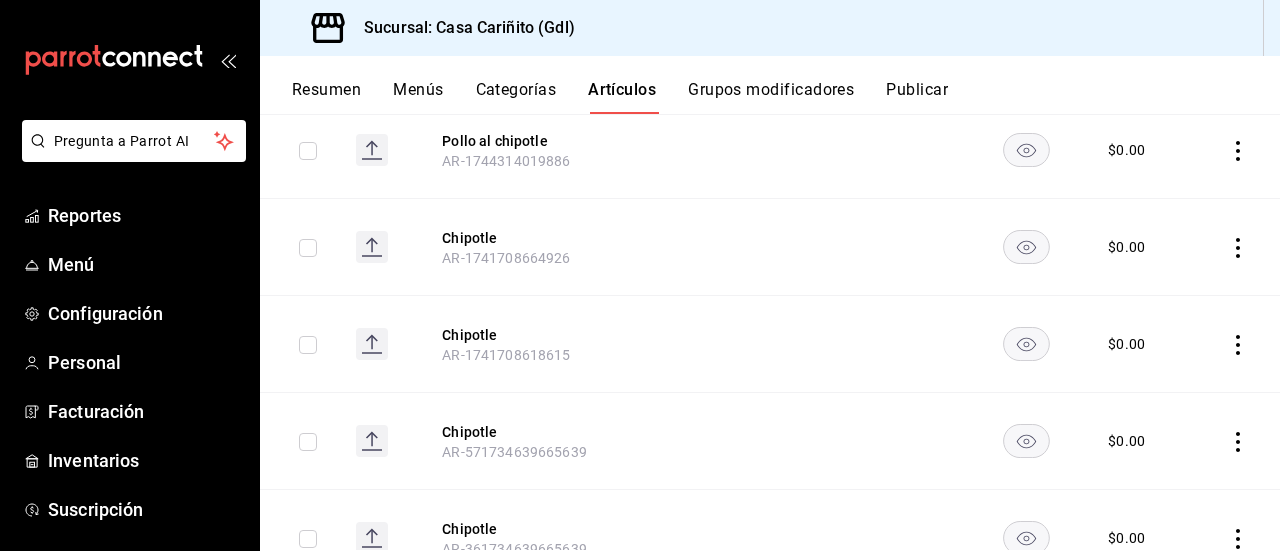 scroll, scrollTop: 683, scrollLeft: 0, axis: vertical 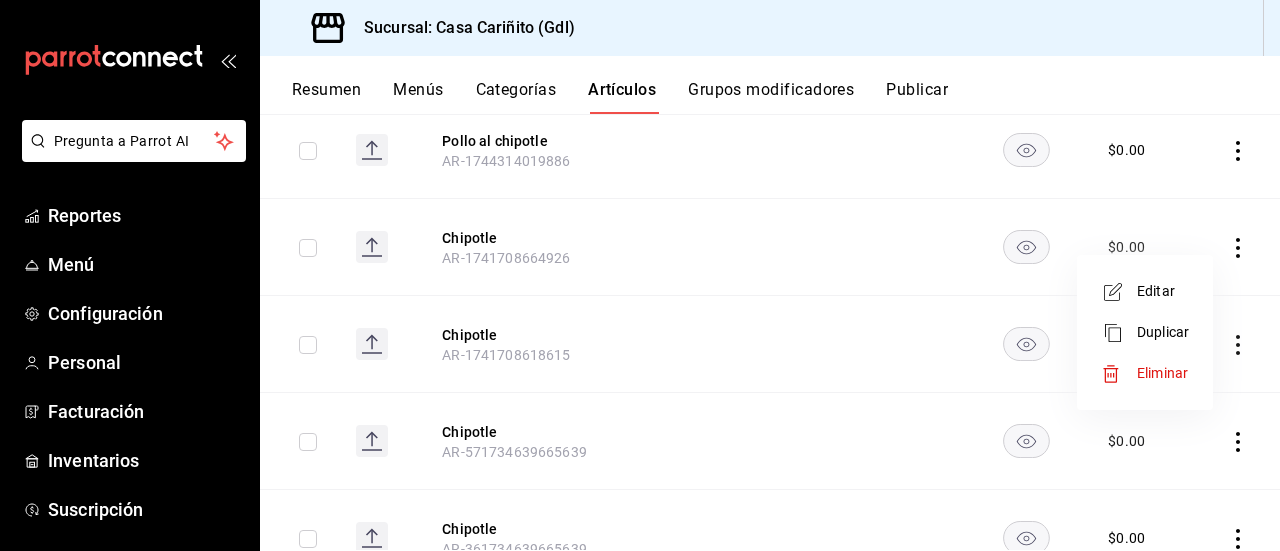 click on "Editar" at bounding box center [1163, 291] 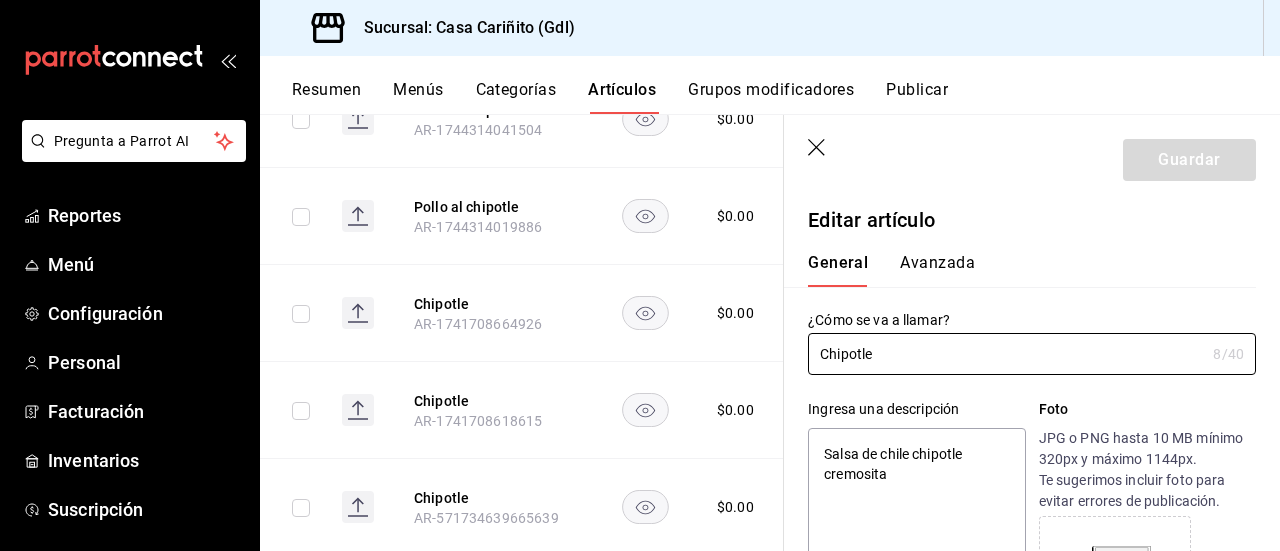 type on "x" 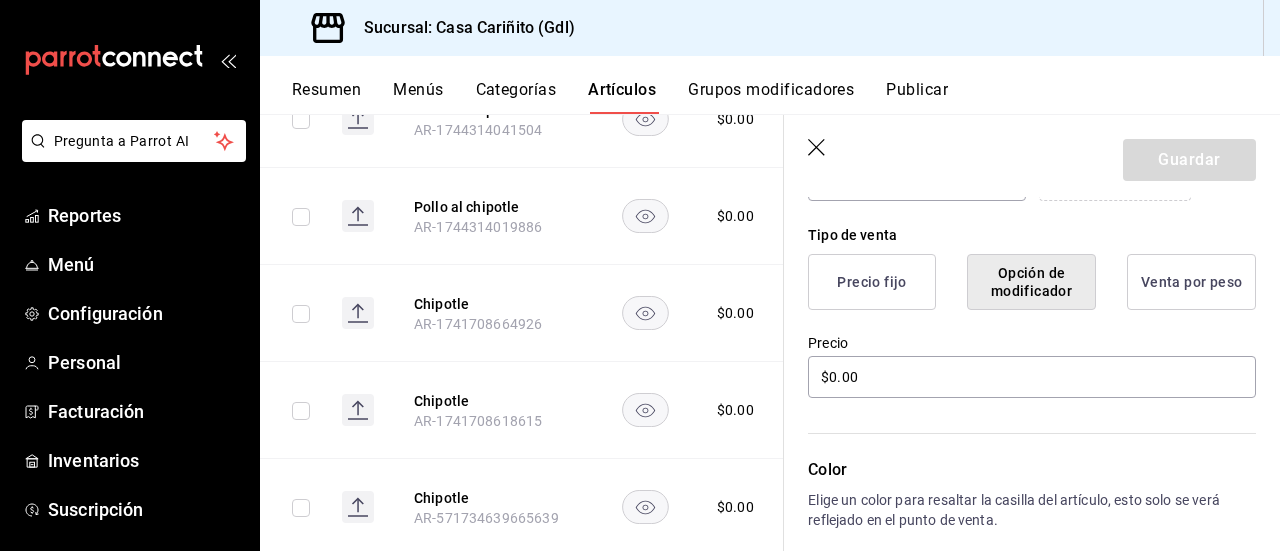 scroll, scrollTop: 786, scrollLeft: 0, axis: vertical 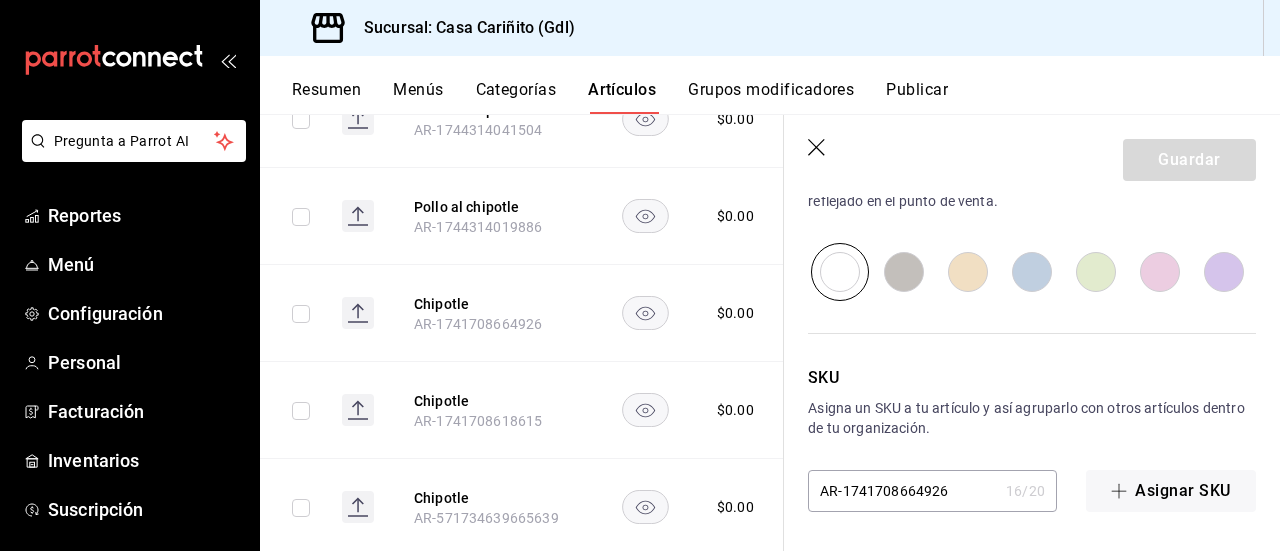 click at bounding box center [1224, 272] 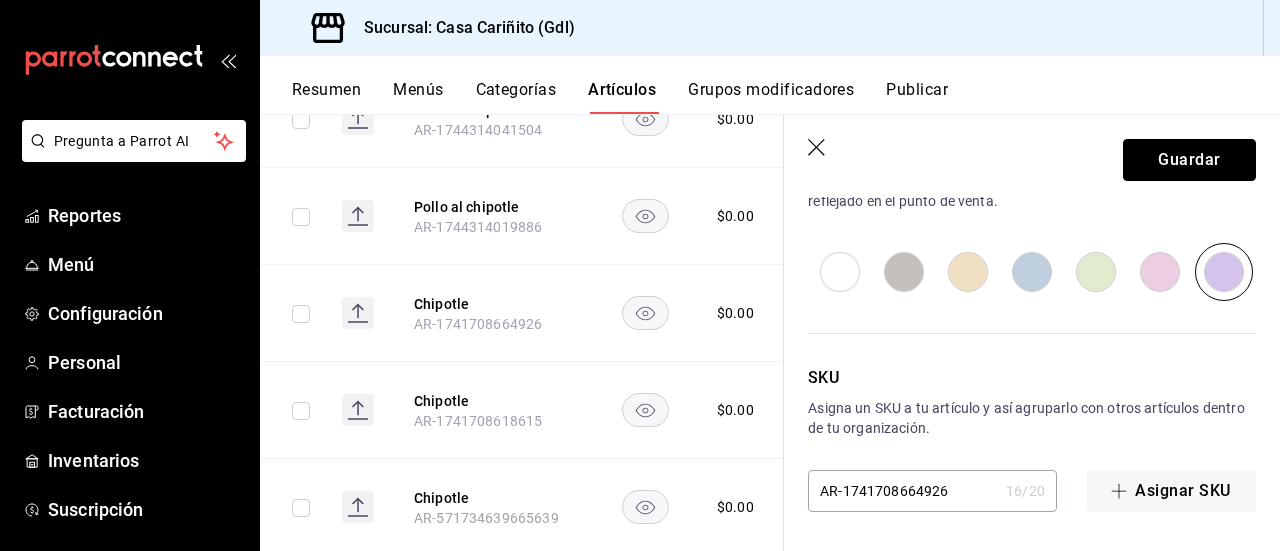 click on "Guardar" at bounding box center [1189, 160] 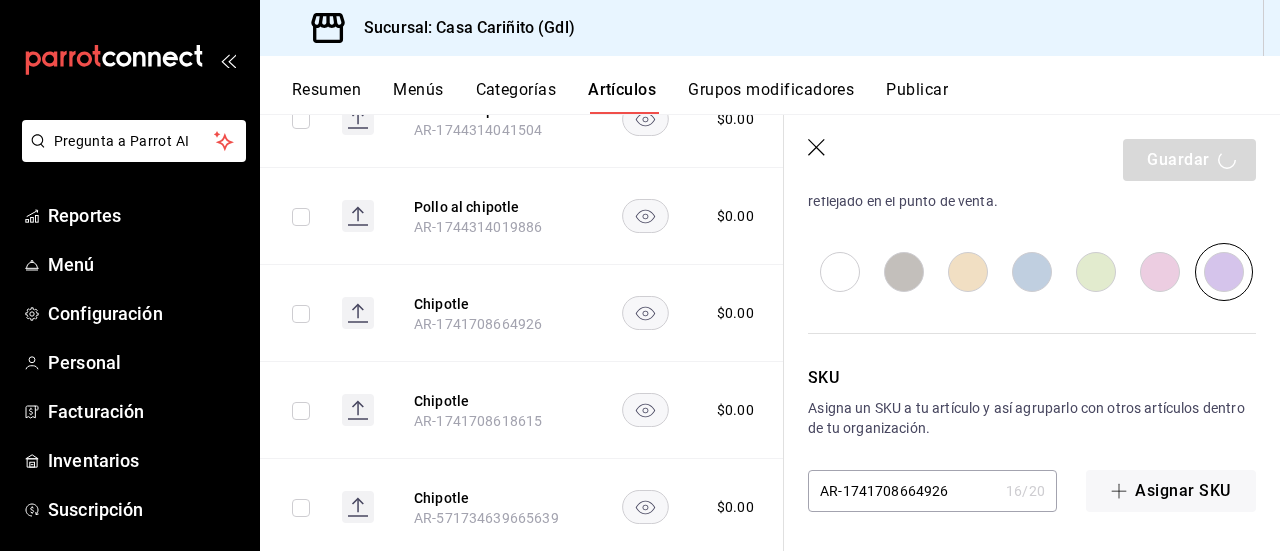 type on "x" 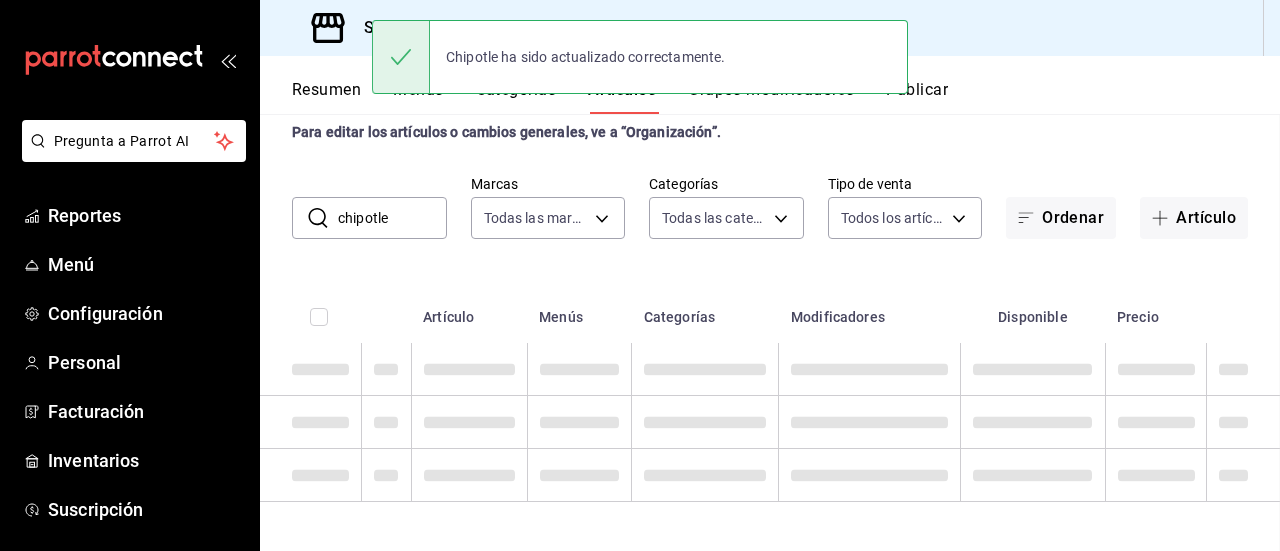 scroll, scrollTop: 52, scrollLeft: 0, axis: vertical 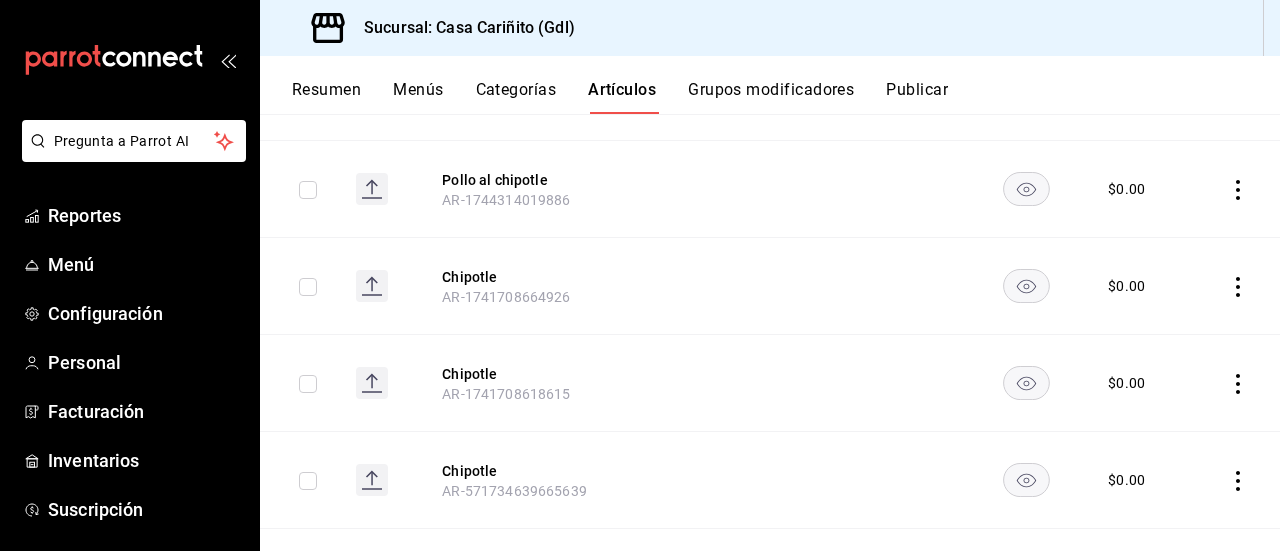 click 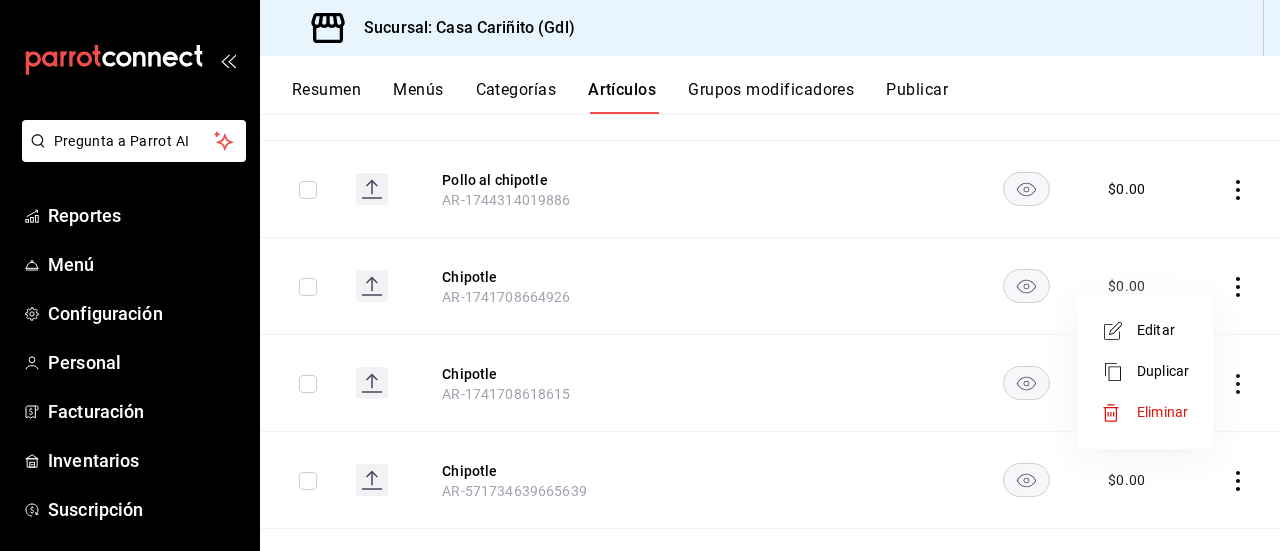 click at bounding box center (640, 275) 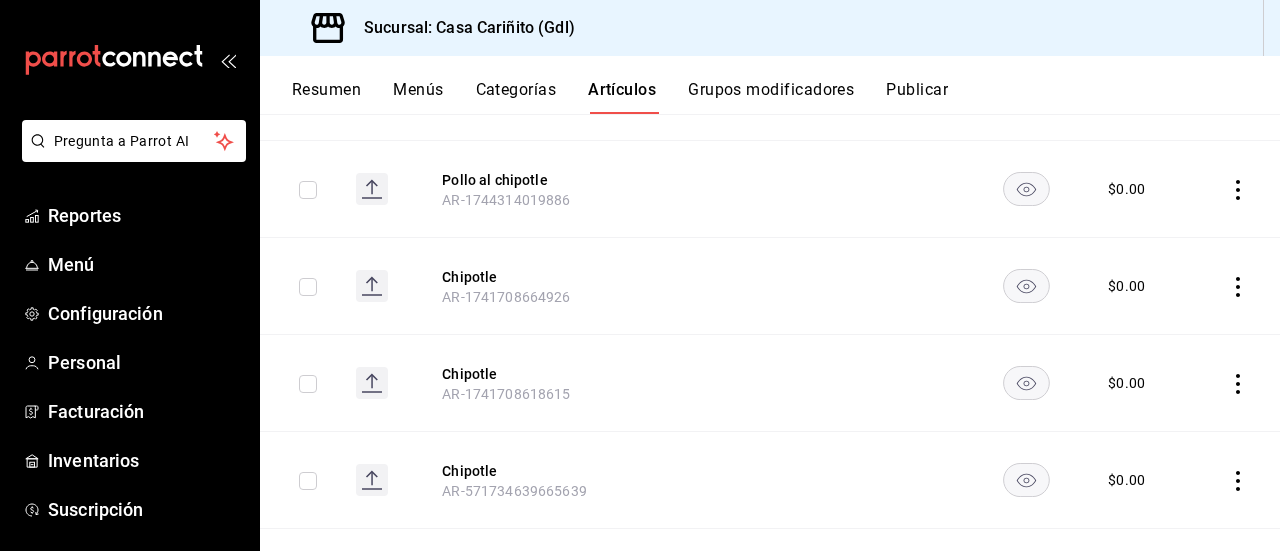 click 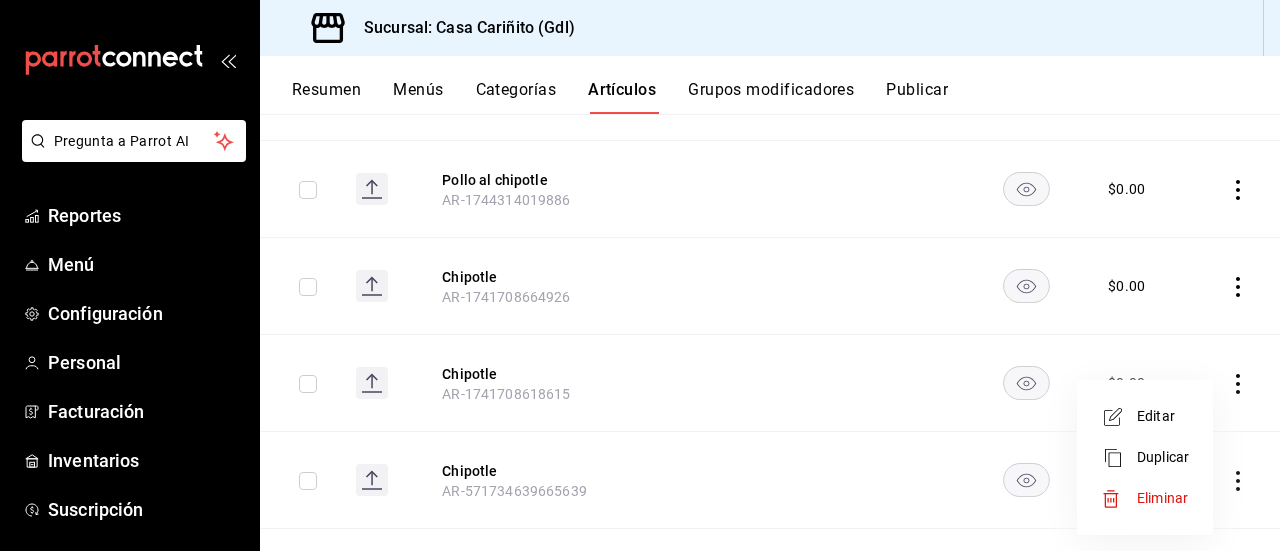 click on "Editar" at bounding box center [1163, 416] 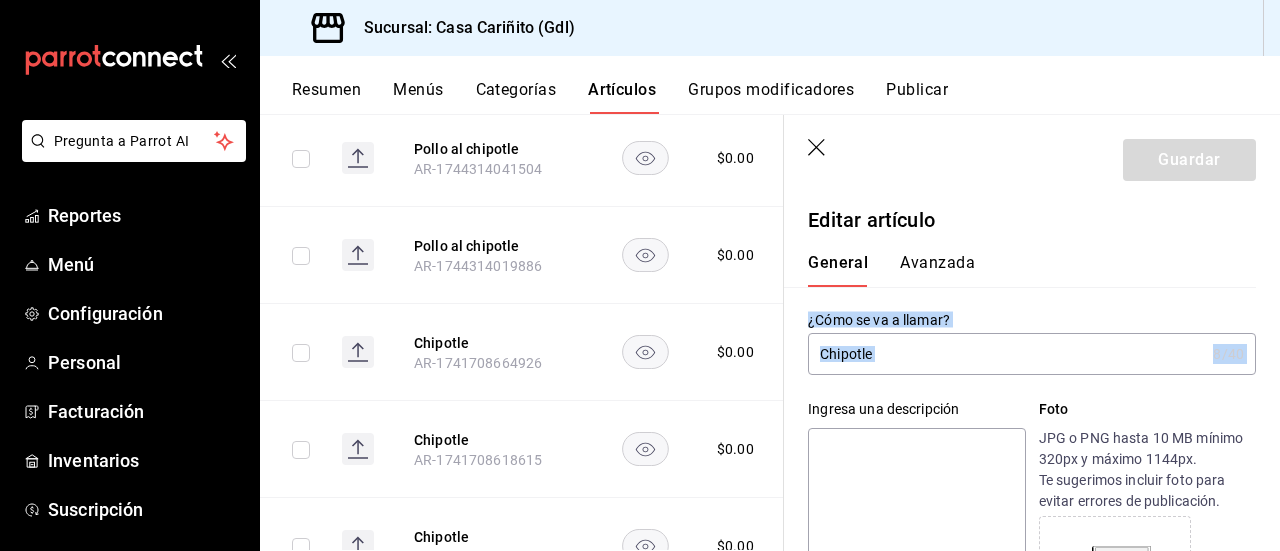 drag, startPoint x: 1265, startPoint y: 250, endPoint x: 1279, endPoint y: 317, distance: 68.44706 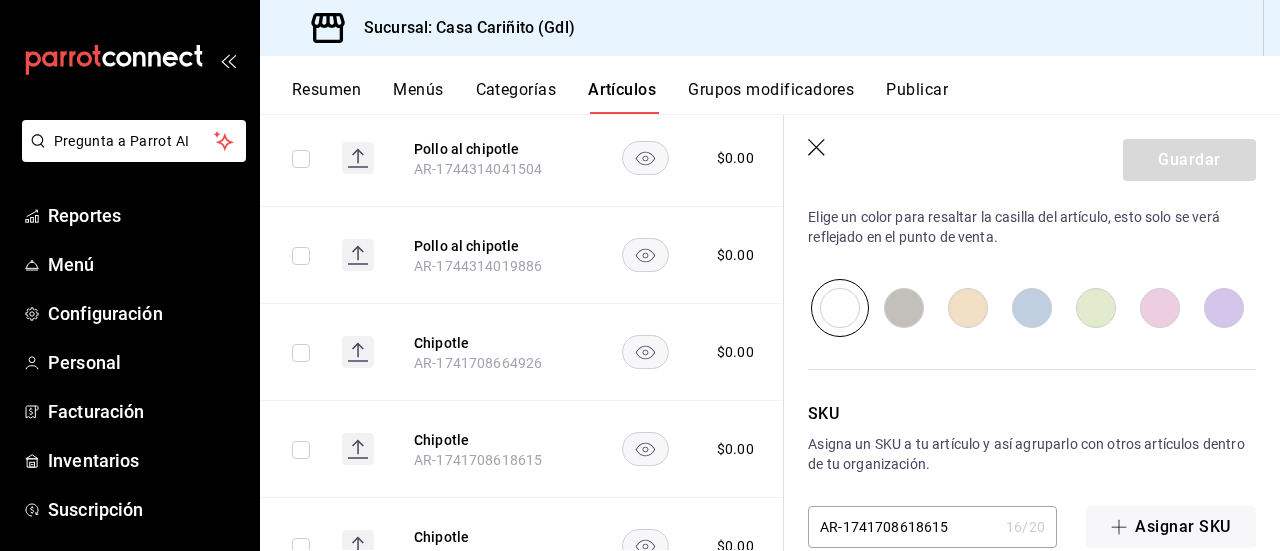 scroll, scrollTop: 758, scrollLeft: 0, axis: vertical 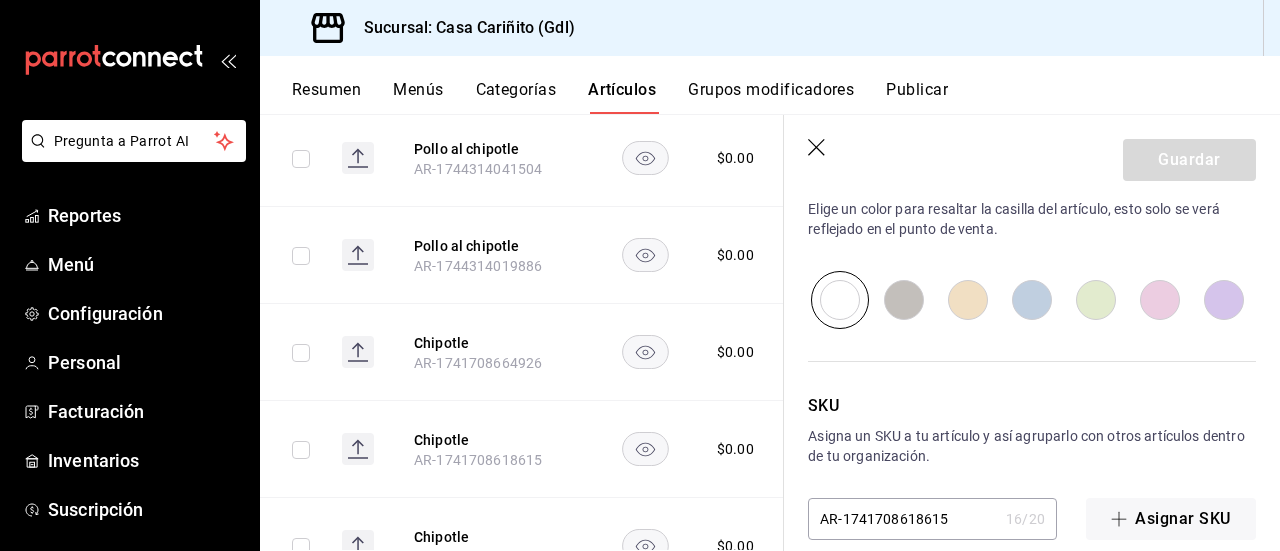 click at bounding box center (1224, 300) 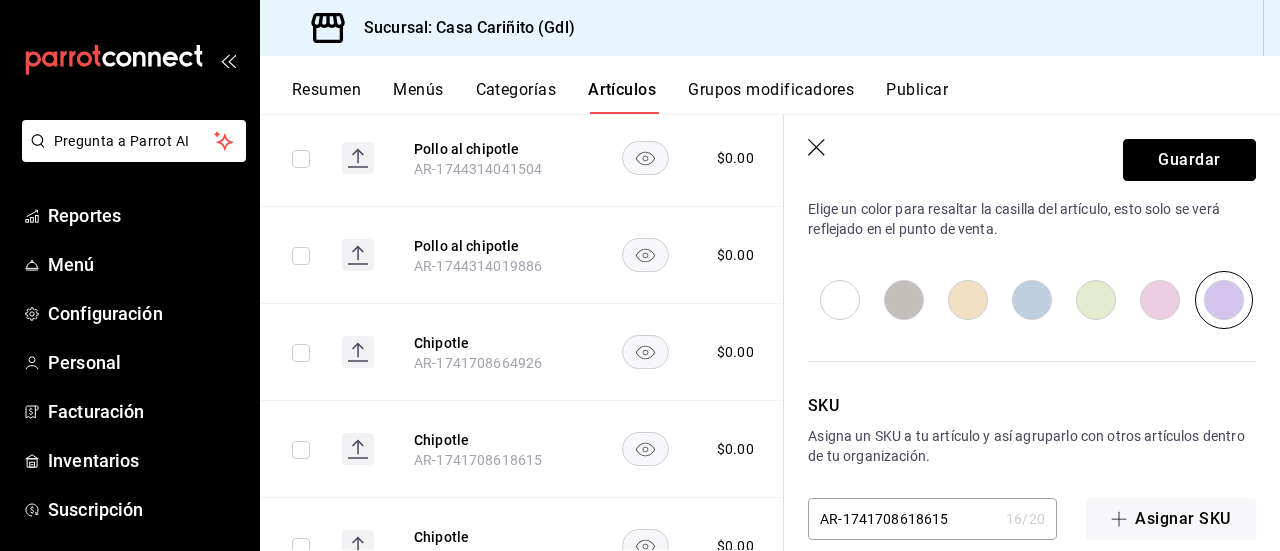 click on "Guardar" at bounding box center [1189, 160] 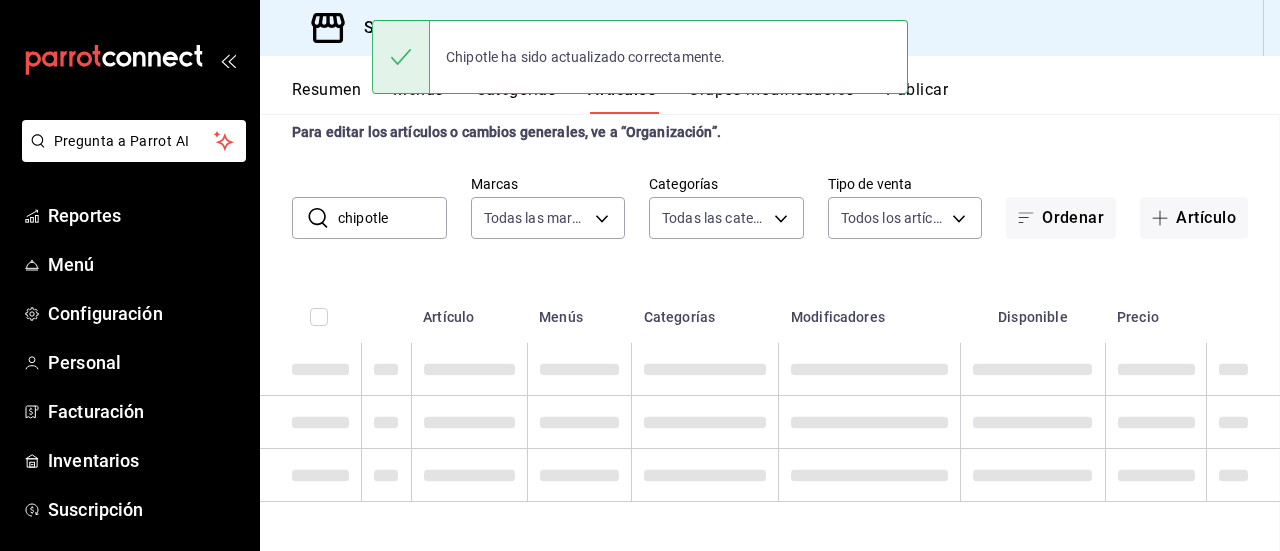 scroll, scrollTop: 52, scrollLeft: 0, axis: vertical 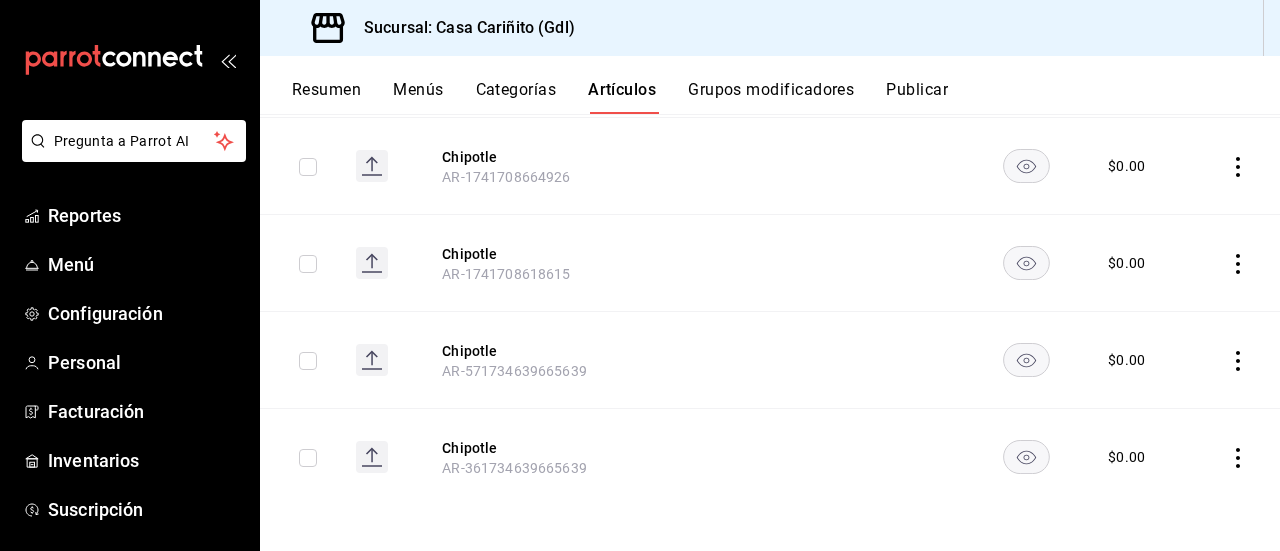 click 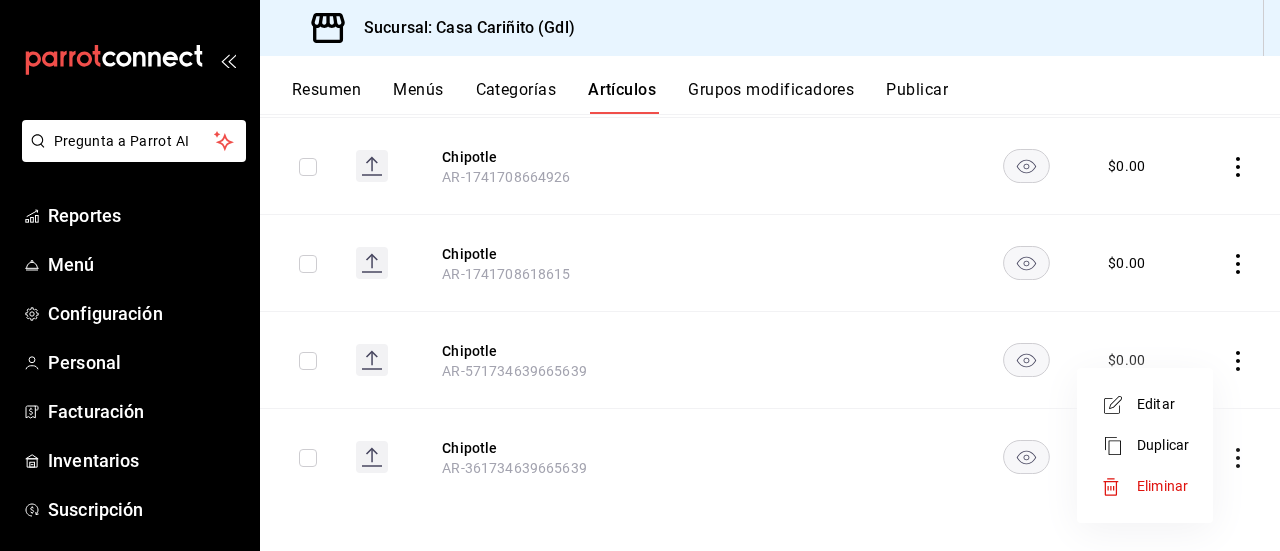 click on "Editar" at bounding box center (1145, 404) 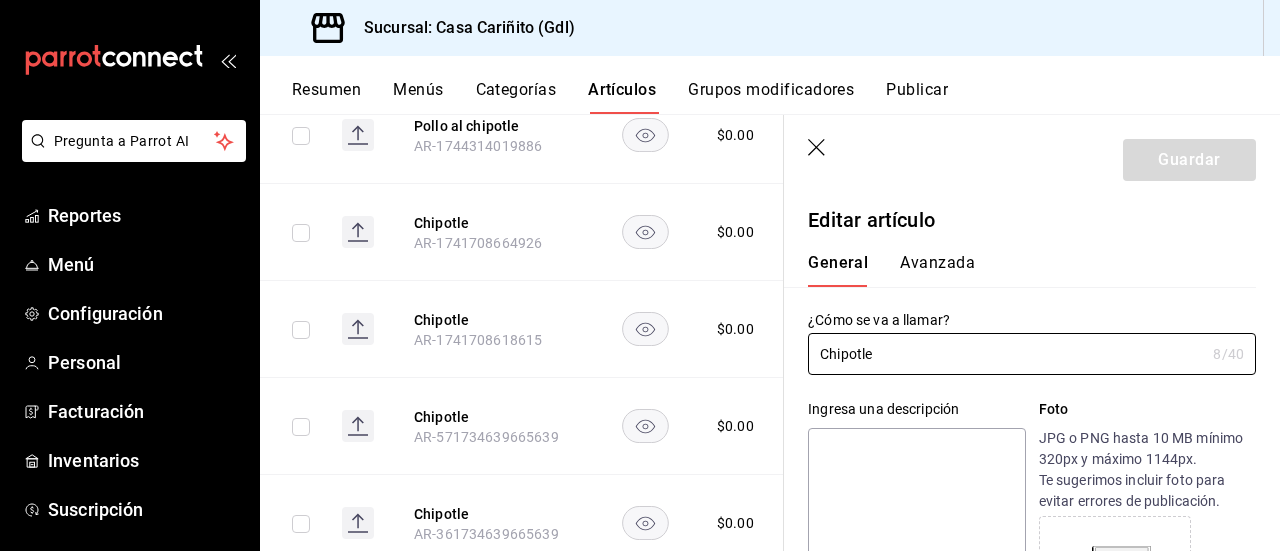 type on "$0.00" 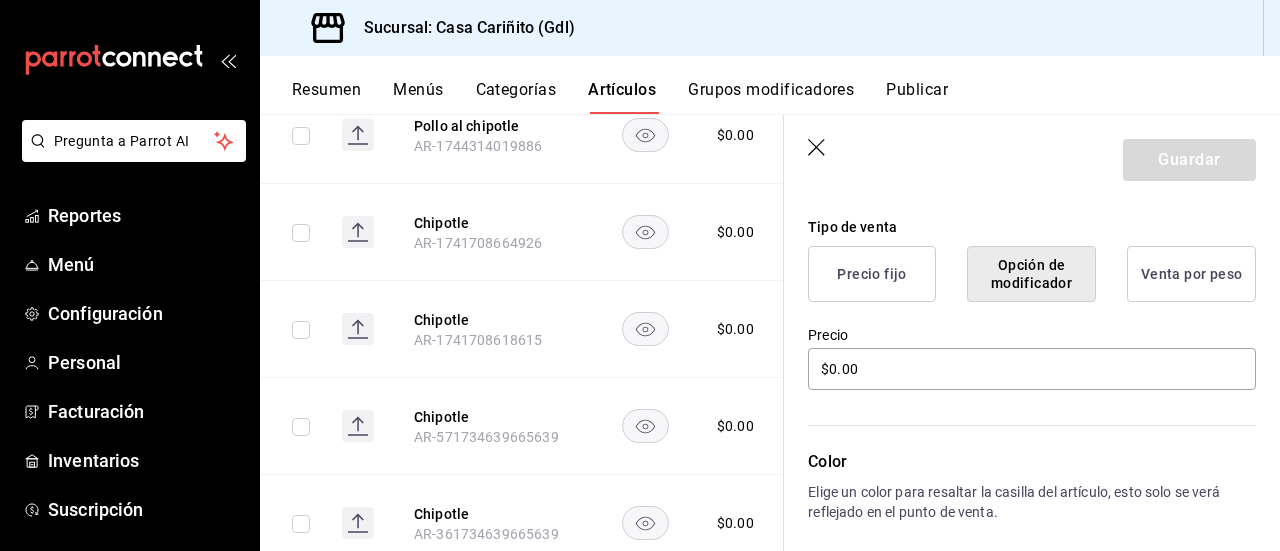 scroll, scrollTop: 786, scrollLeft: 0, axis: vertical 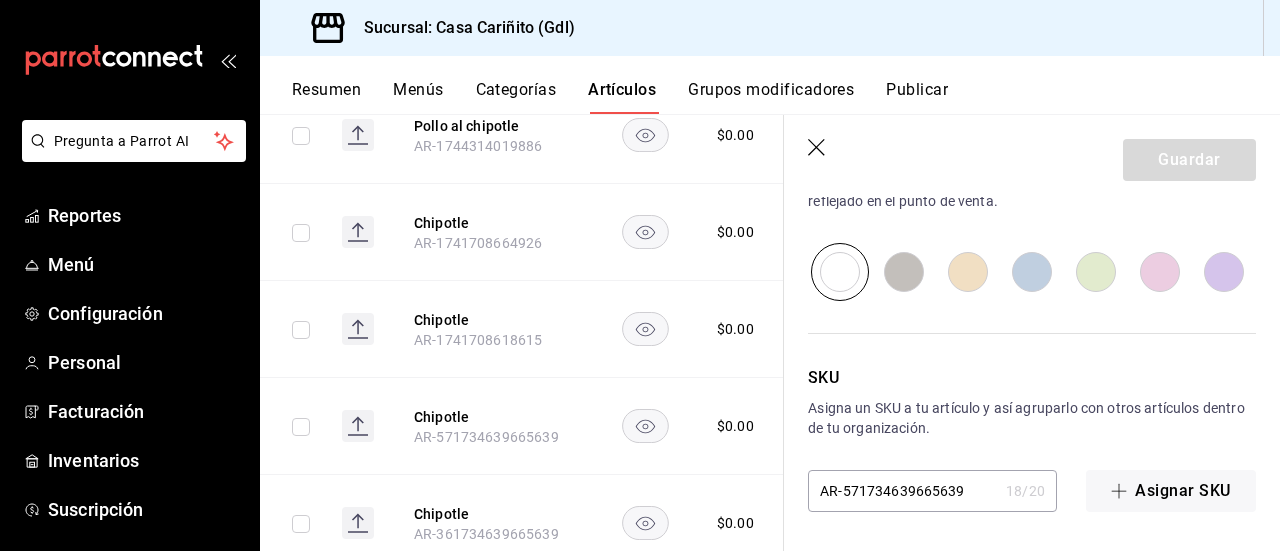 click at bounding box center (1224, 272) 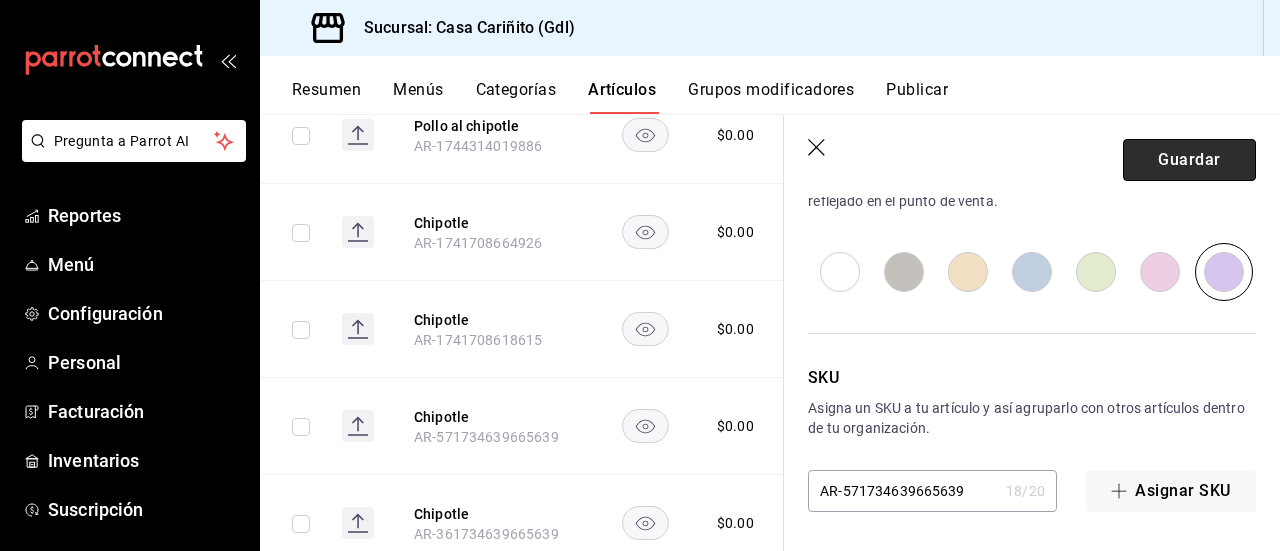 click on "Guardar" at bounding box center [1189, 160] 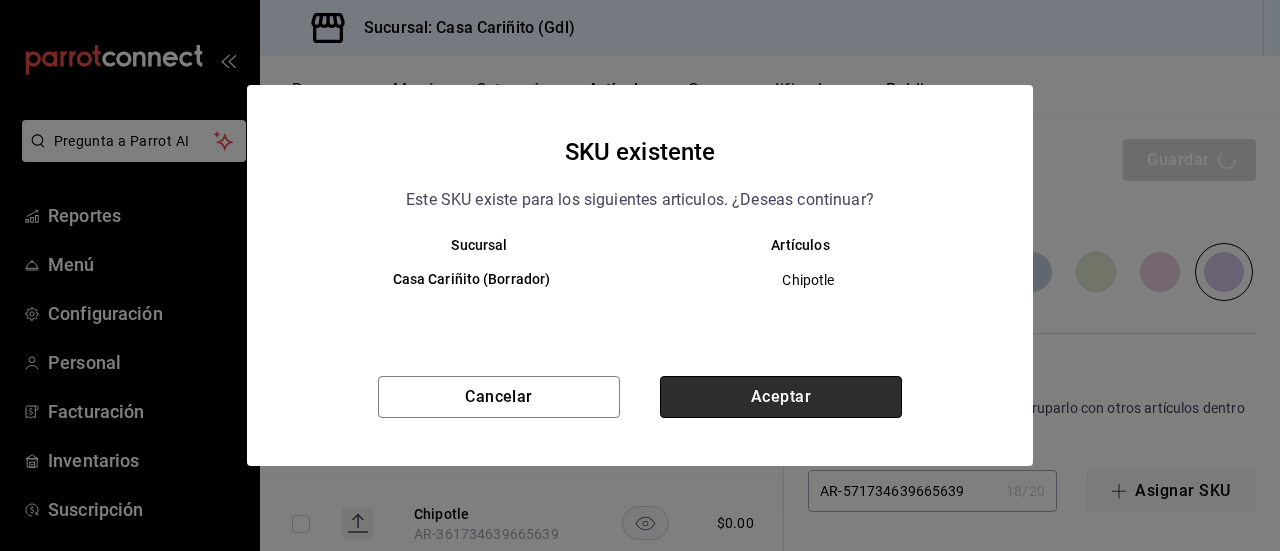click on "Aceptar" at bounding box center [781, 397] 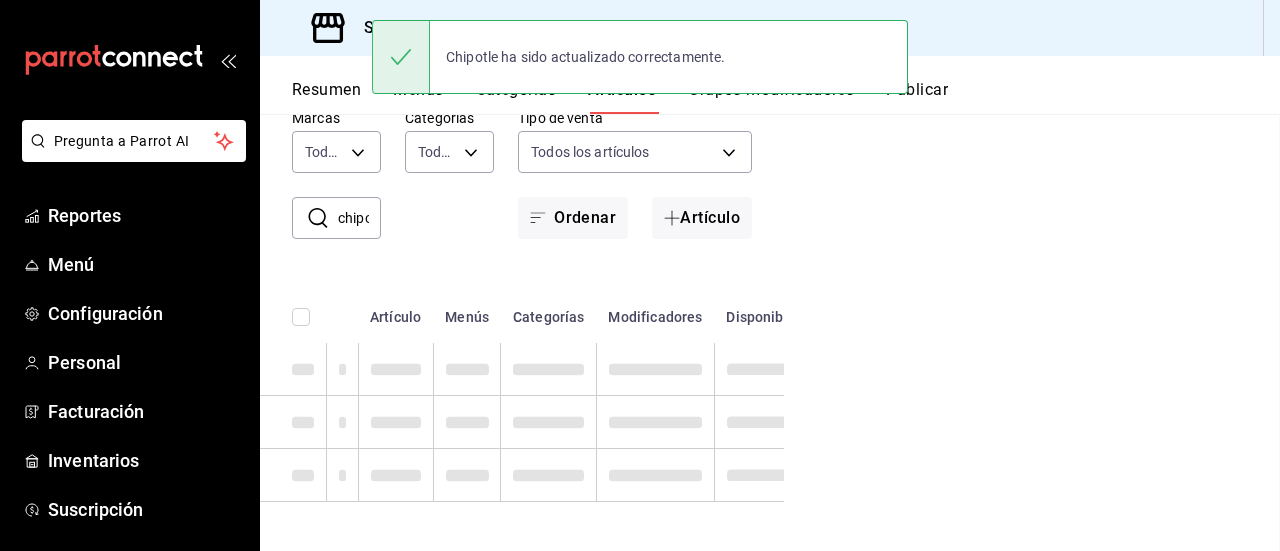 scroll, scrollTop: 52, scrollLeft: 0, axis: vertical 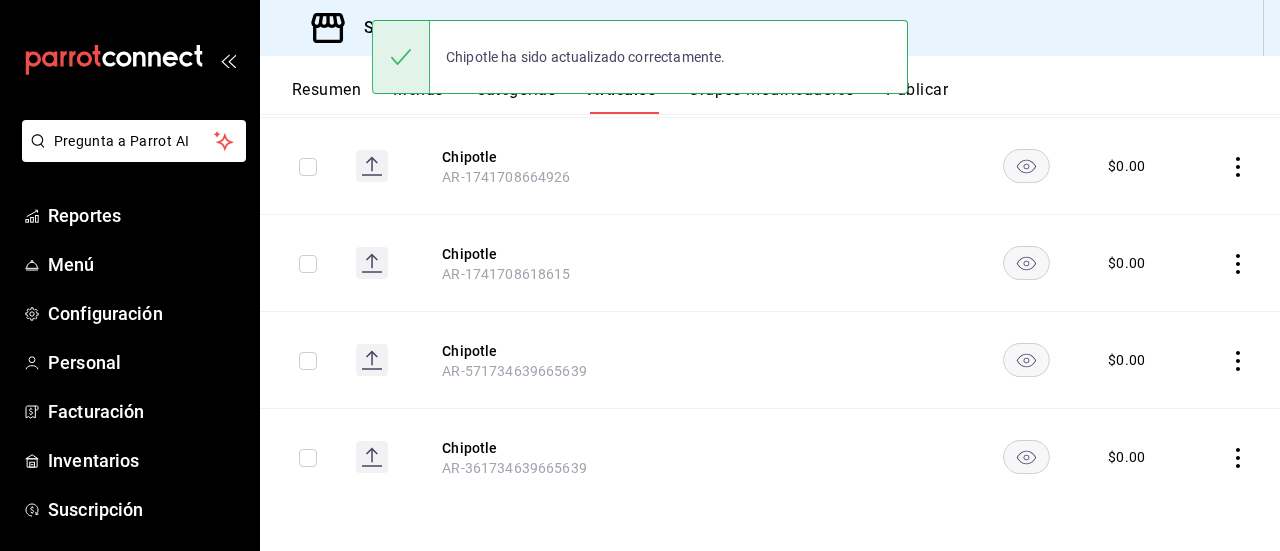 click 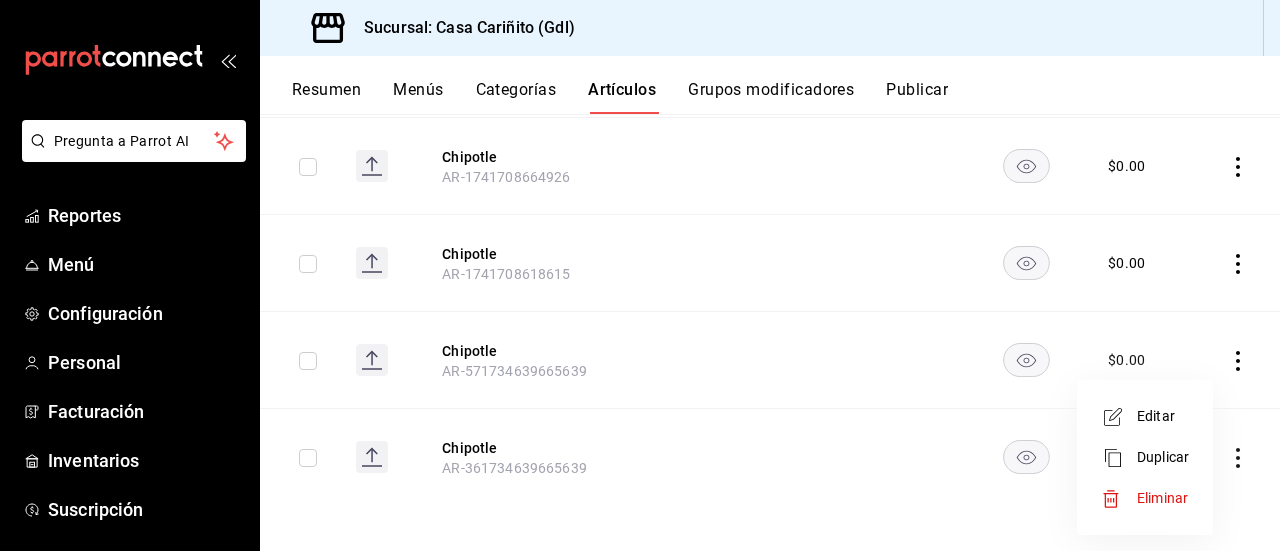 click on "Editar" at bounding box center [1163, 416] 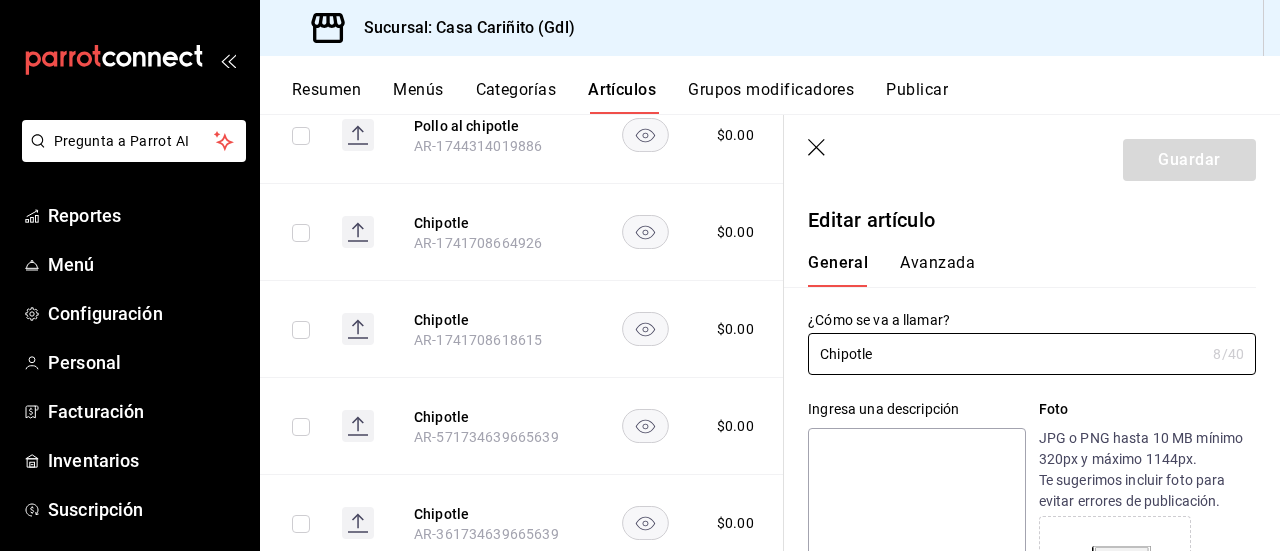 type on "$0.00" 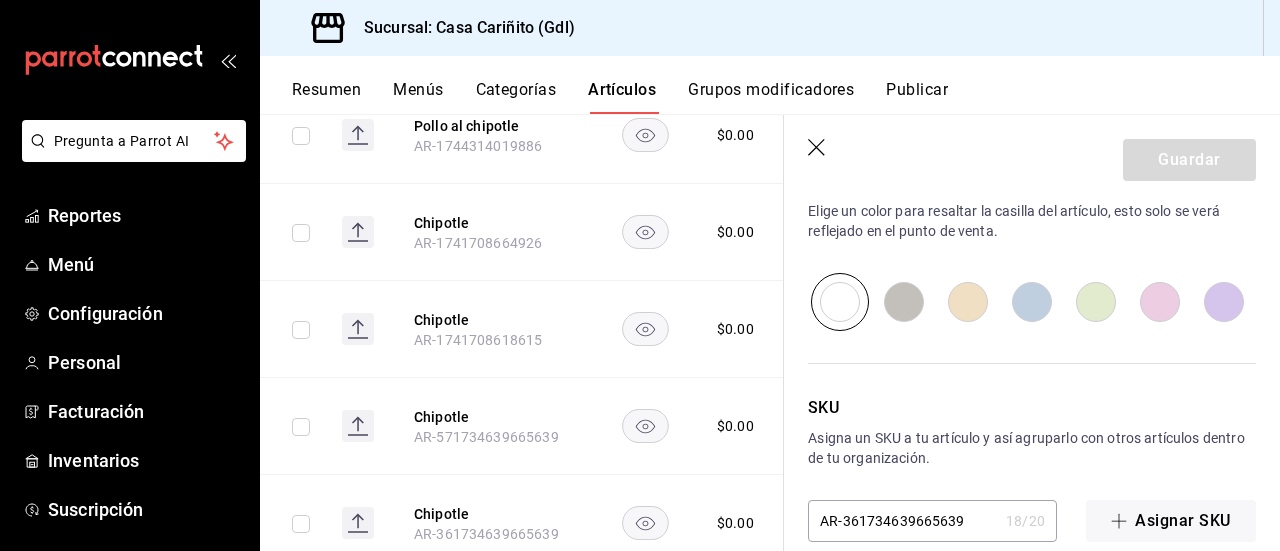scroll, scrollTop: 786, scrollLeft: 0, axis: vertical 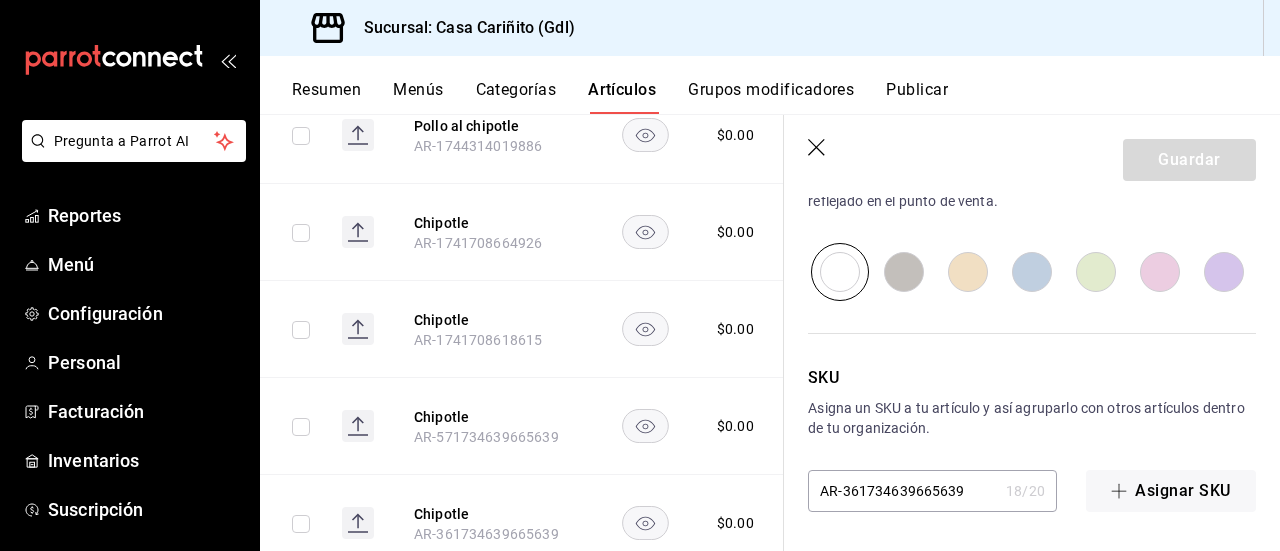 click at bounding box center (1224, 272) 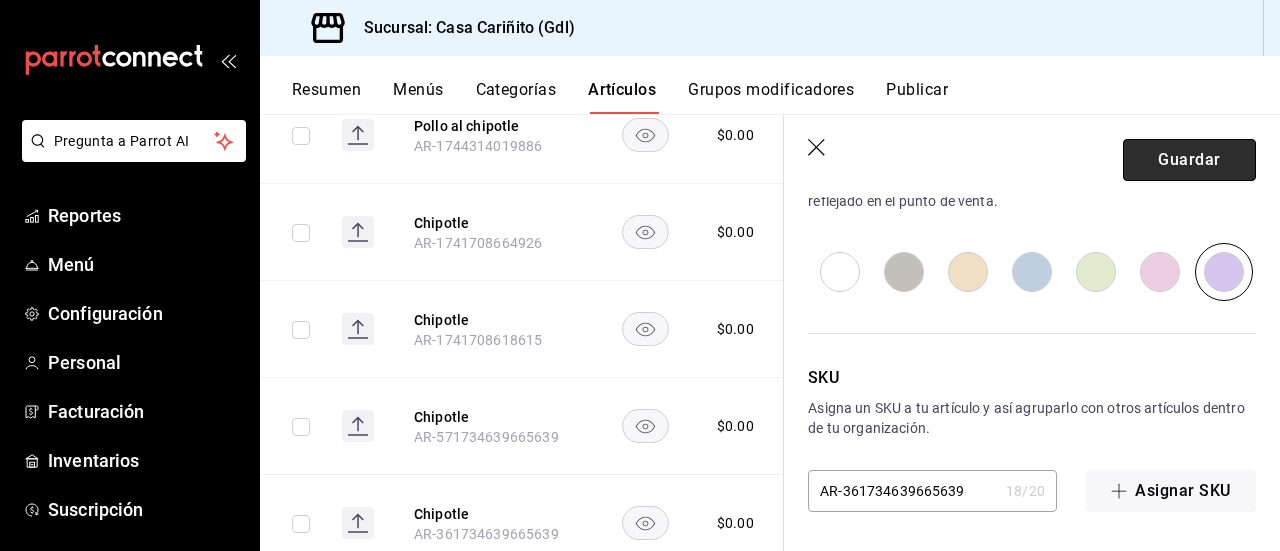 click on "Guardar" at bounding box center [1189, 160] 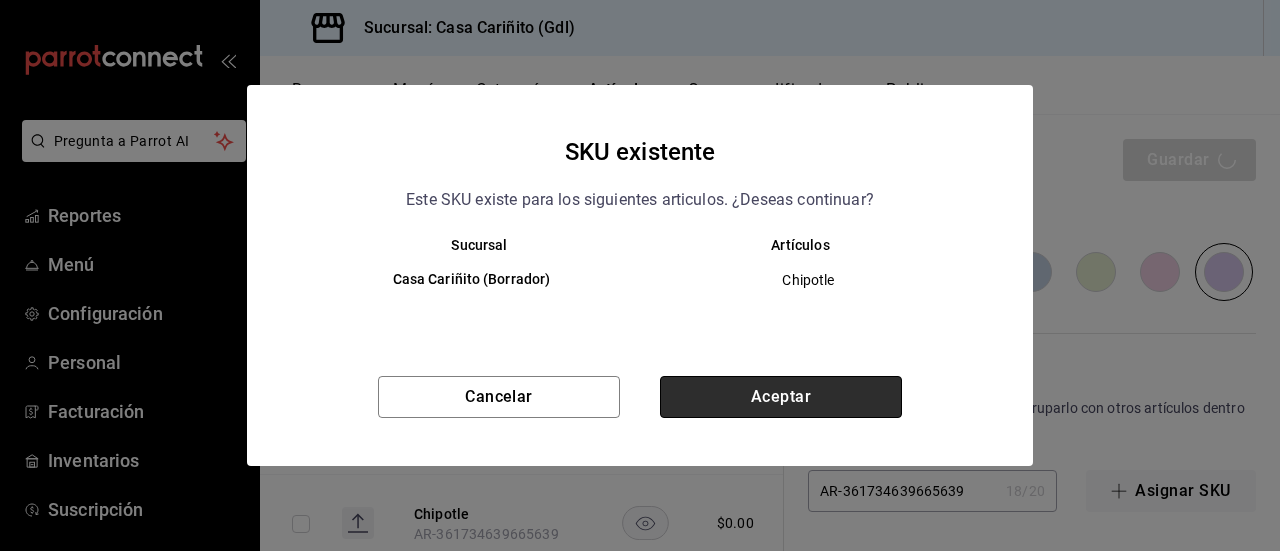 click on "Aceptar" at bounding box center (781, 397) 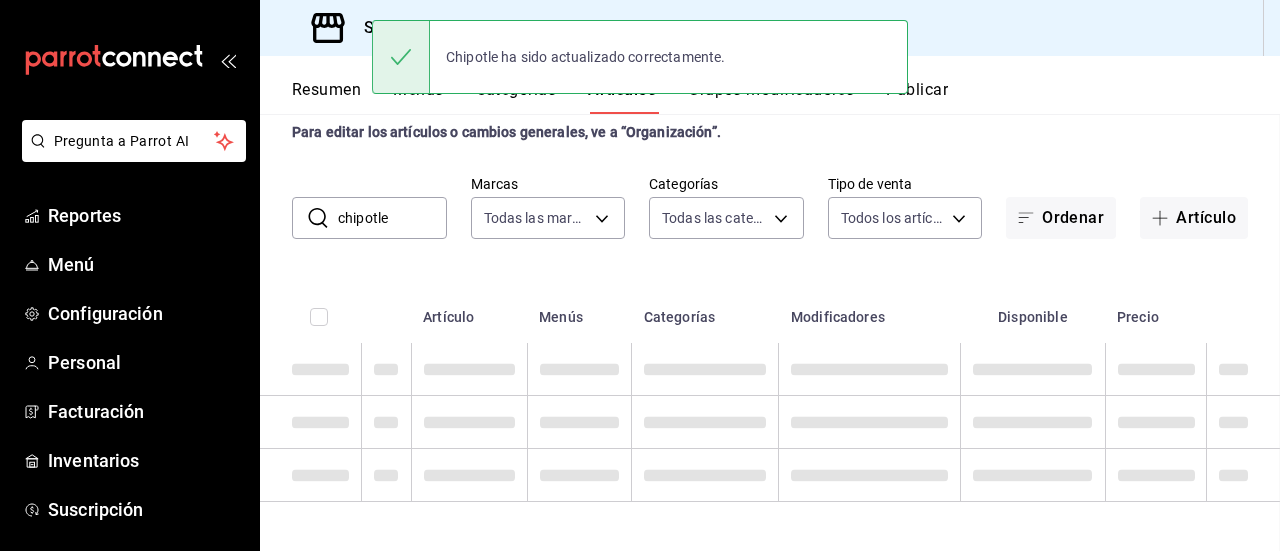 scroll, scrollTop: 52, scrollLeft: 0, axis: vertical 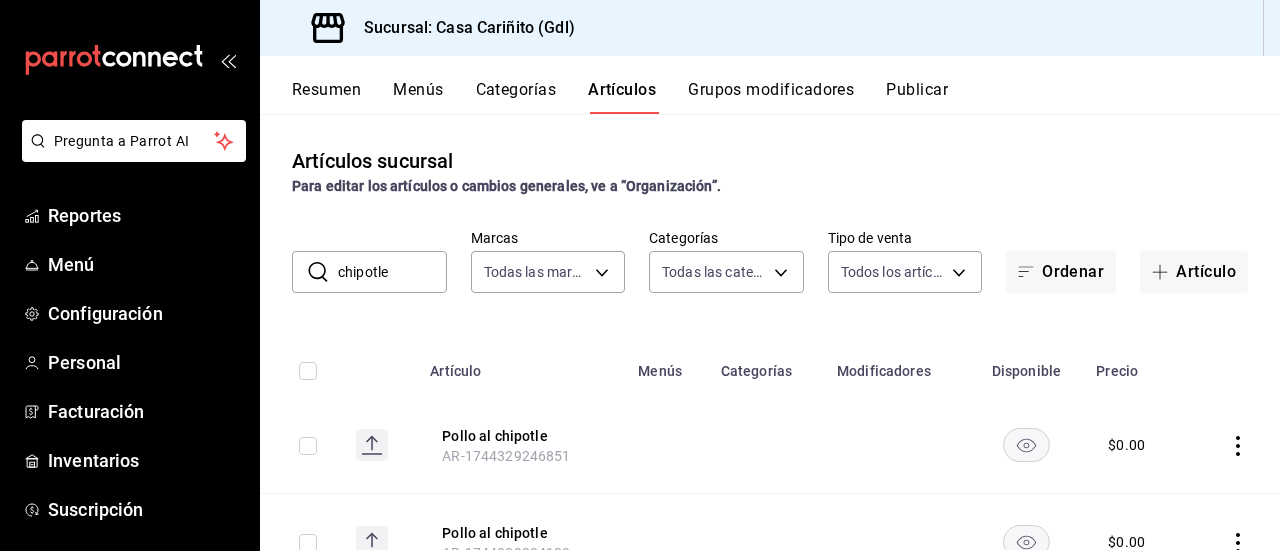 click on "chipotle" at bounding box center (392, 272) 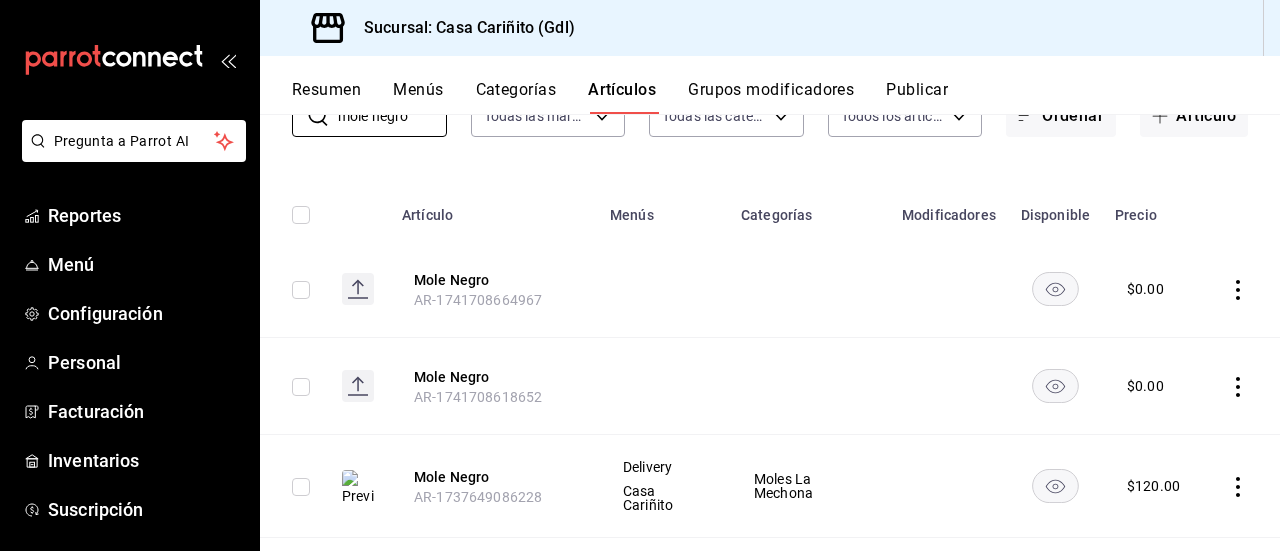scroll, scrollTop: 168, scrollLeft: 0, axis: vertical 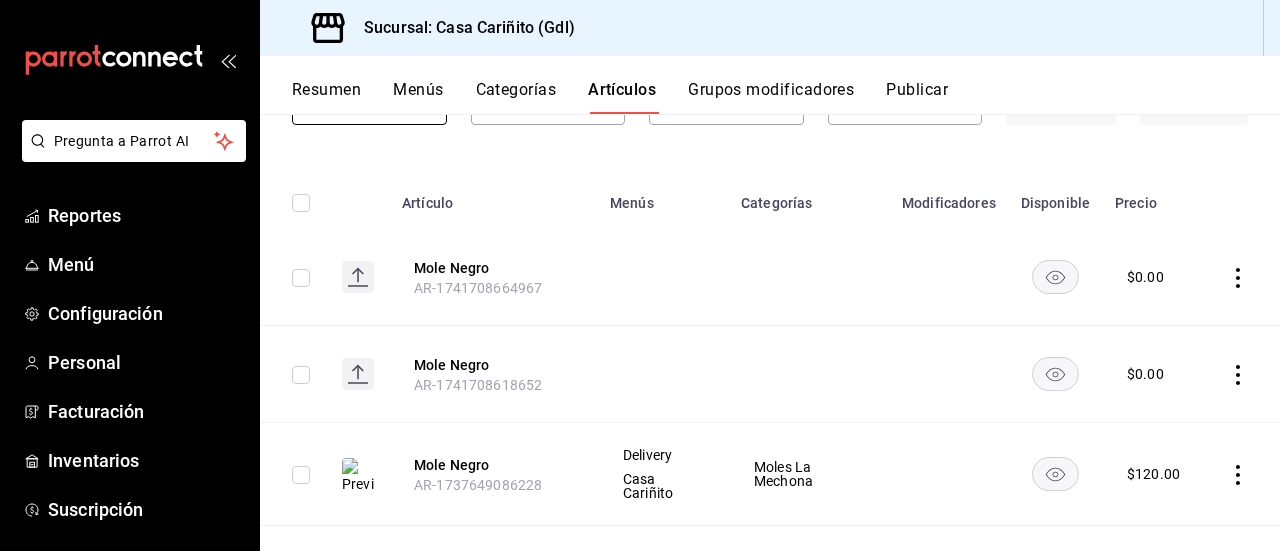 type on "mole negro" 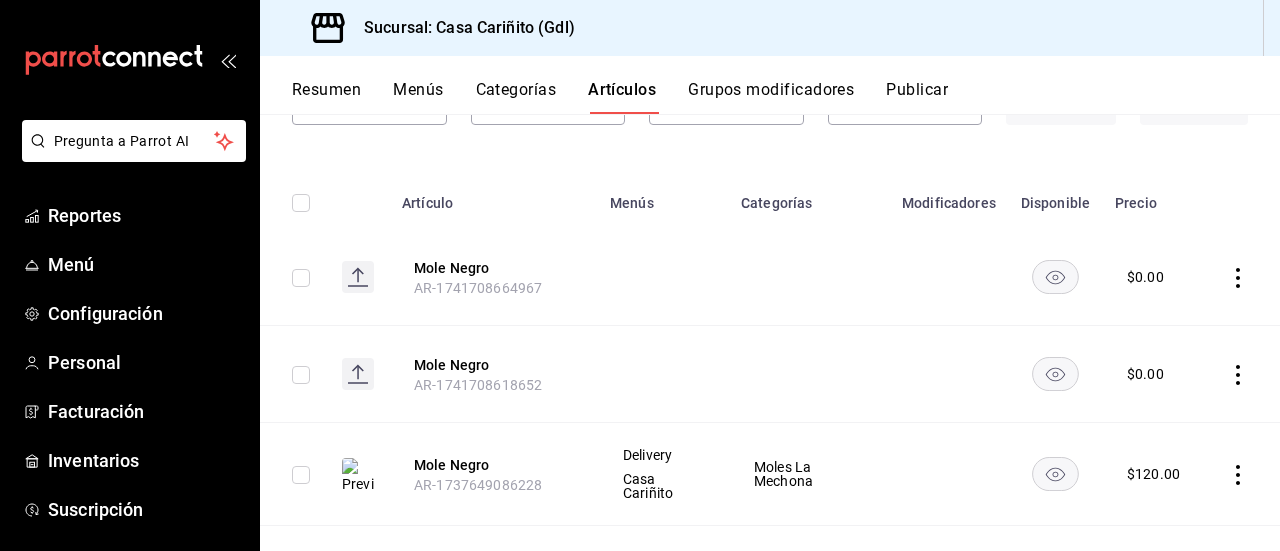 click 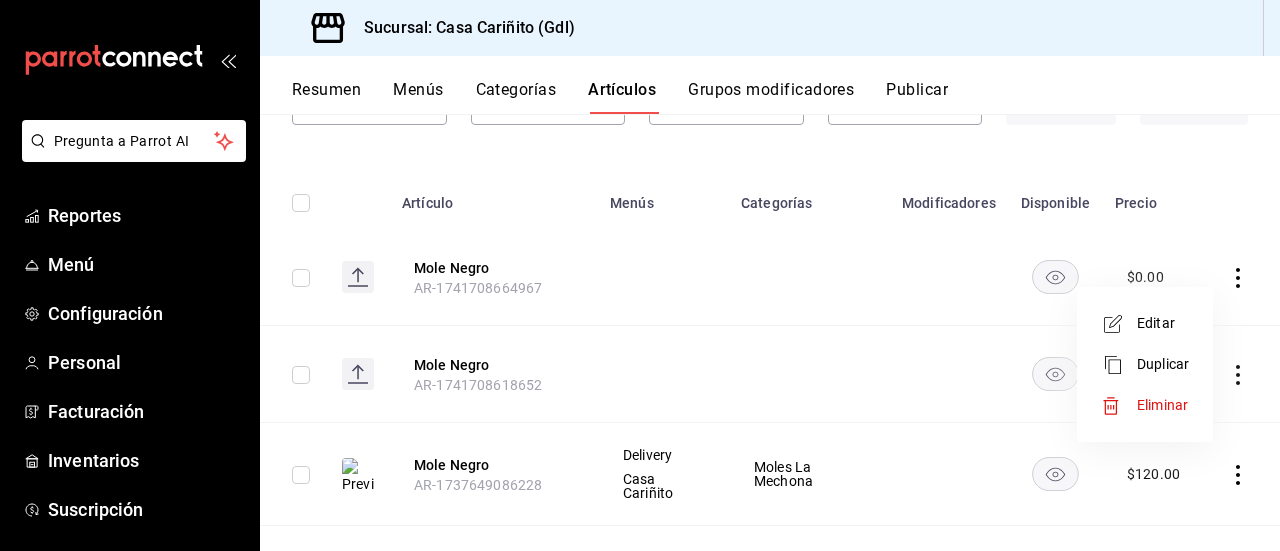 click on "Editar" at bounding box center [1163, 323] 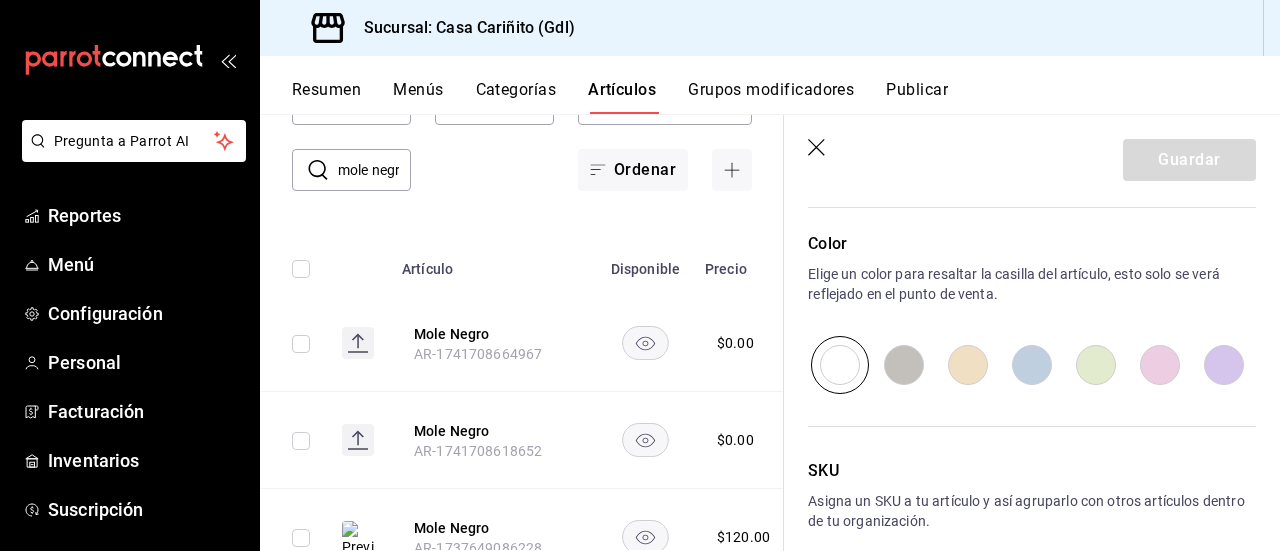 scroll, scrollTop: 687, scrollLeft: 0, axis: vertical 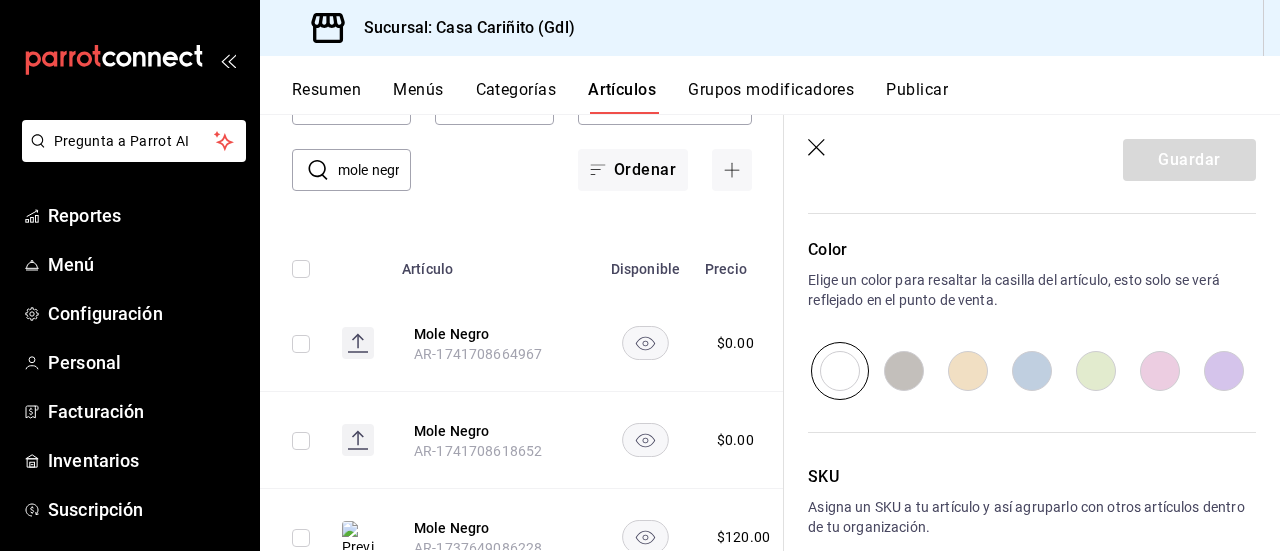 click at bounding box center (1160, 371) 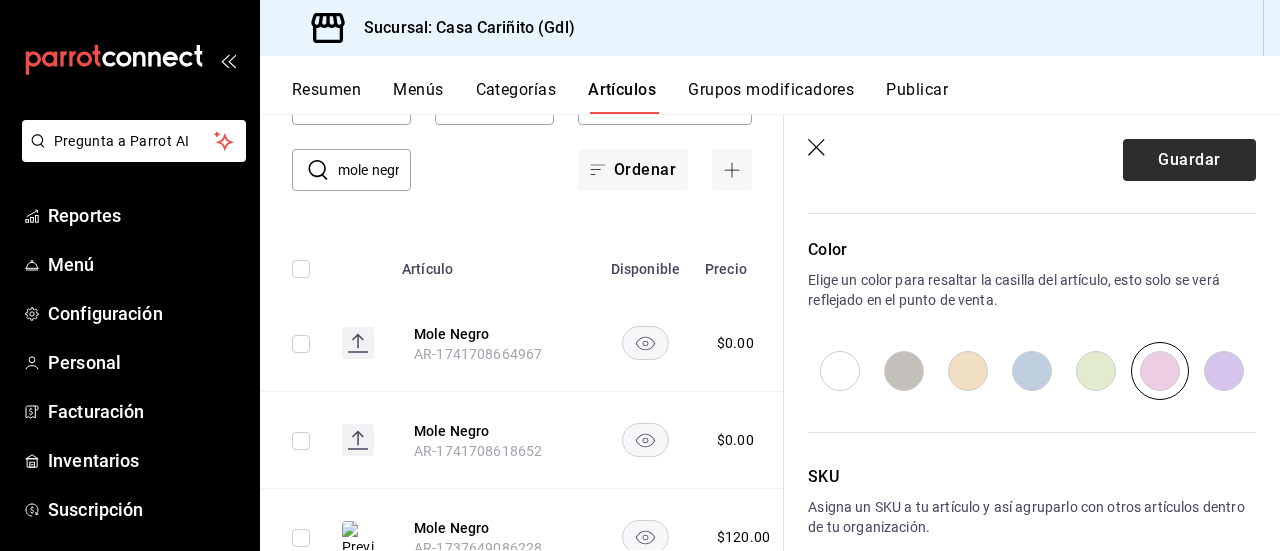 drag, startPoint x: 1155, startPoint y: 183, endPoint x: 1157, endPoint y: 169, distance: 14.142136 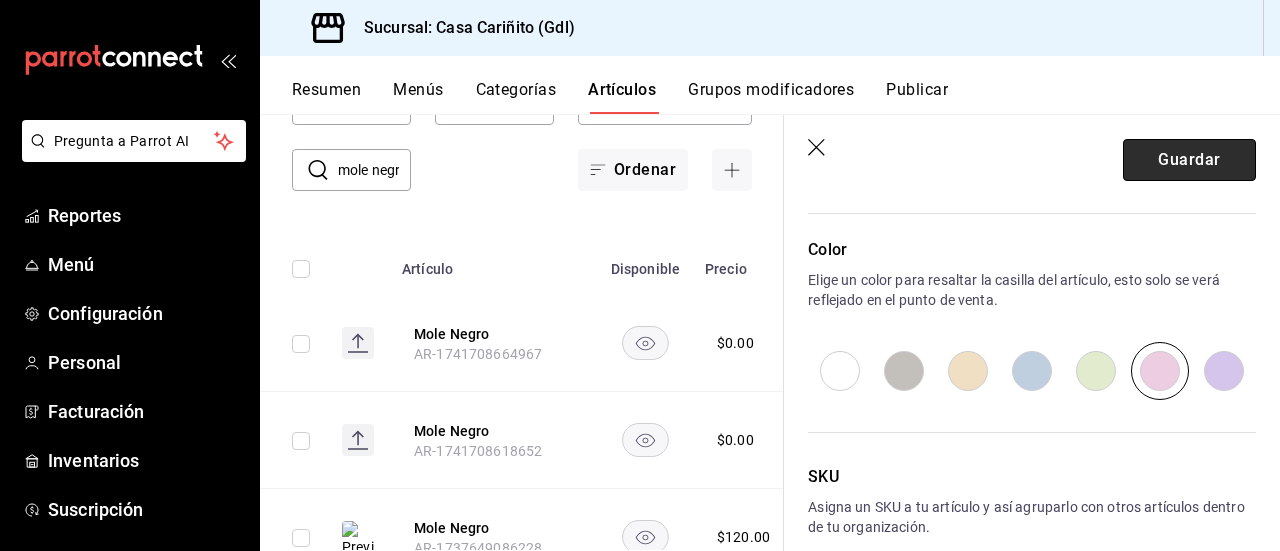 click on "Guardar" at bounding box center (1189, 160) 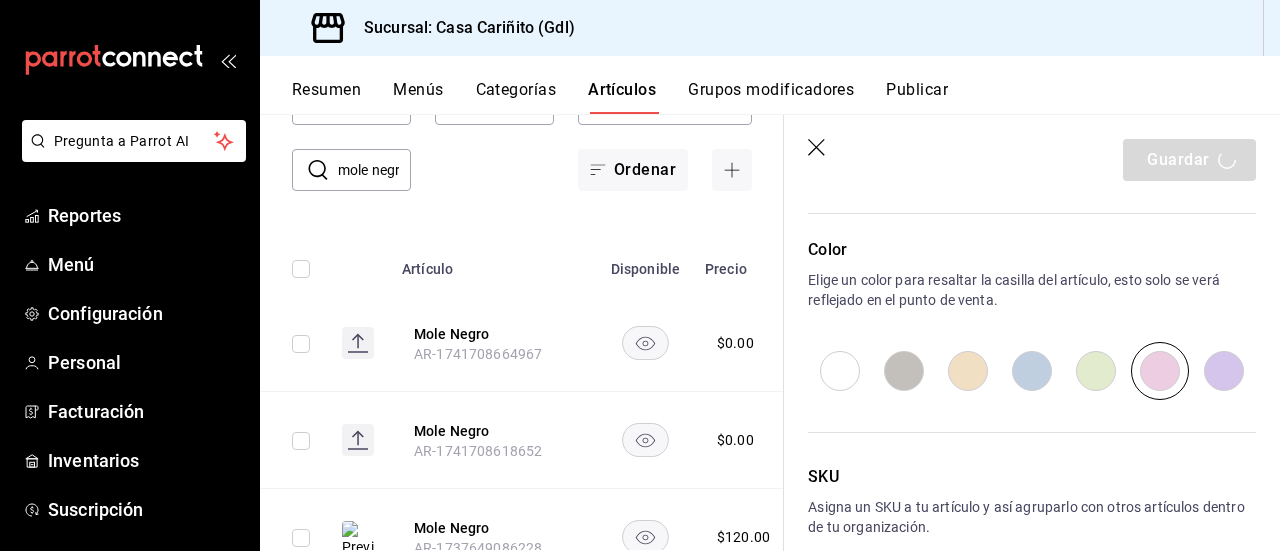 type on "x" 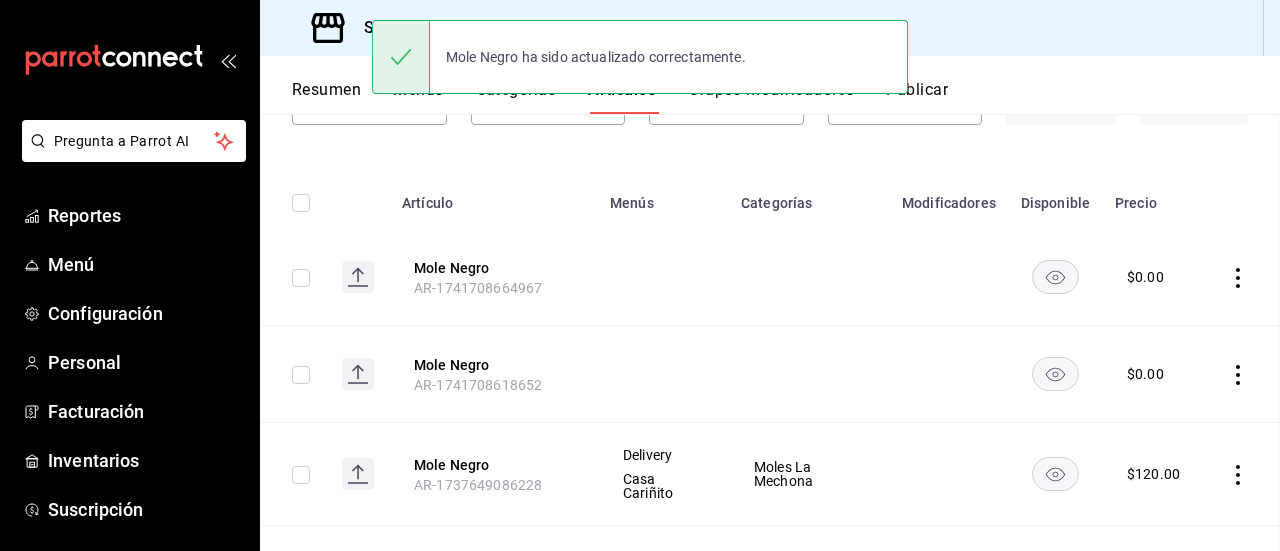 scroll, scrollTop: 52, scrollLeft: 0, axis: vertical 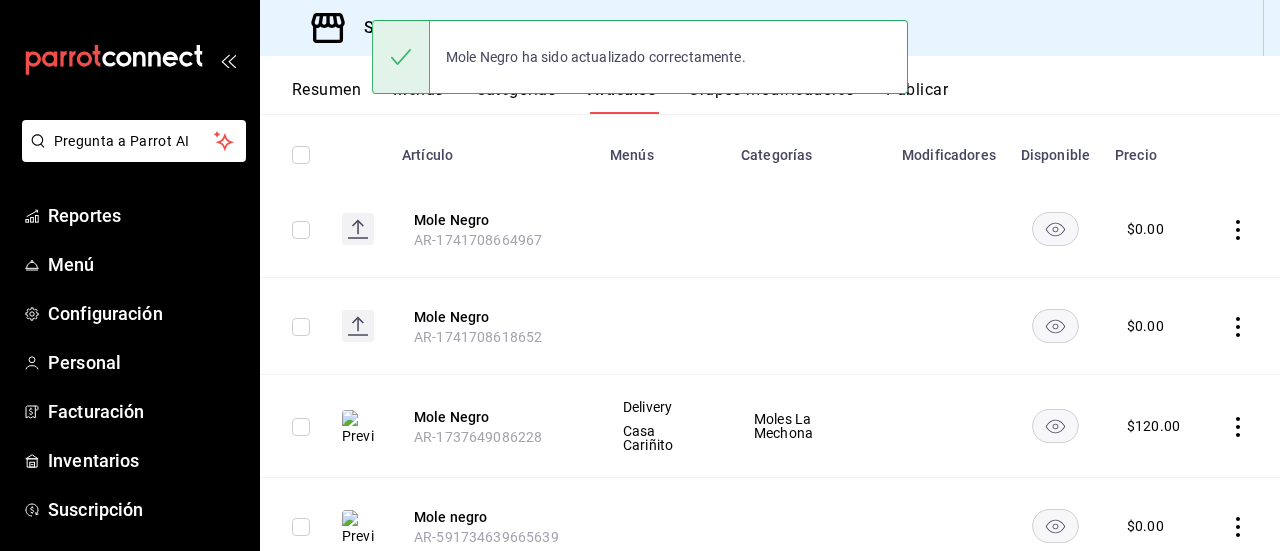 click 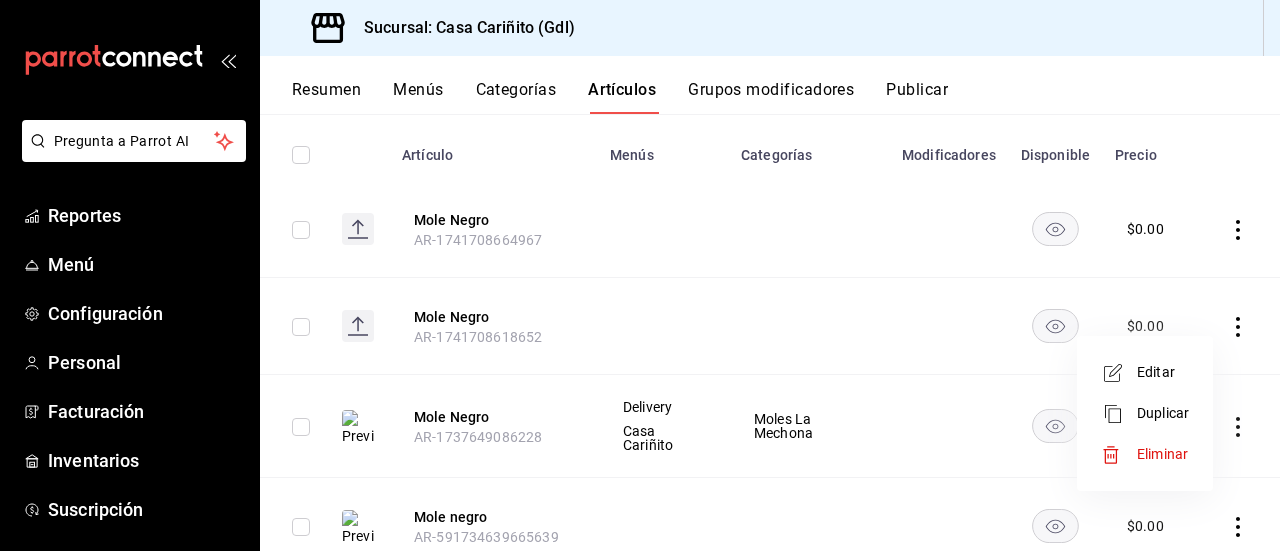 click on "Editar" at bounding box center (1145, 372) 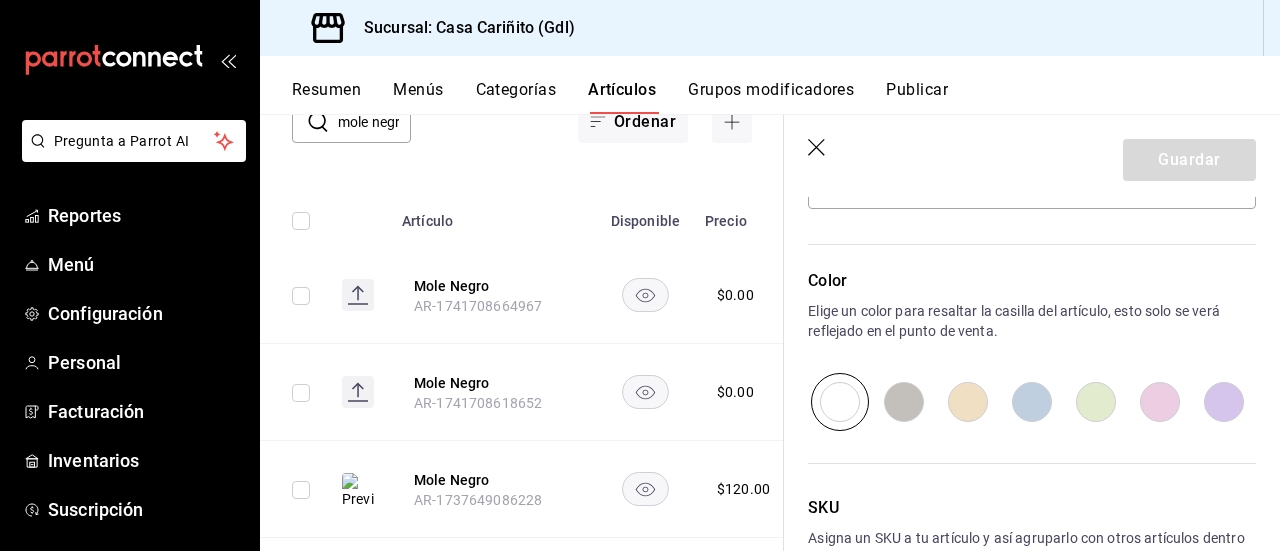 scroll, scrollTop: 687, scrollLeft: 0, axis: vertical 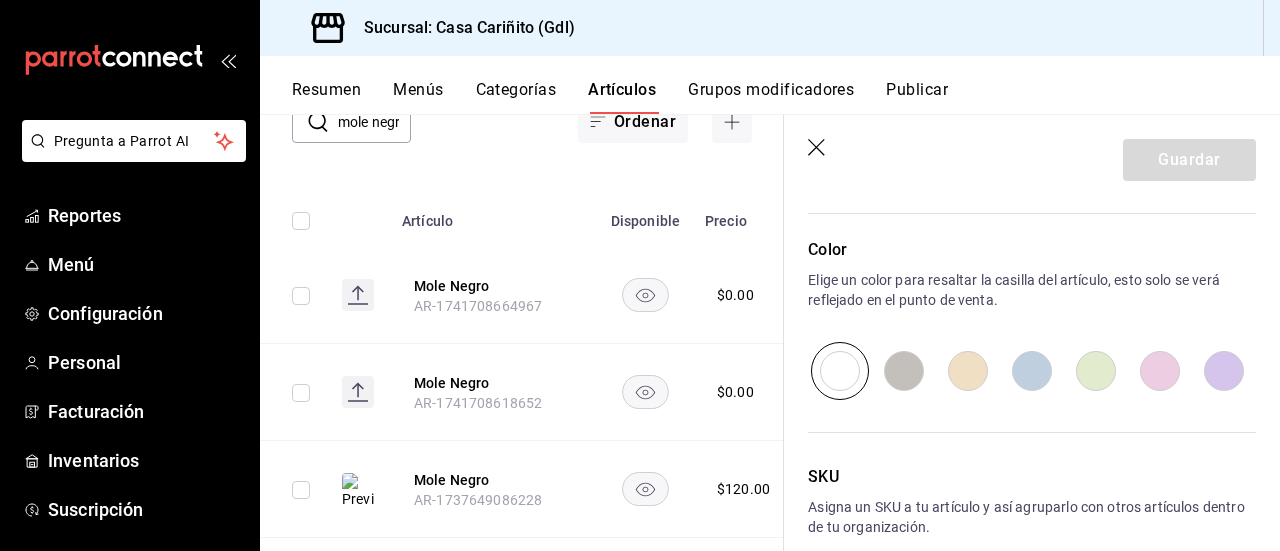click at bounding box center [1160, 371] 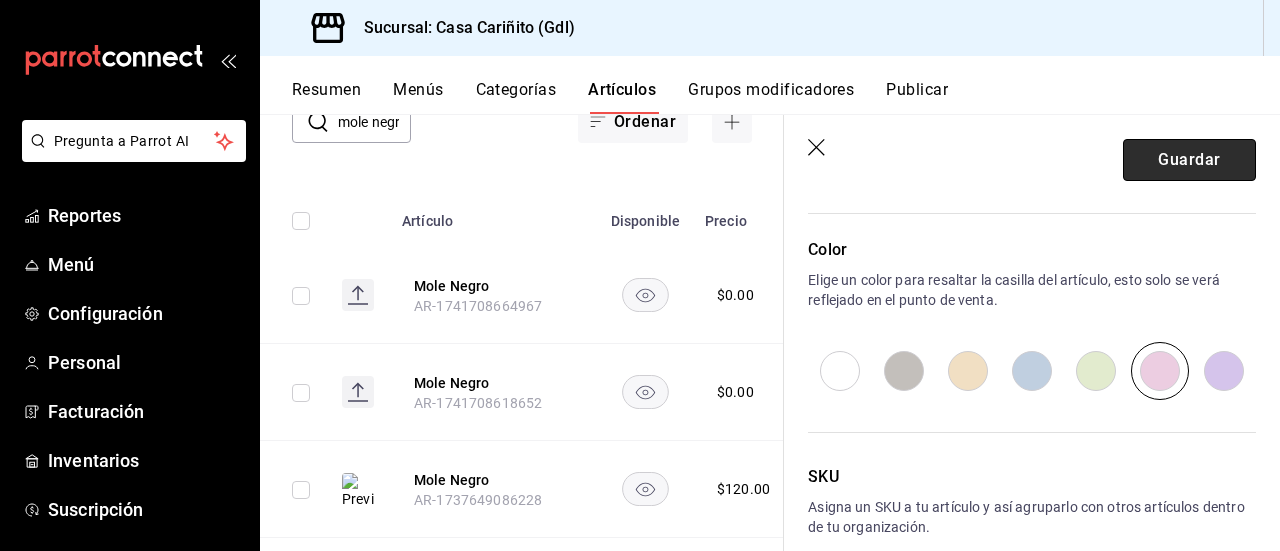 click on "Guardar" at bounding box center [1189, 160] 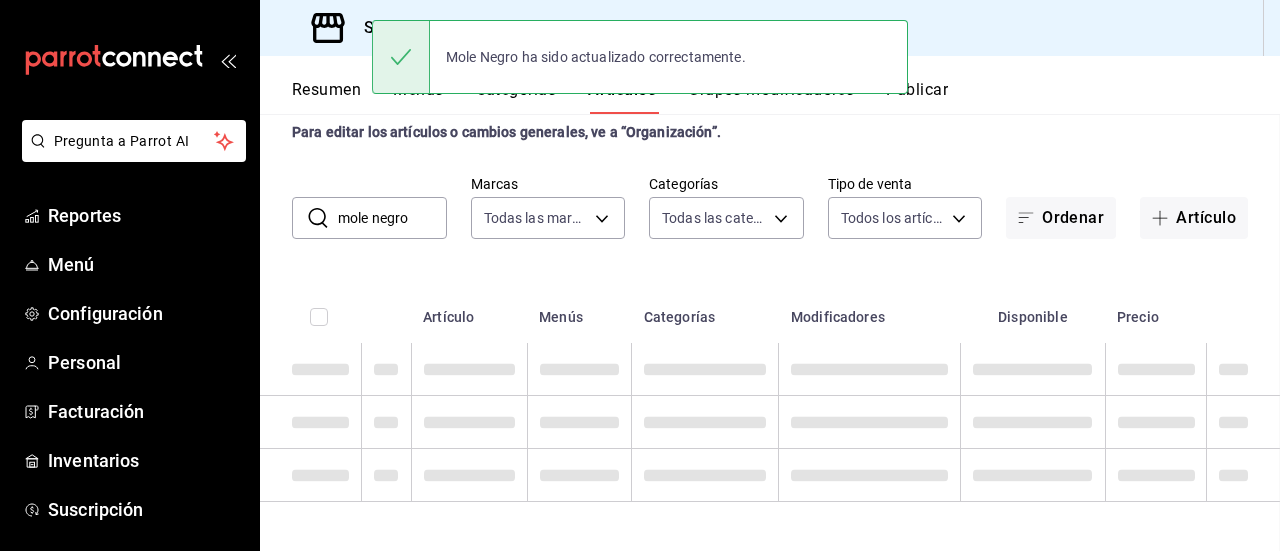 scroll, scrollTop: 52, scrollLeft: 0, axis: vertical 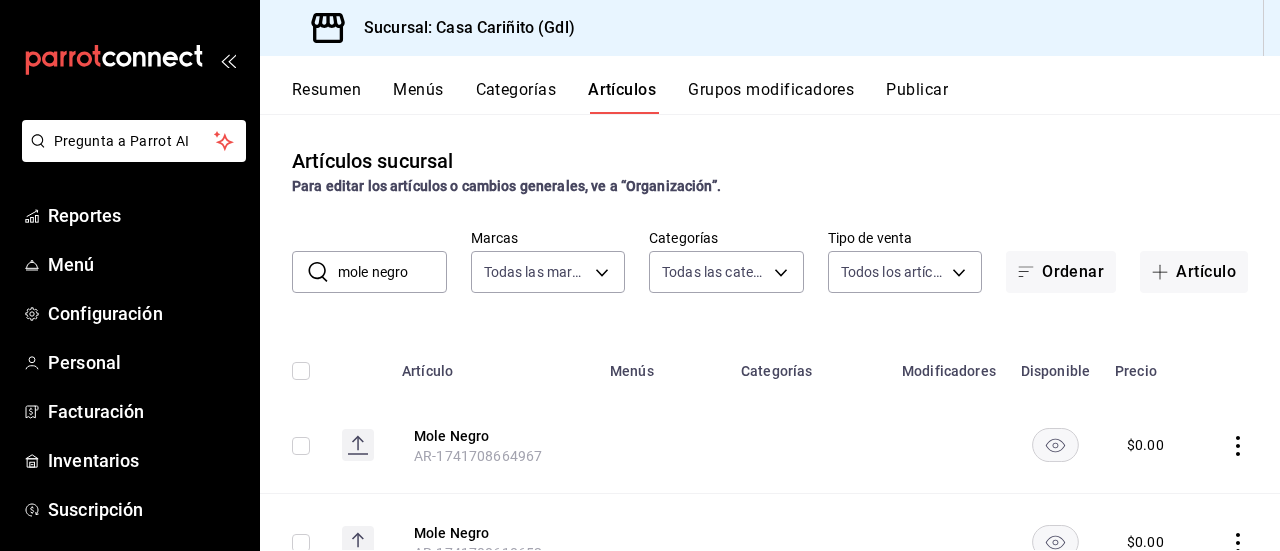 click on "mole negro" at bounding box center (392, 272) 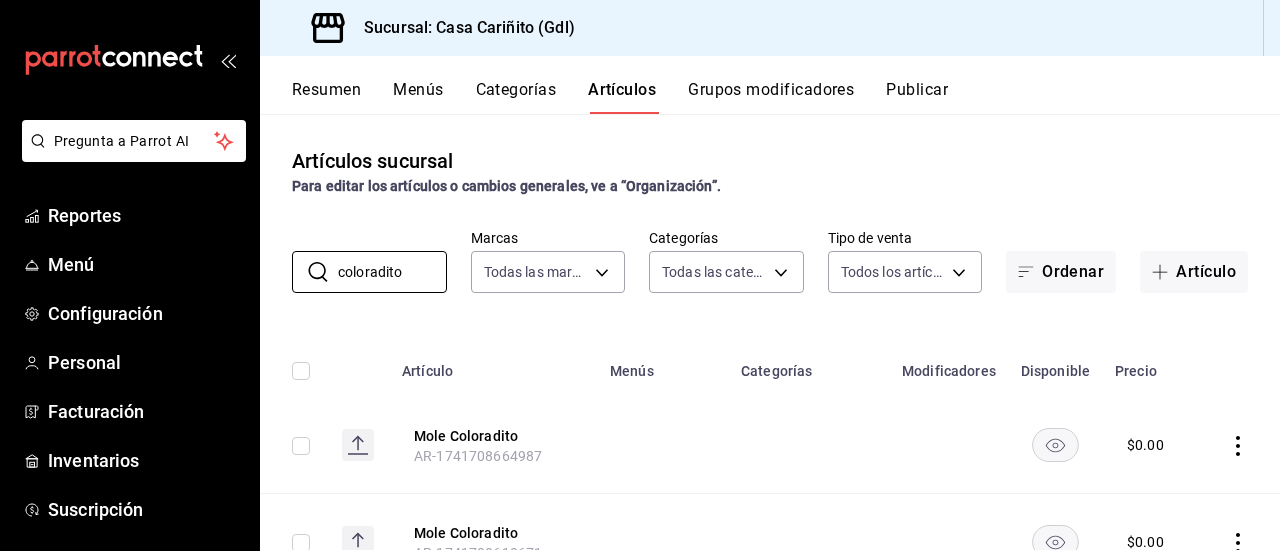 type on "coloradito" 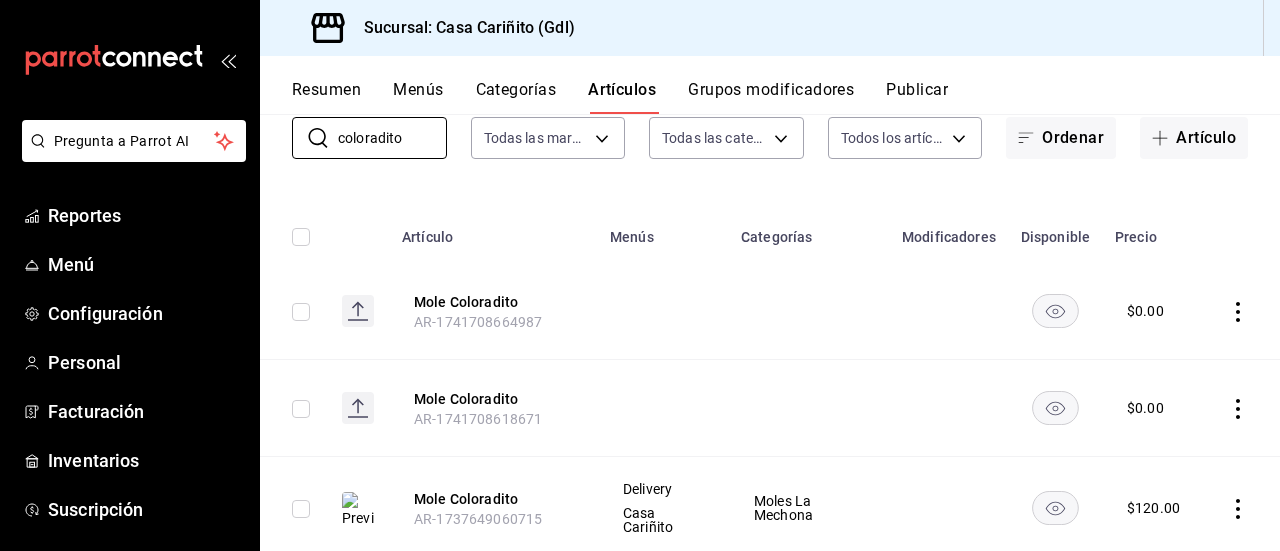 scroll, scrollTop: 146, scrollLeft: 0, axis: vertical 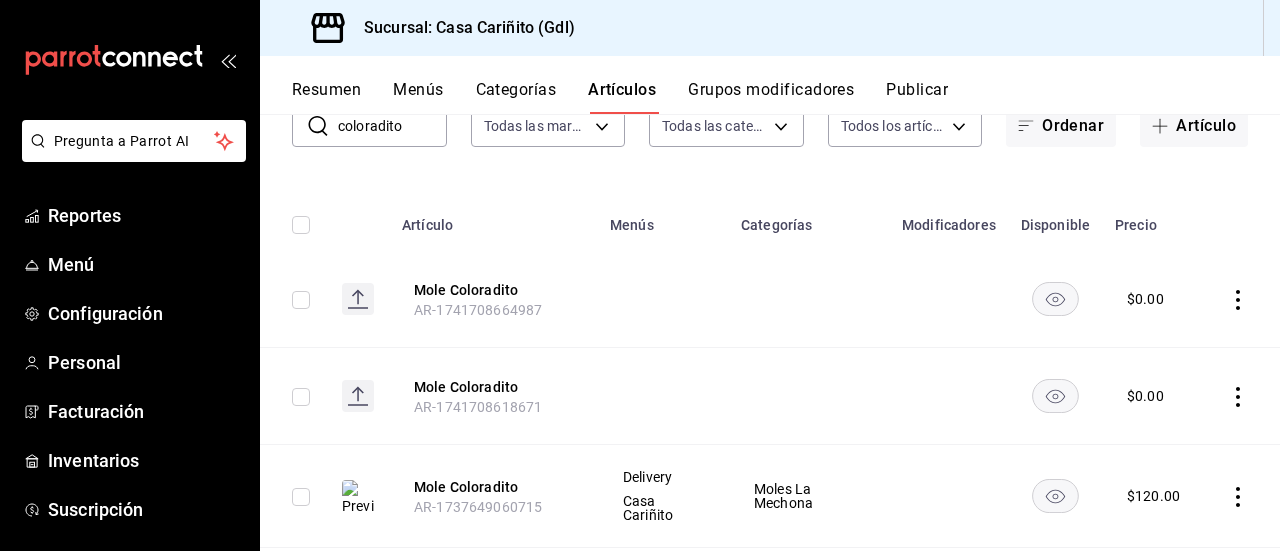 click 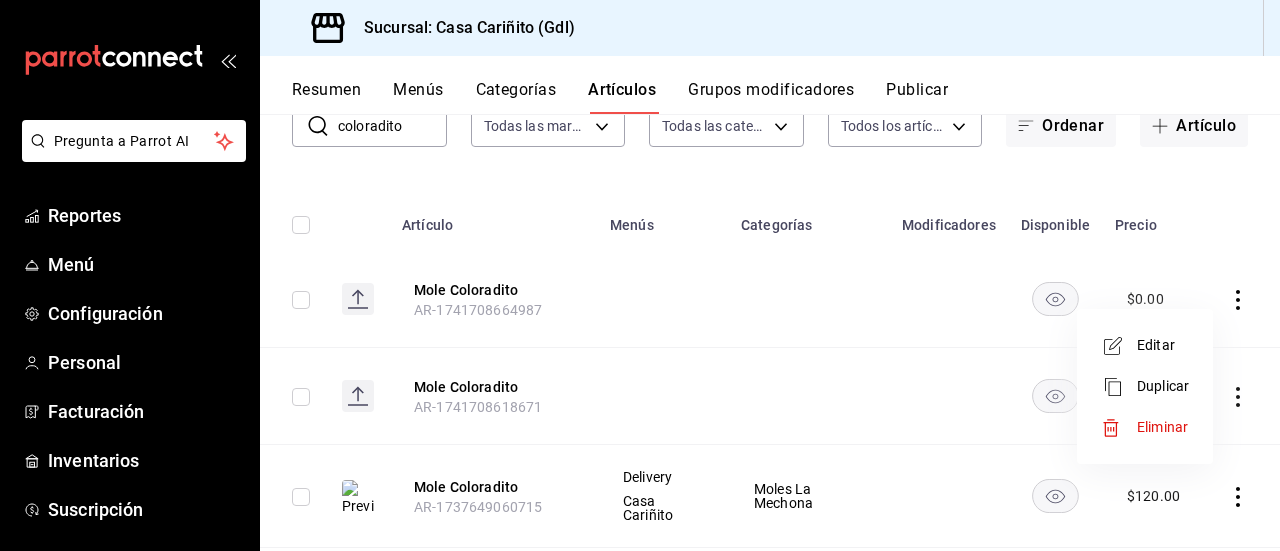 click at bounding box center (1119, 346) 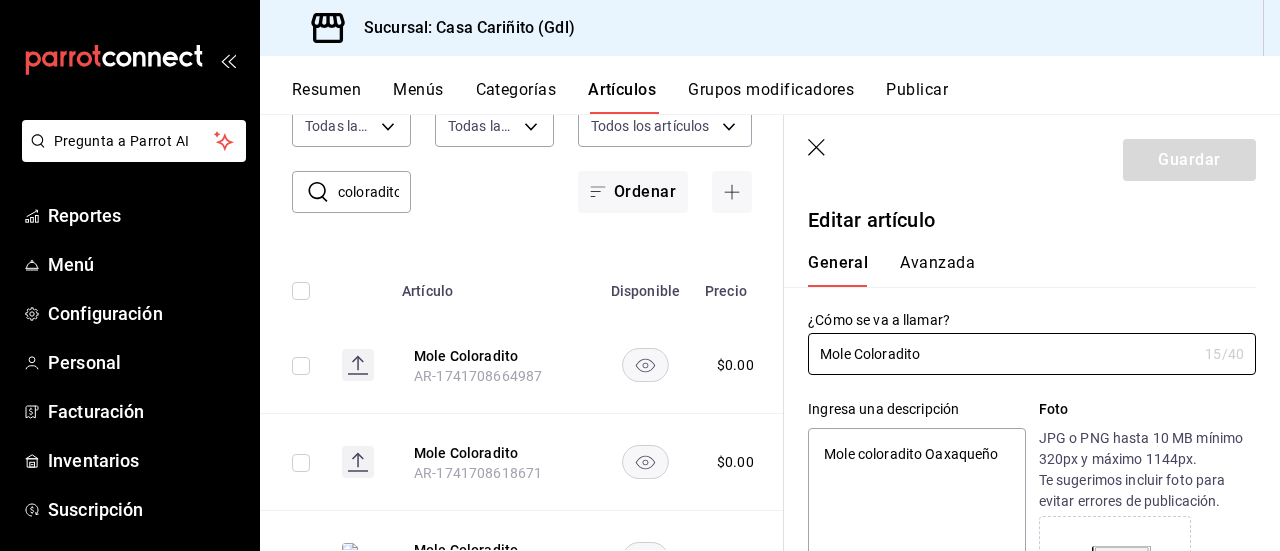 type on "x" 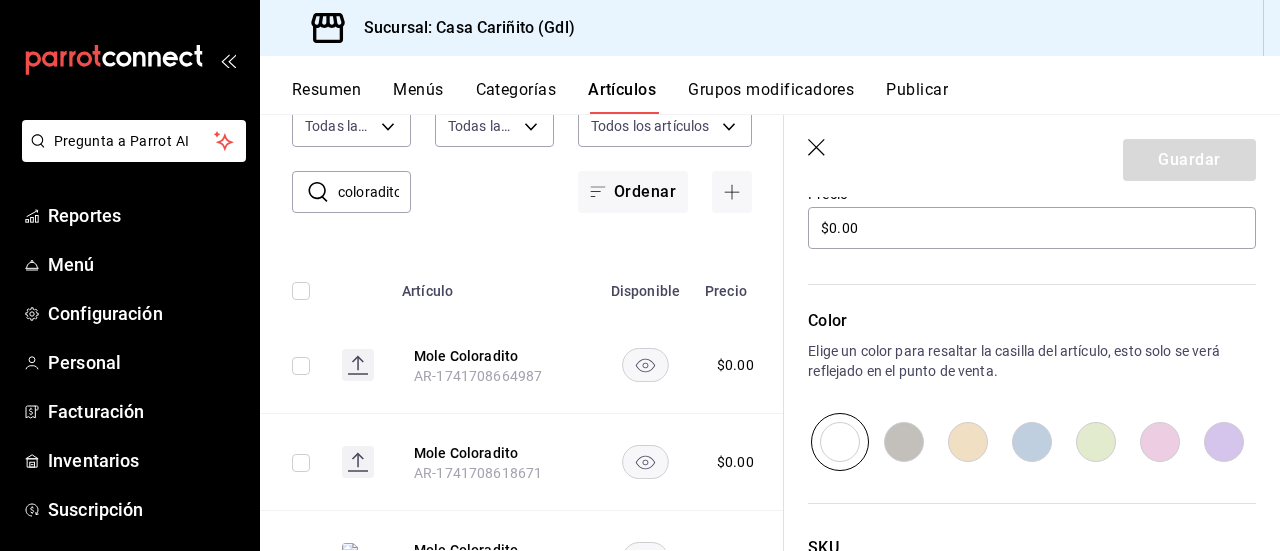 scroll, scrollTop: 660, scrollLeft: 0, axis: vertical 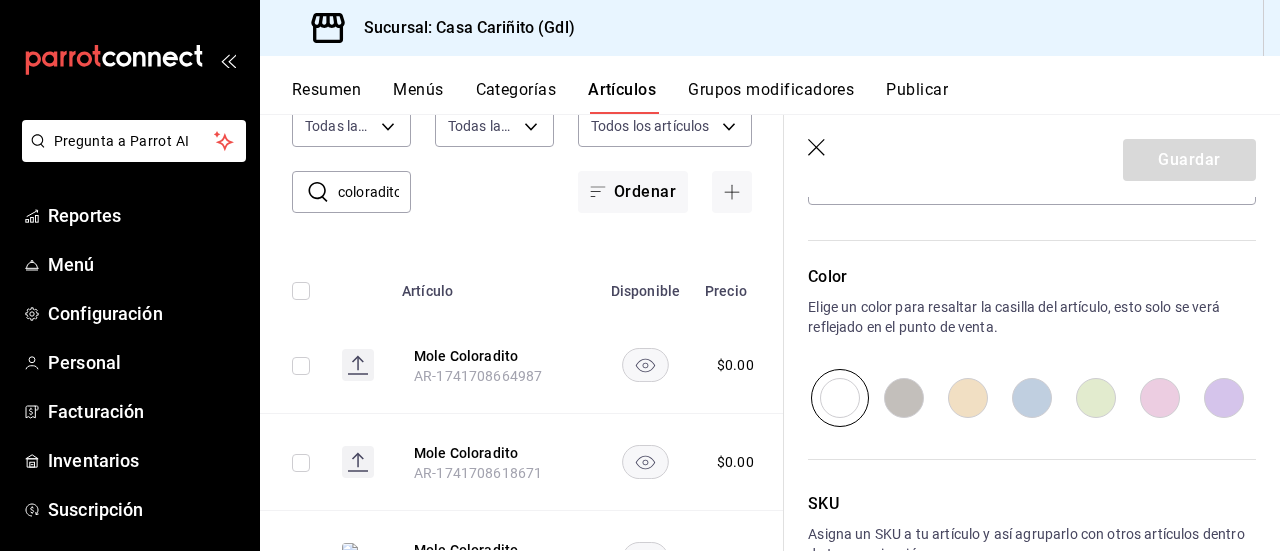 click at bounding box center (1160, 398) 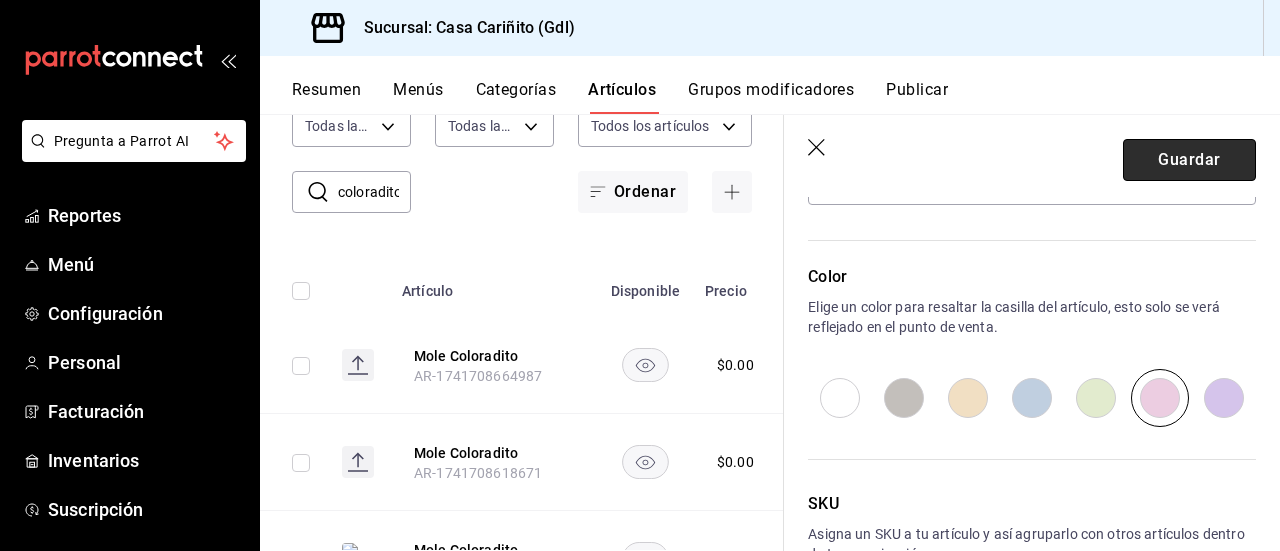 click on "Guardar" at bounding box center [1189, 160] 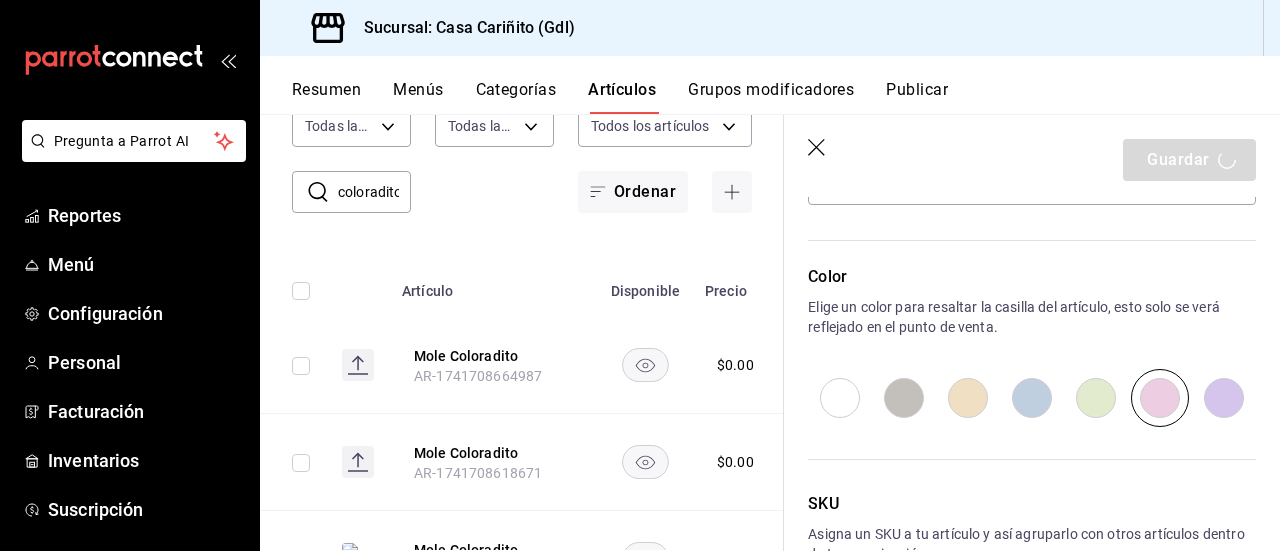 type on "x" 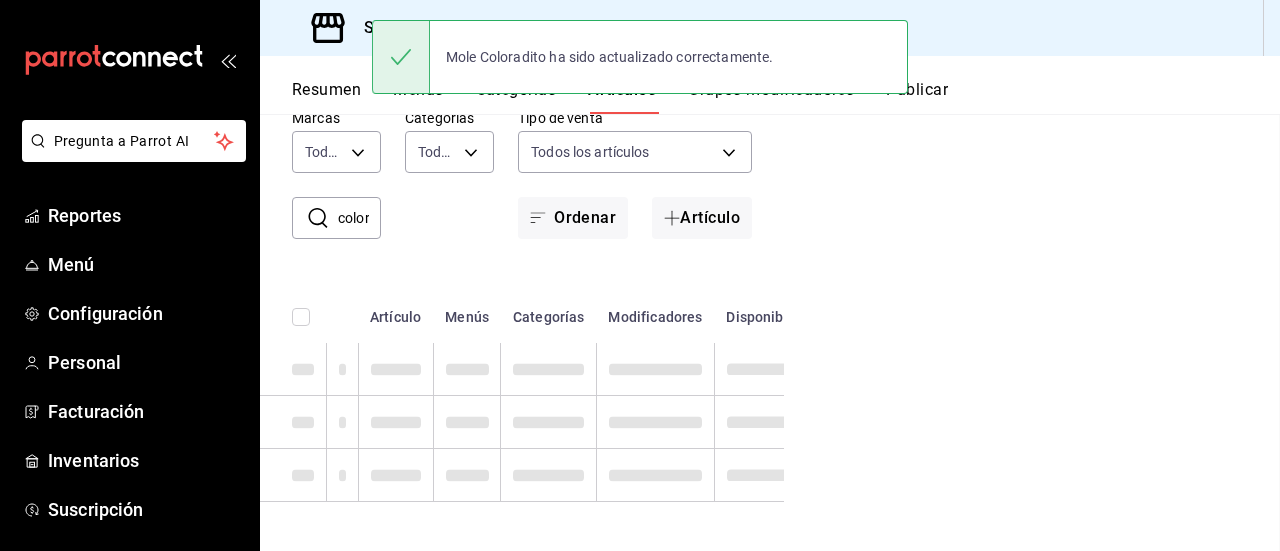 scroll, scrollTop: 52, scrollLeft: 0, axis: vertical 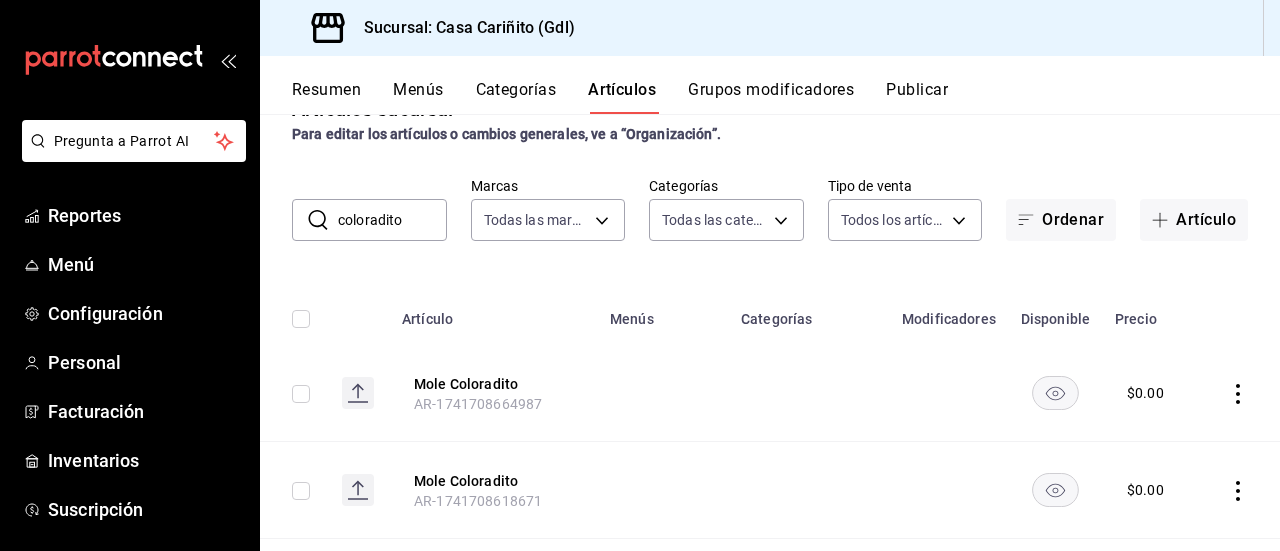 click 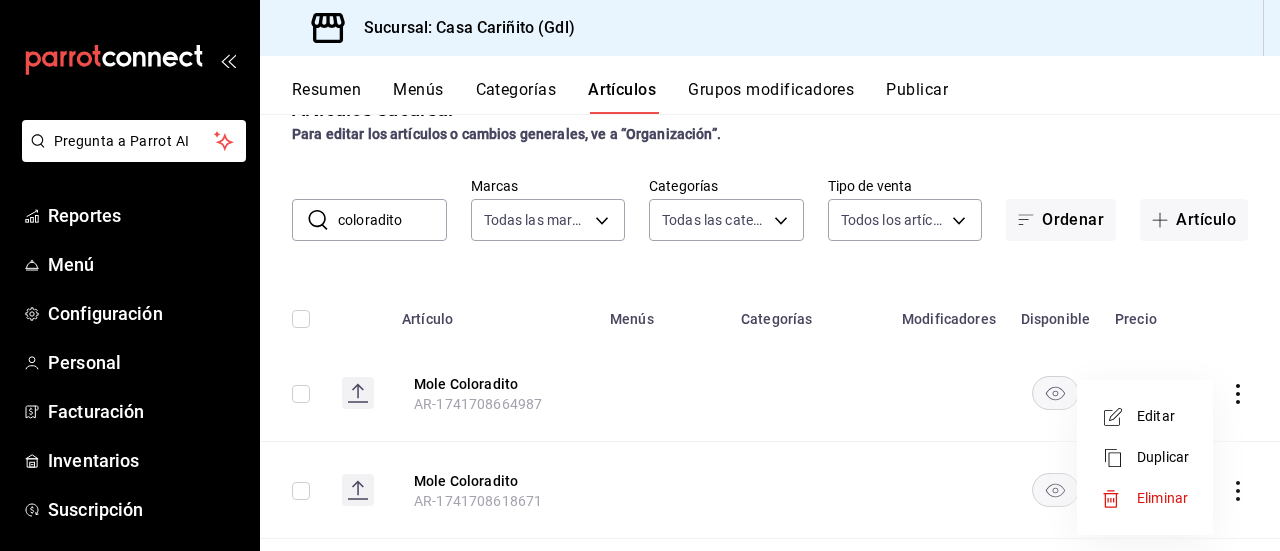 click on "Editar" at bounding box center [1145, 416] 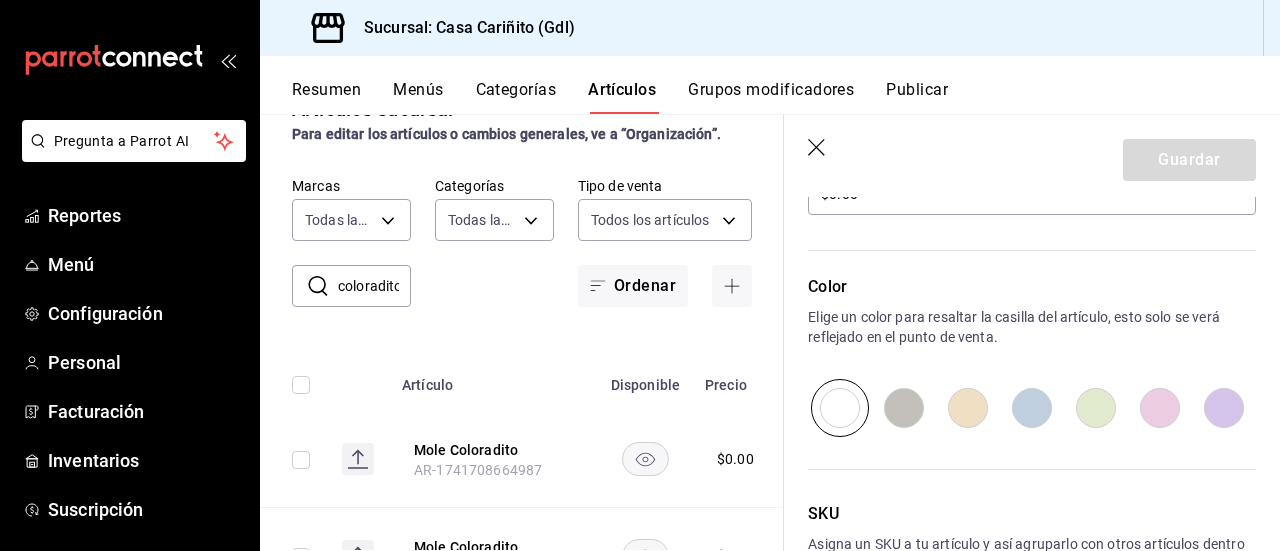 scroll, scrollTop: 660, scrollLeft: 0, axis: vertical 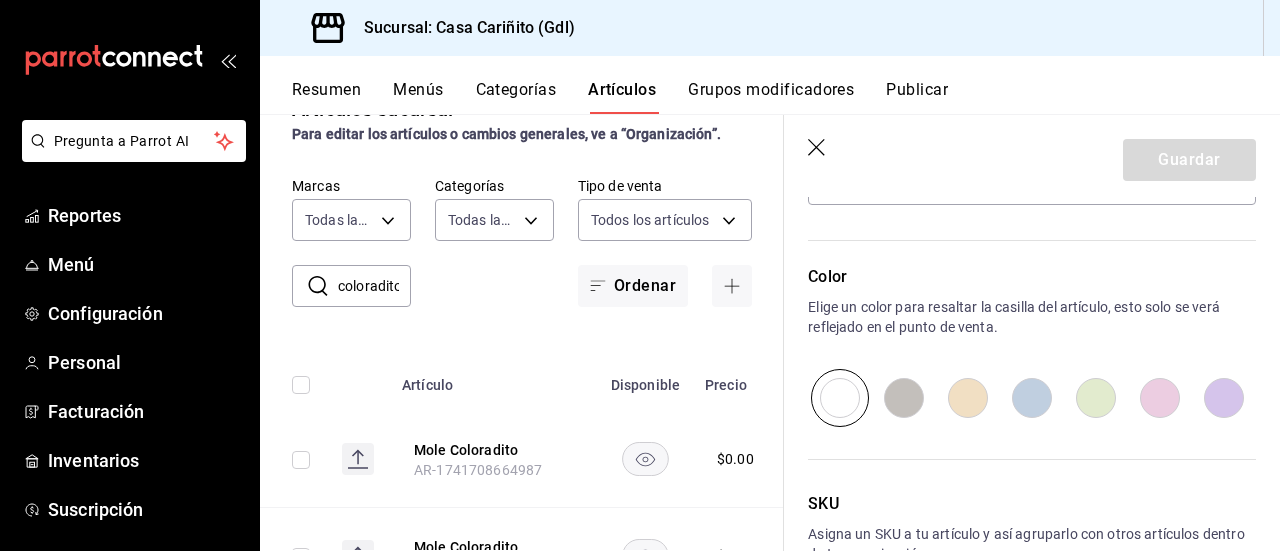 click at bounding box center [1160, 398] 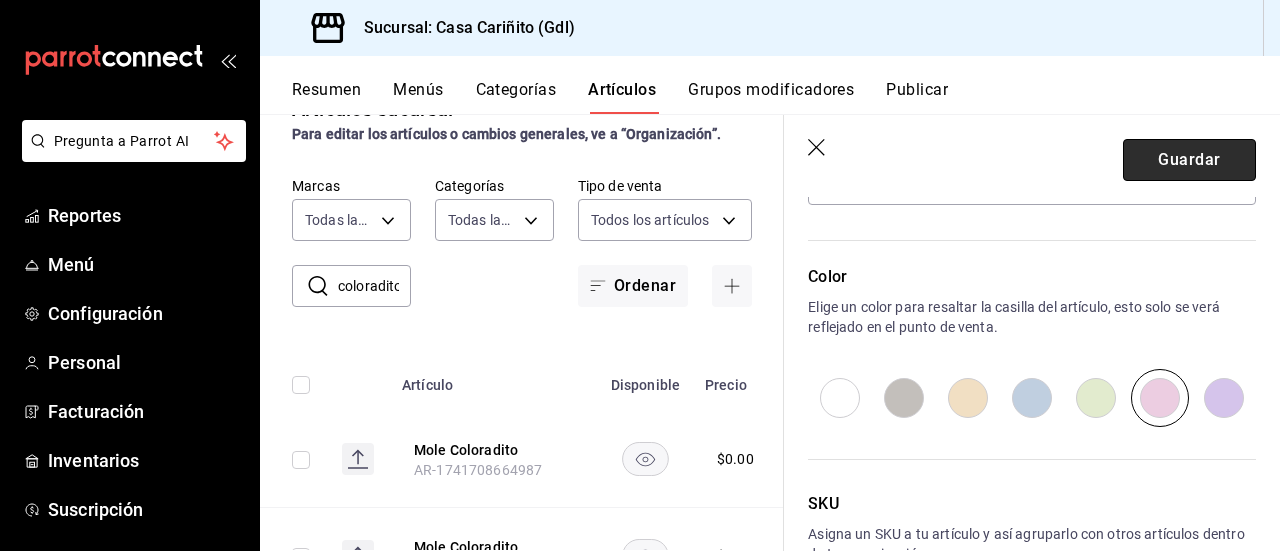 click on "Guardar" at bounding box center (1189, 160) 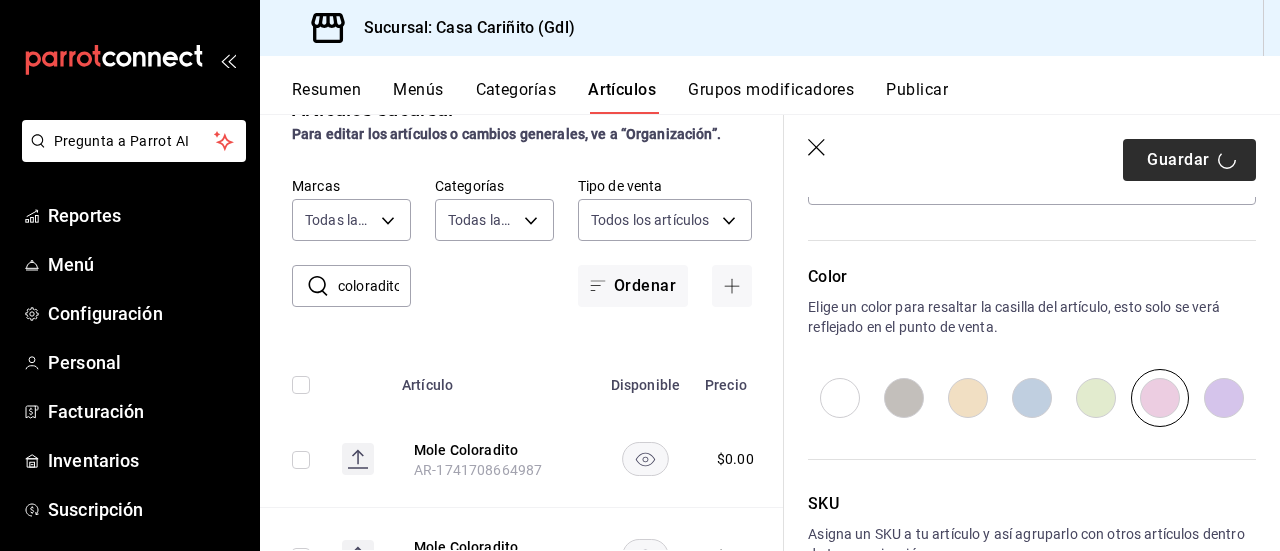 type on "x" 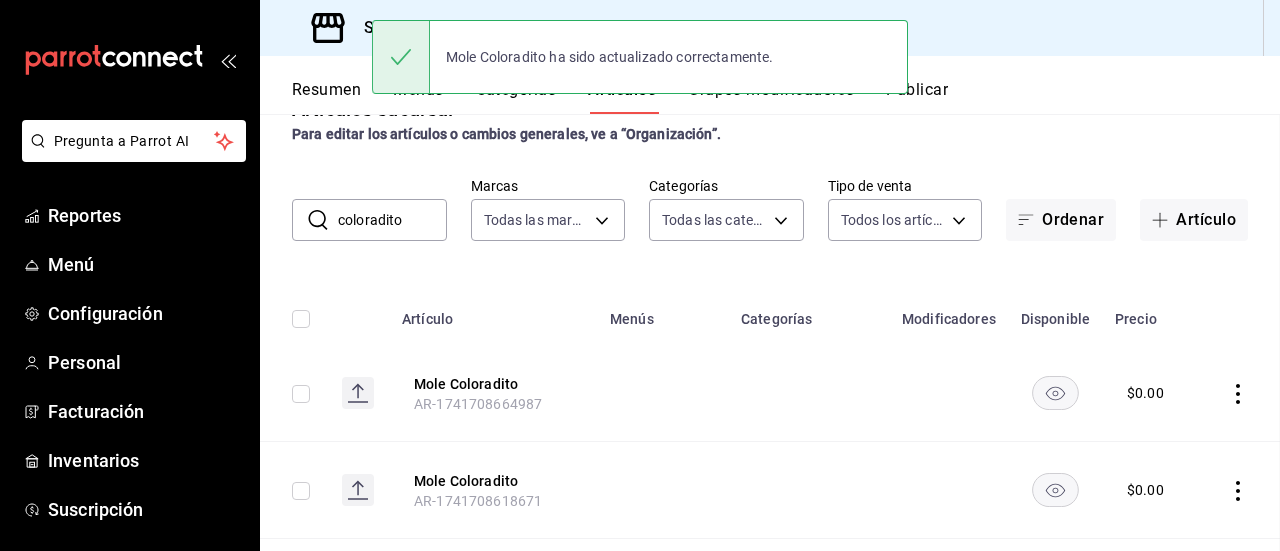 scroll, scrollTop: 0, scrollLeft: 0, axis: both 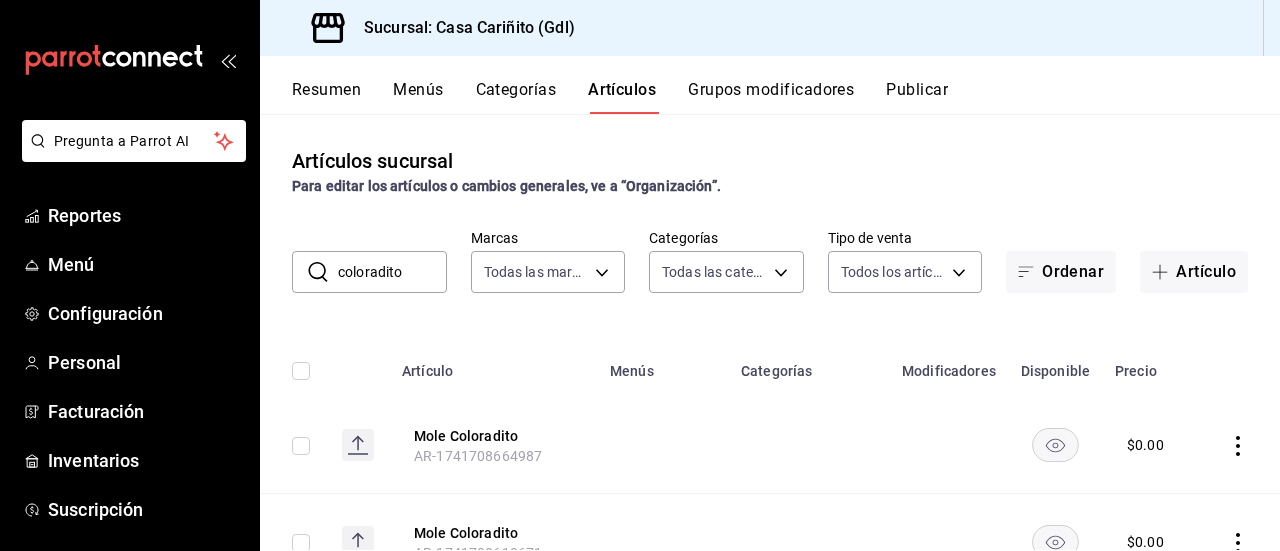click on "coloradito" at bounding box center (392, 272) 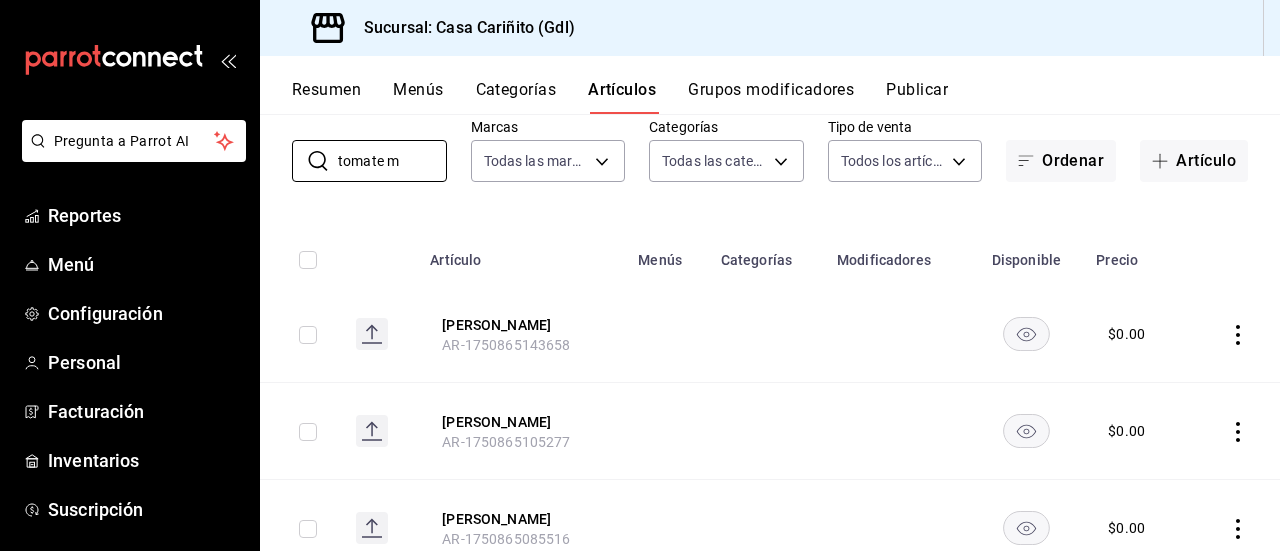 scroll, scrollTop: 118, scrollLeft: 0, axis: vertical 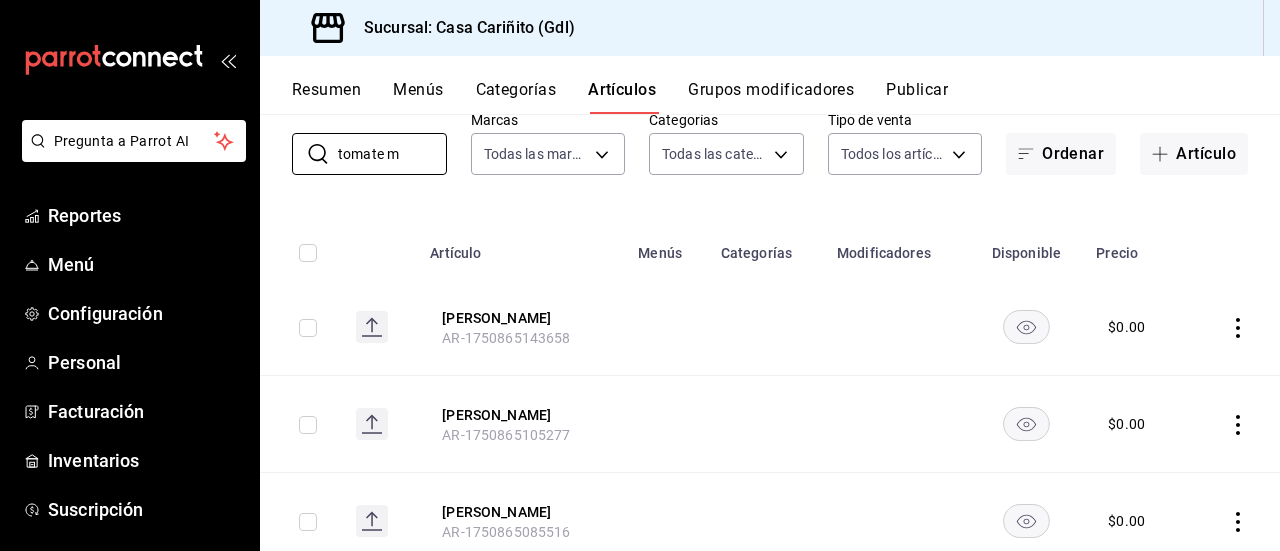type on "tomate m" 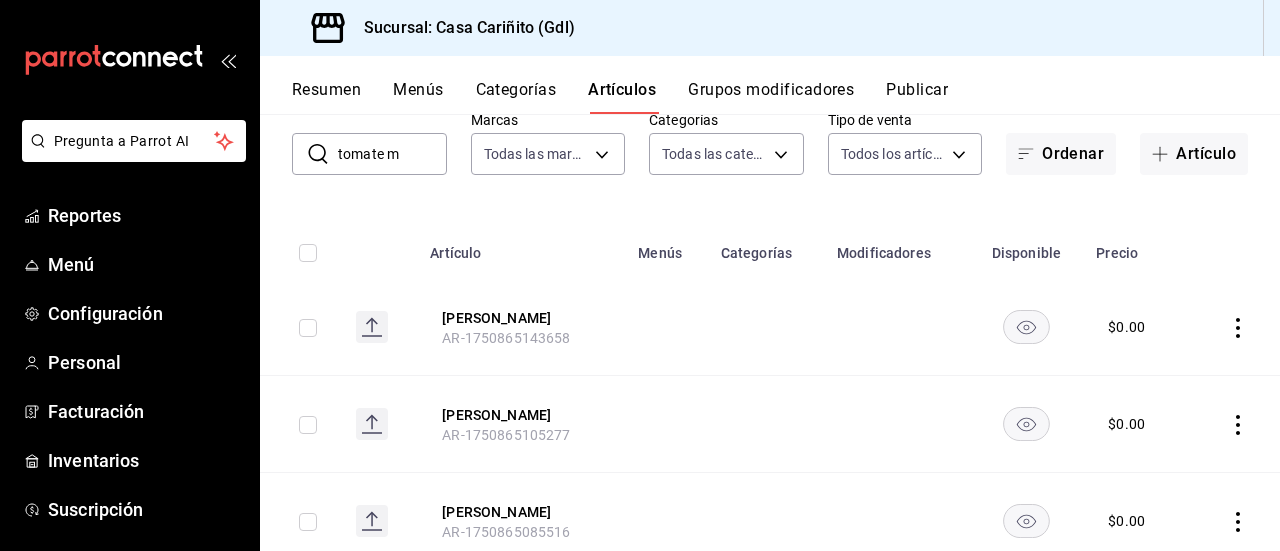 click at bounding box center [1233, 327] 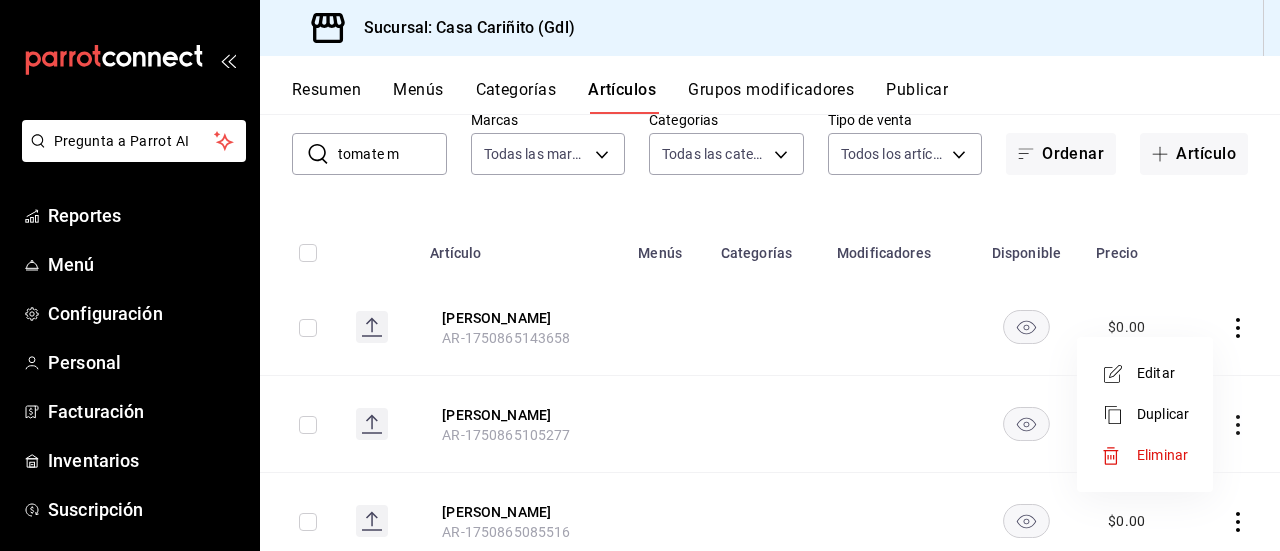 click on "Editar" at bounding box center (1163, 373) 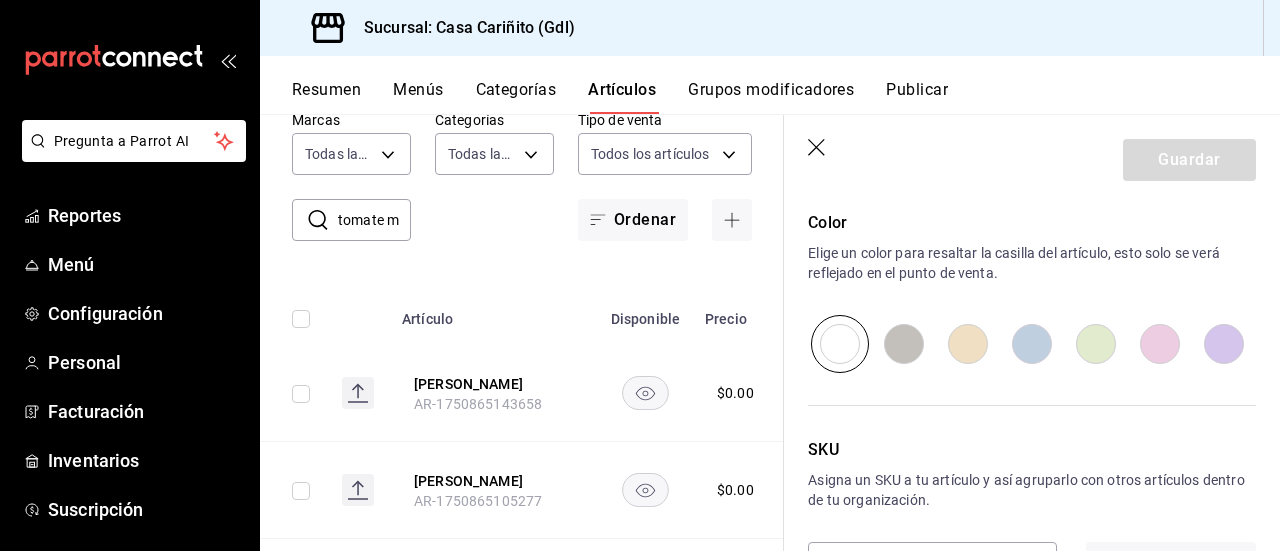 scroll, scrollTop: 720, scrollLeft: 0, axis: vertical 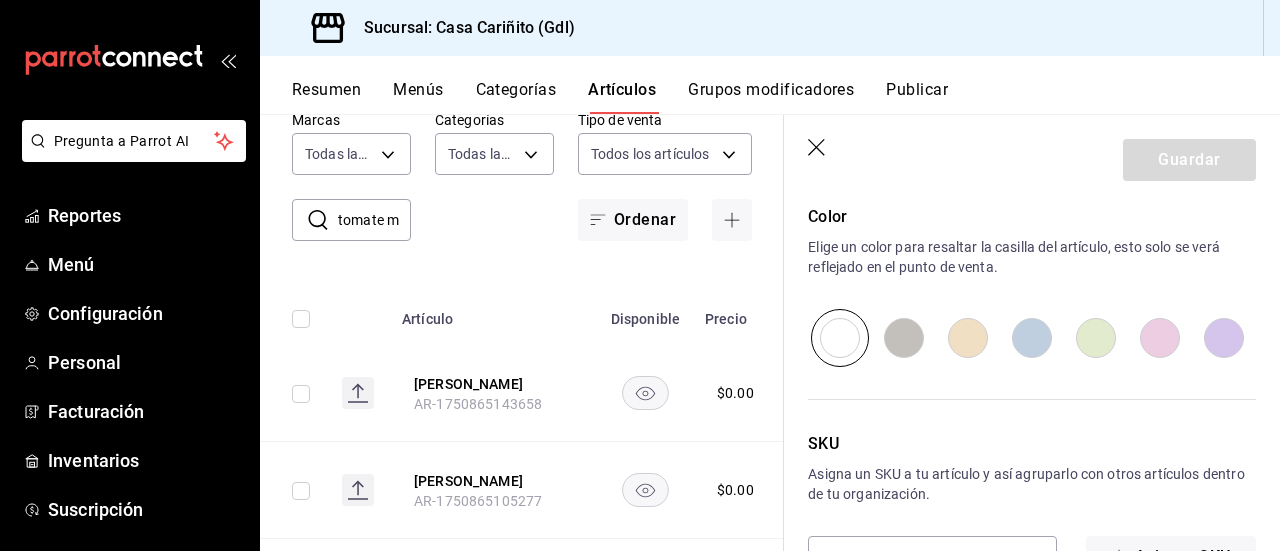 click at bounding box center (1224, 338) 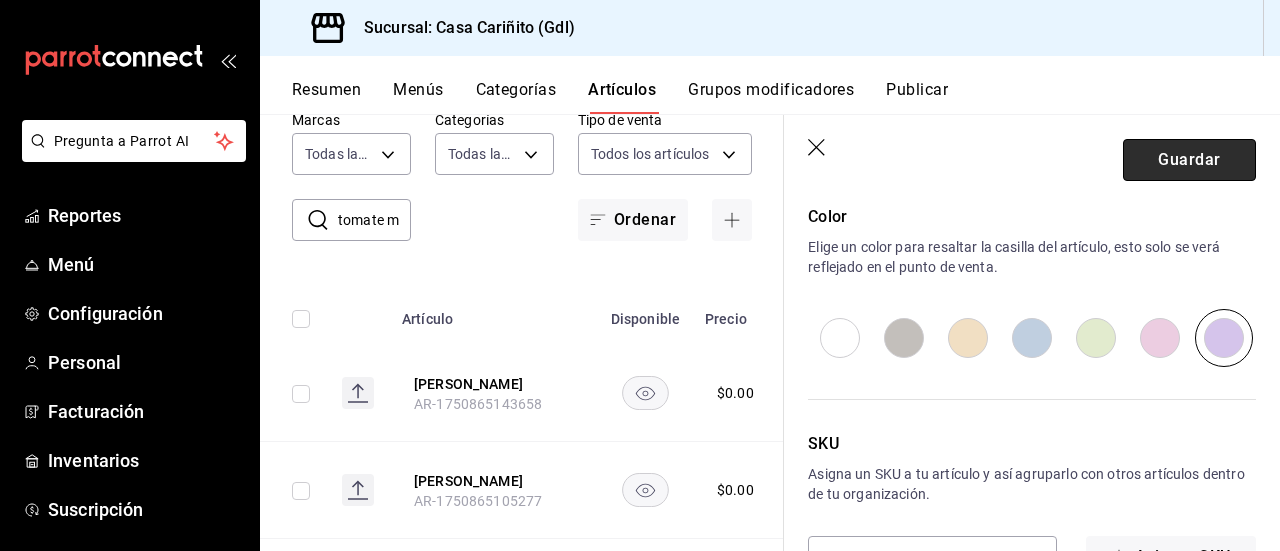 click on "Guardar" at bounding box center (1189, 160) 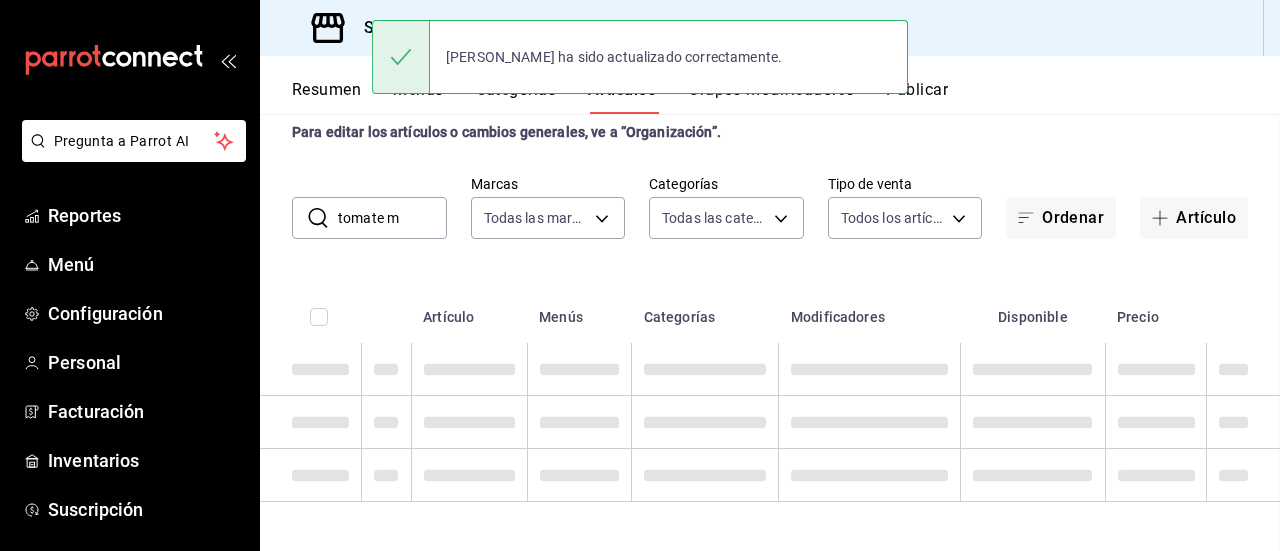 scroll, scrollTop: 52, scrollLeft: 0, axis: vertical 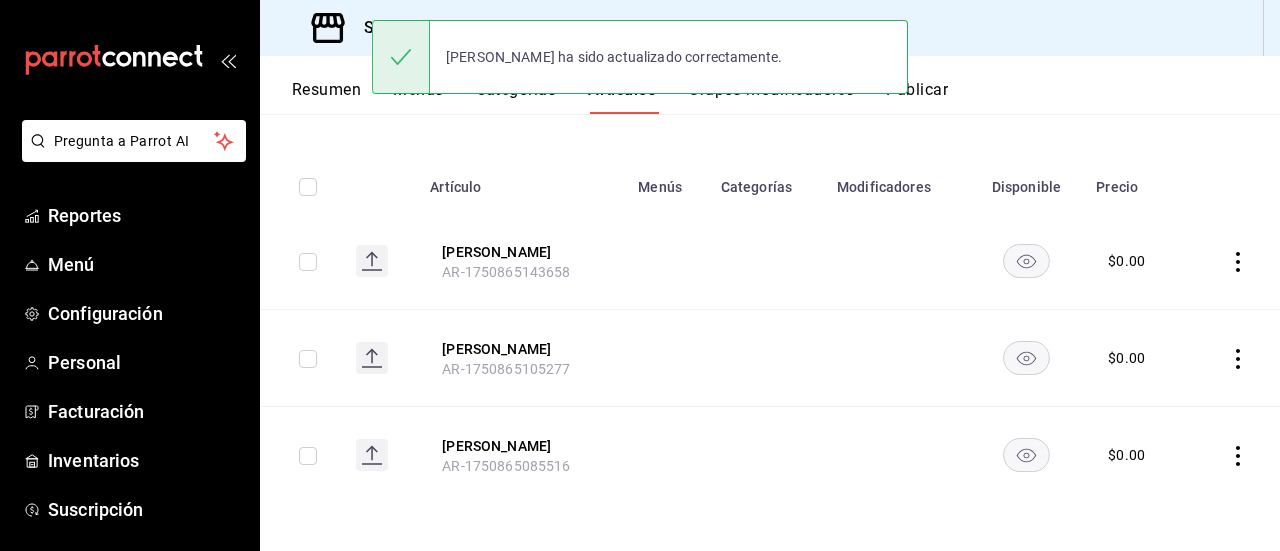 click 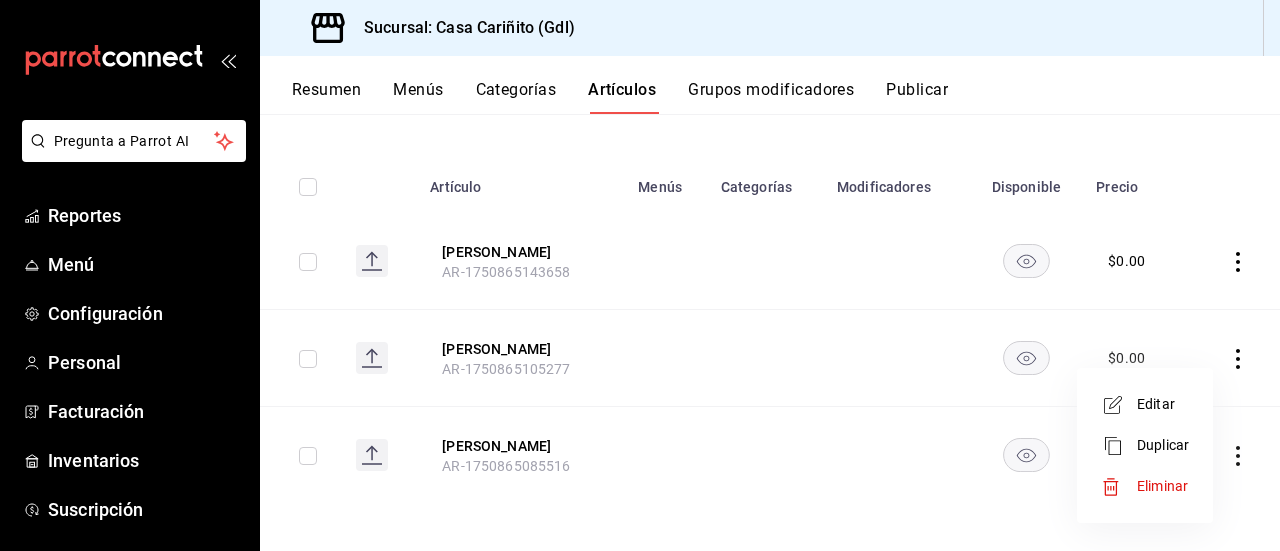 click on "Editar" at bounding box center [1163, 404] 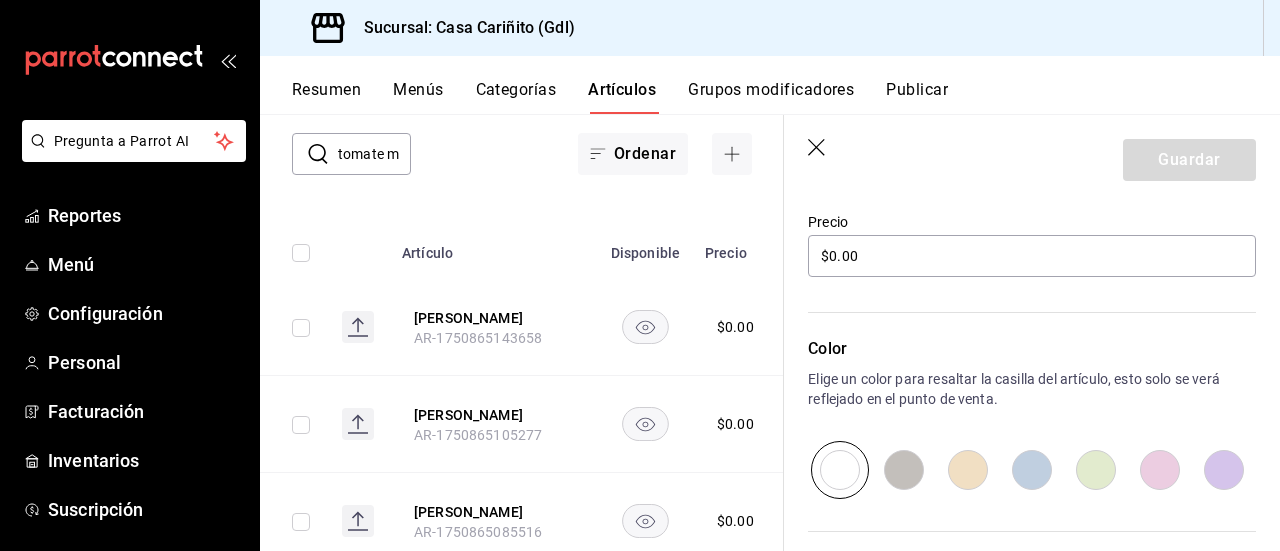 scroll, scrollTop: 726, scrollLeft: 0, axis: vertical 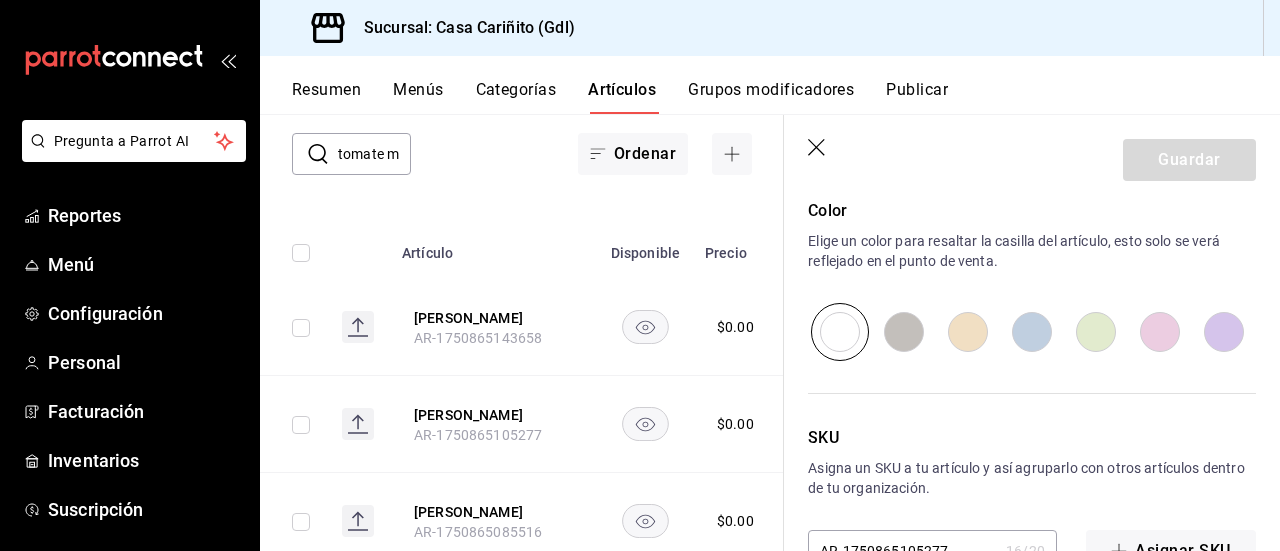click at bounding box center [1224, 332] 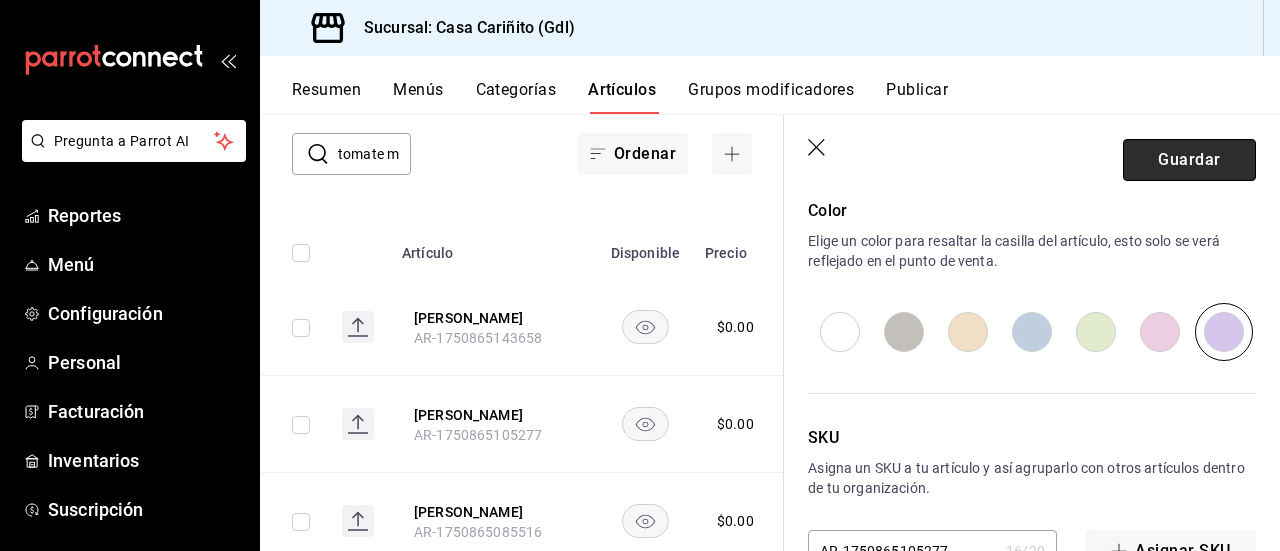 click on "Guardar" at bounding box center (1189, 160) 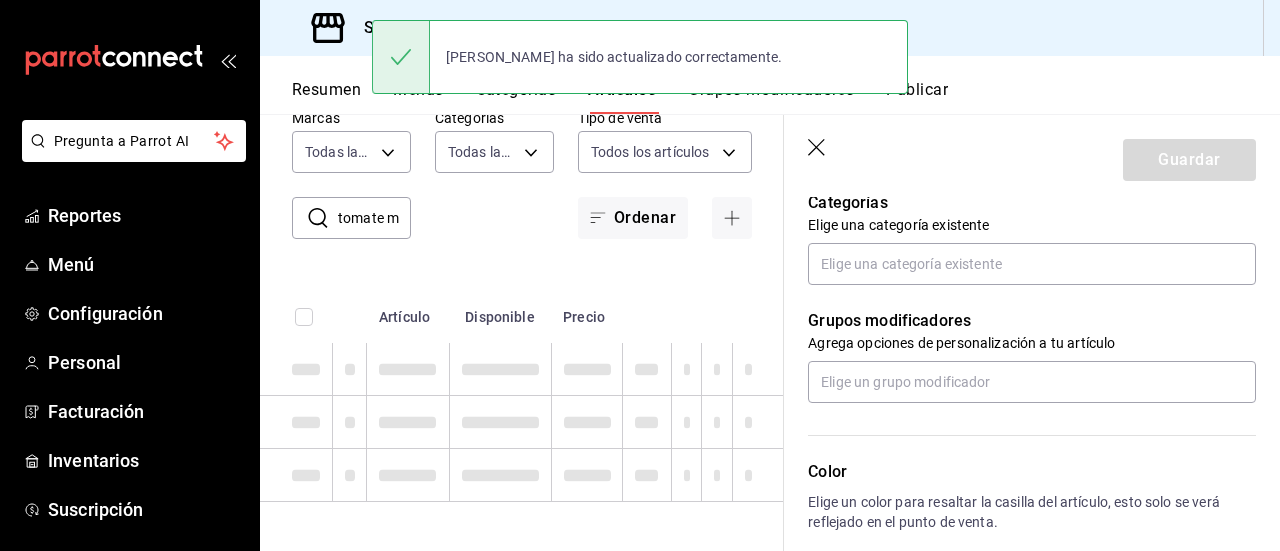 scroll, scrollTop: 52, scrollLeft: 0, axis: vertical 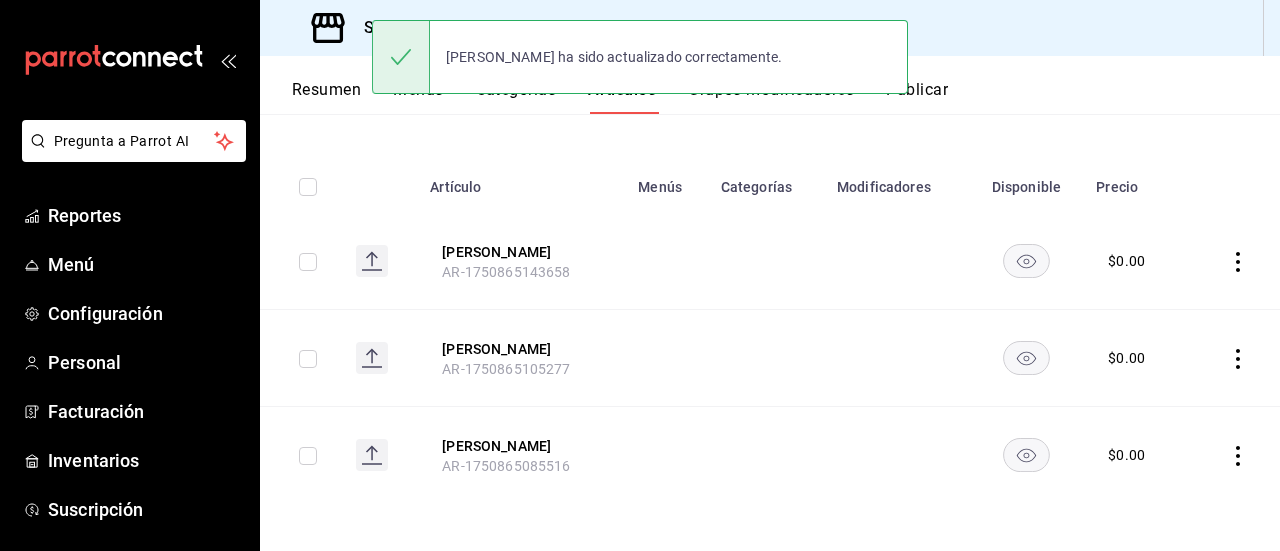 click 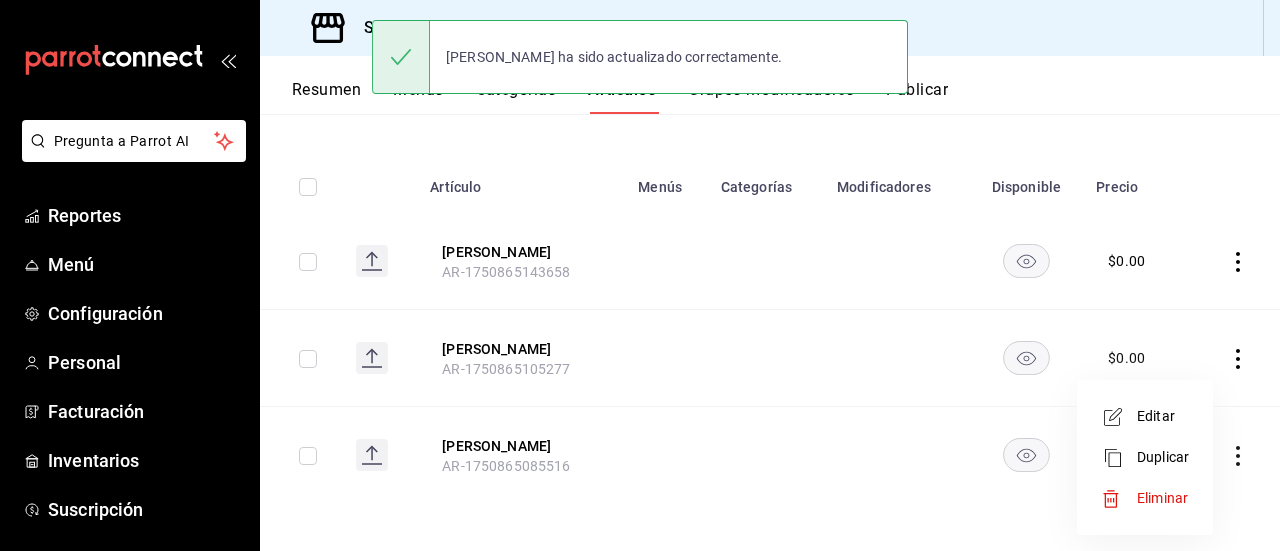 click on "Editar" at bounding box center (1163, 416) 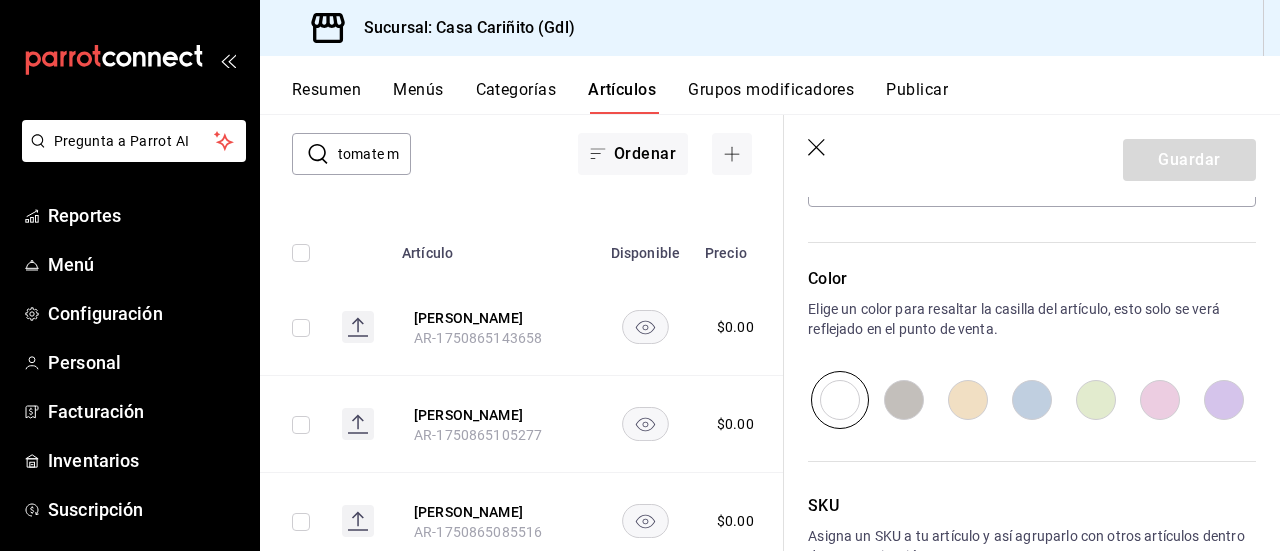 scroll, scrollTop: 670, scrollLeft: 0, axis: vertical 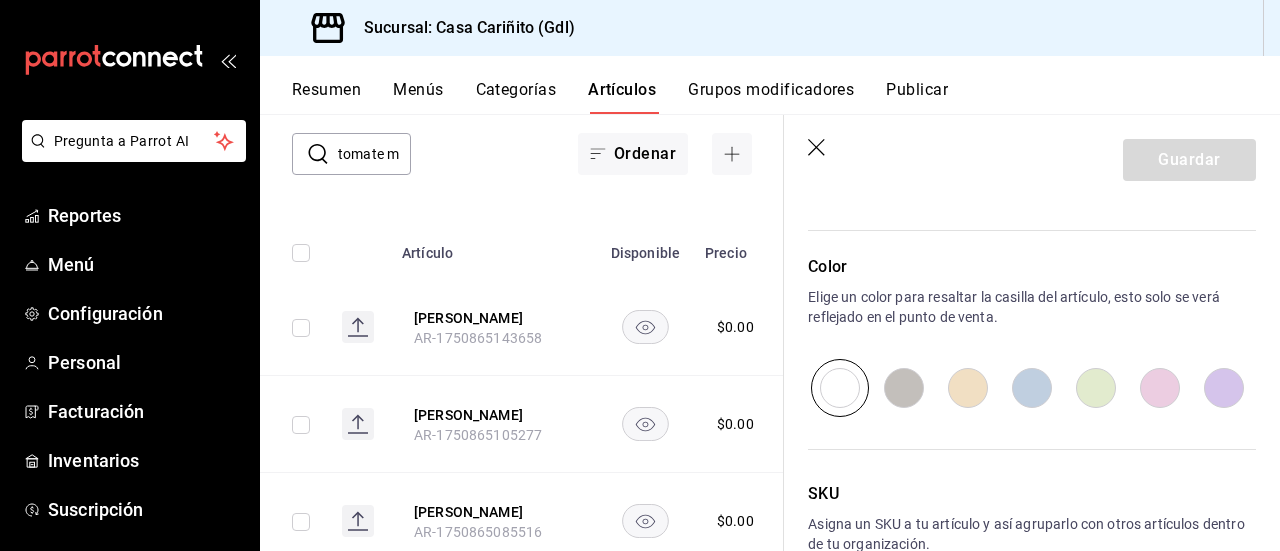 click at bounding box center [1224, 388] 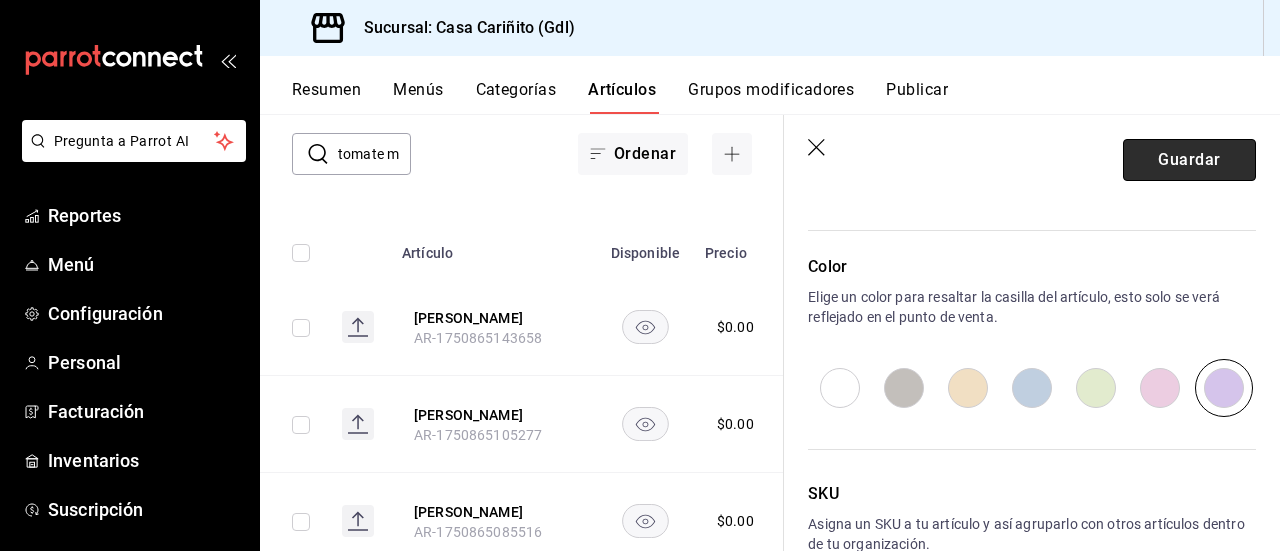 click on "Guardar" at bounding box center (1189, 160) 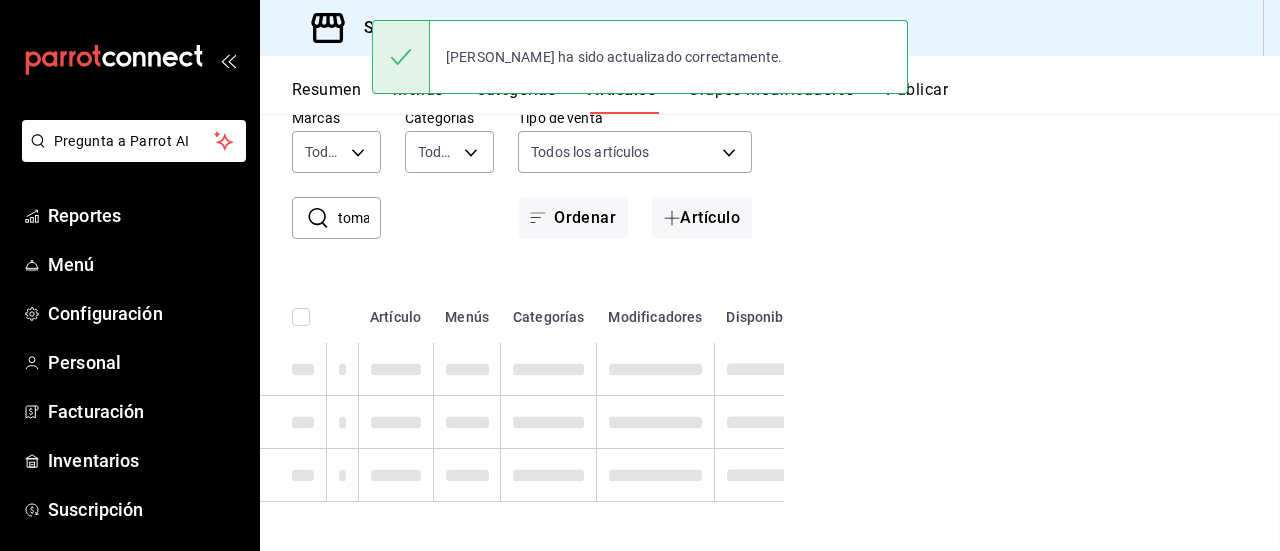 scroll, scrollTop: 52, scrollLeft: 0, axis: vertical 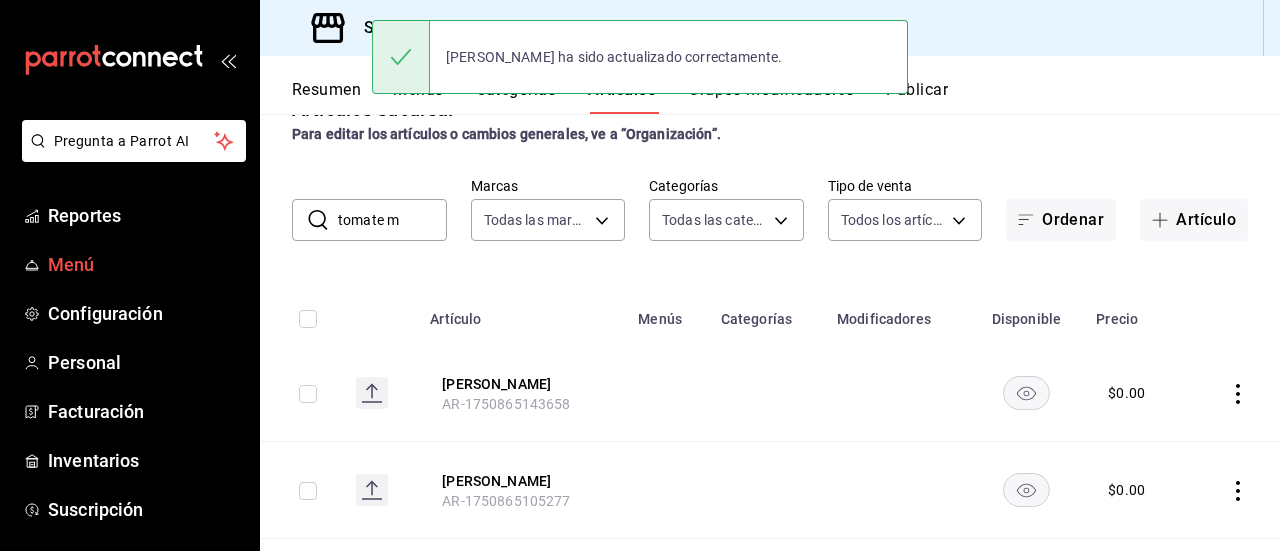 click on "Menú" at bounding box center [145, 264] 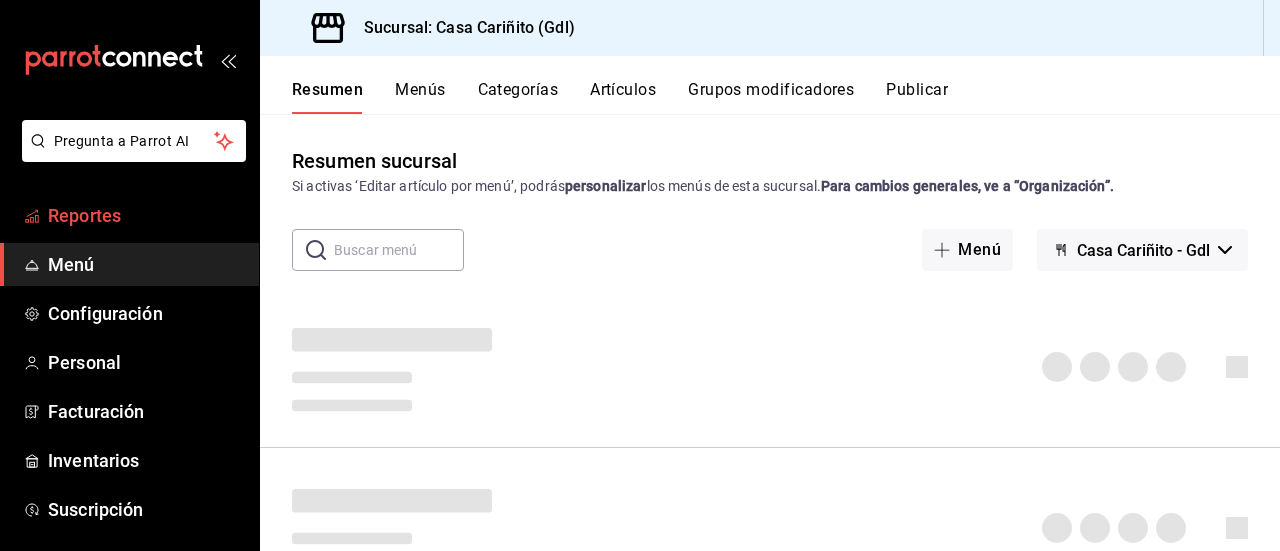 click on "Reportes" at bounding box center [145, 215] 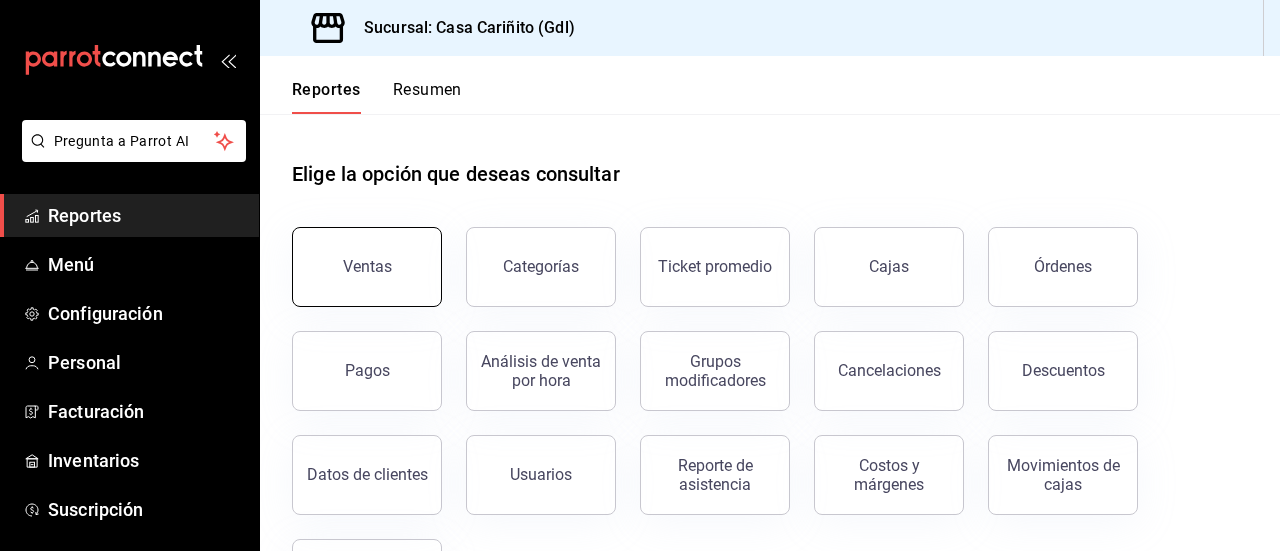 click on "Ventas" at bounding box center (367, 267) 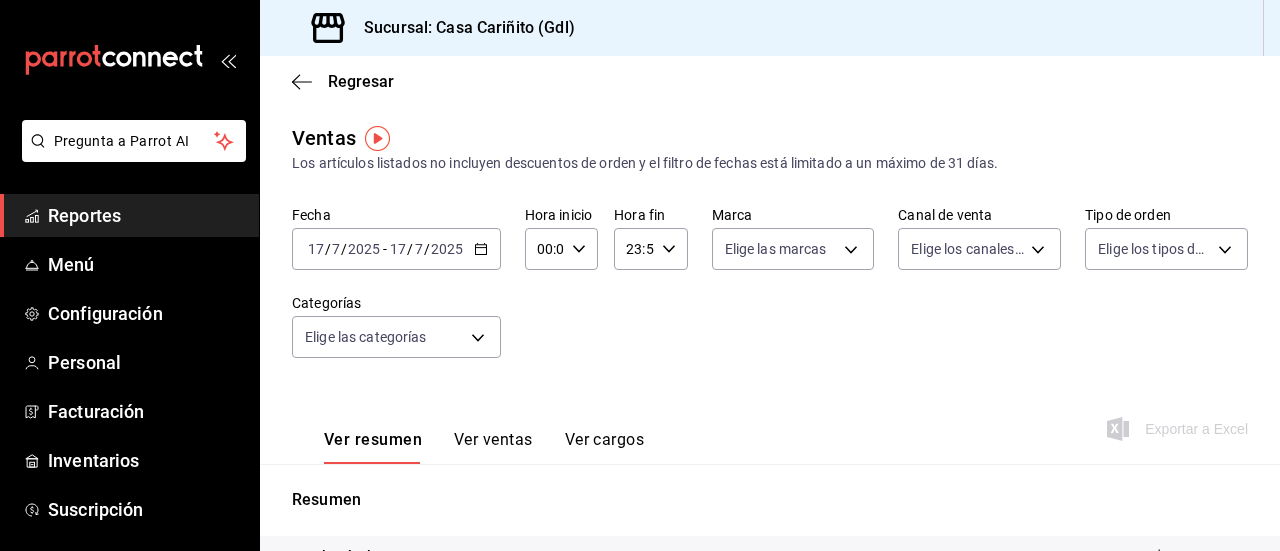 click on "Ver resumen Ver ventas Ver cargos Exportar a Excel" at bounding box center (770, 423) 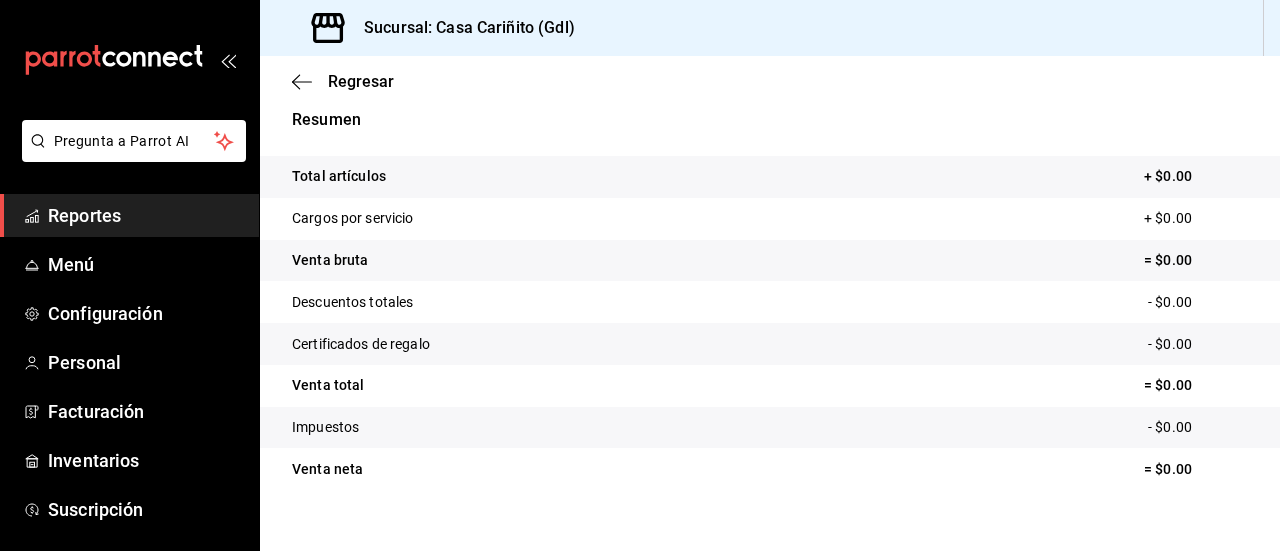 scroll, scrollTop: 248, scrollLeft: 0, axis: vertical 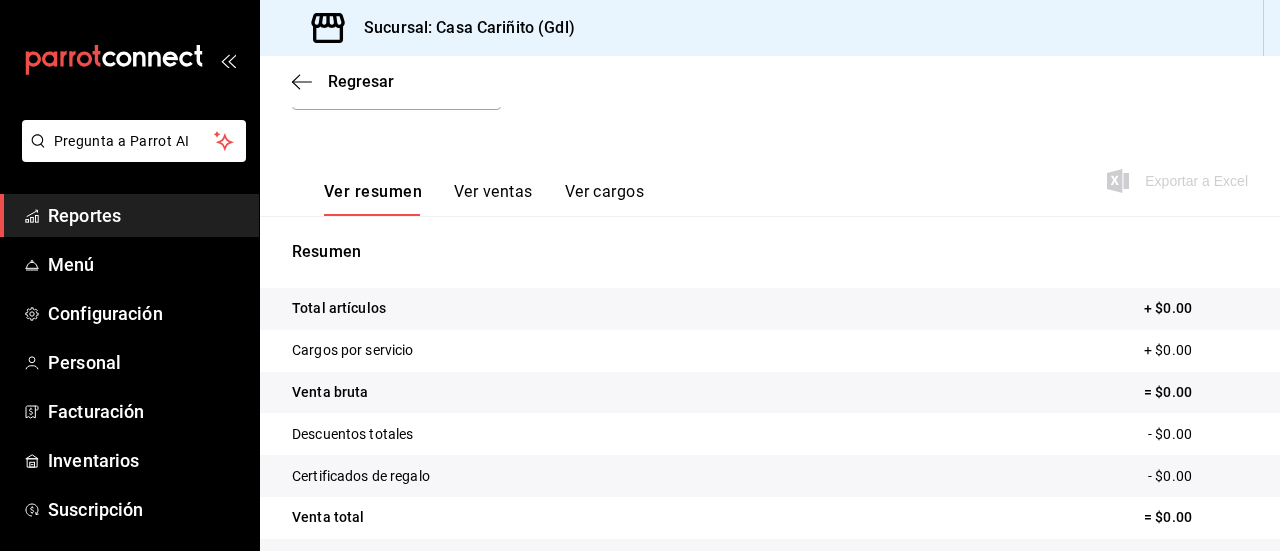 click on "Ver ventas" at bounding box center [493, 199] 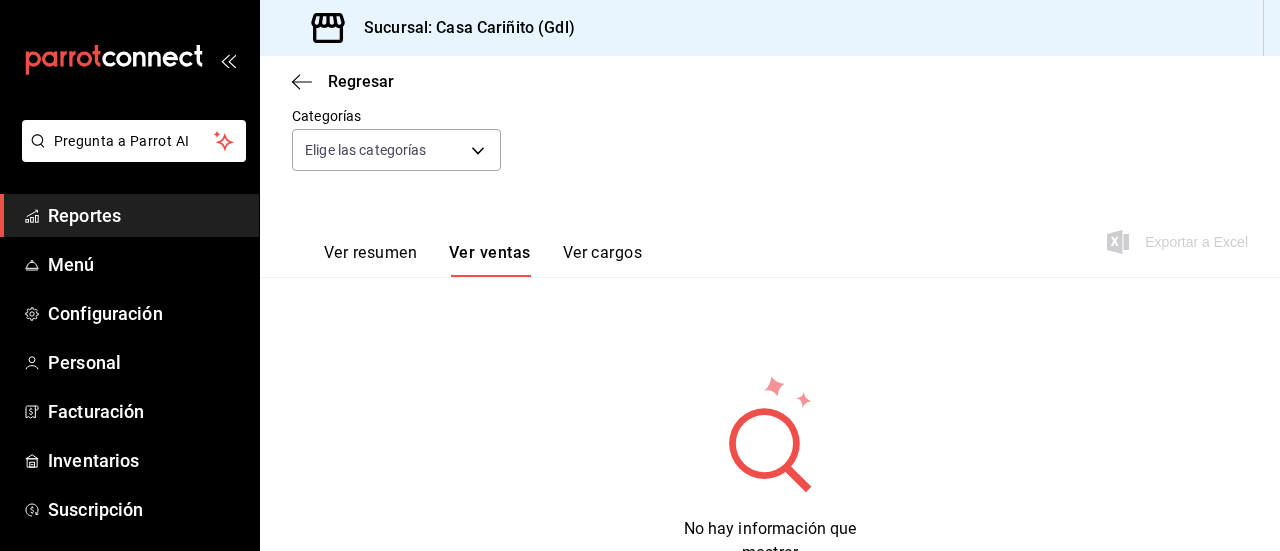 scroll, scrollTop: 248, scrollLeft: 0, axis: vertical 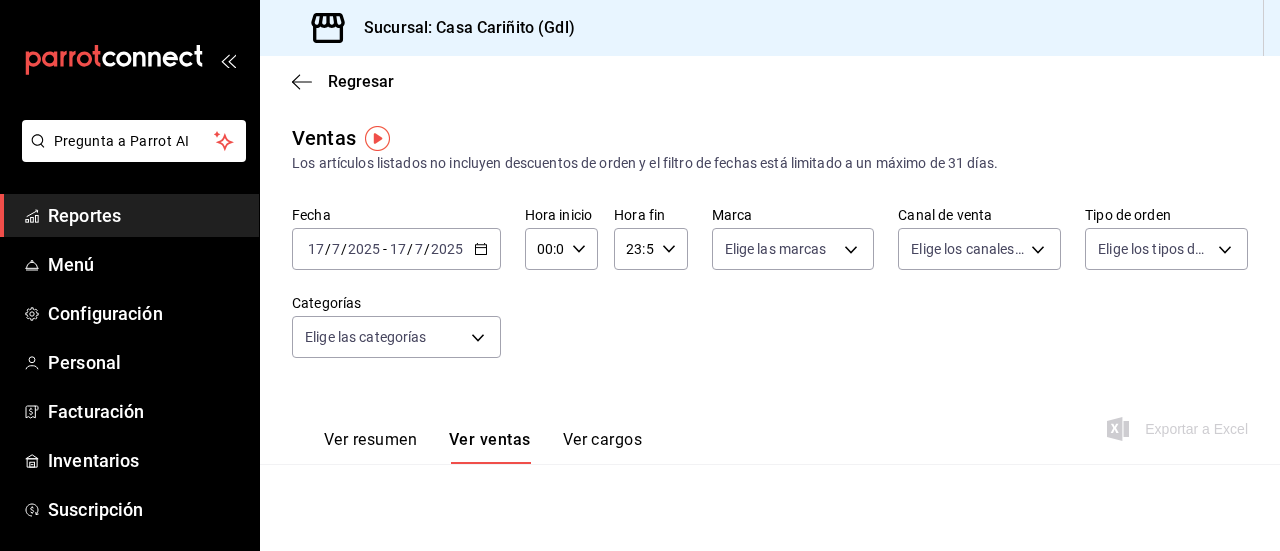 click 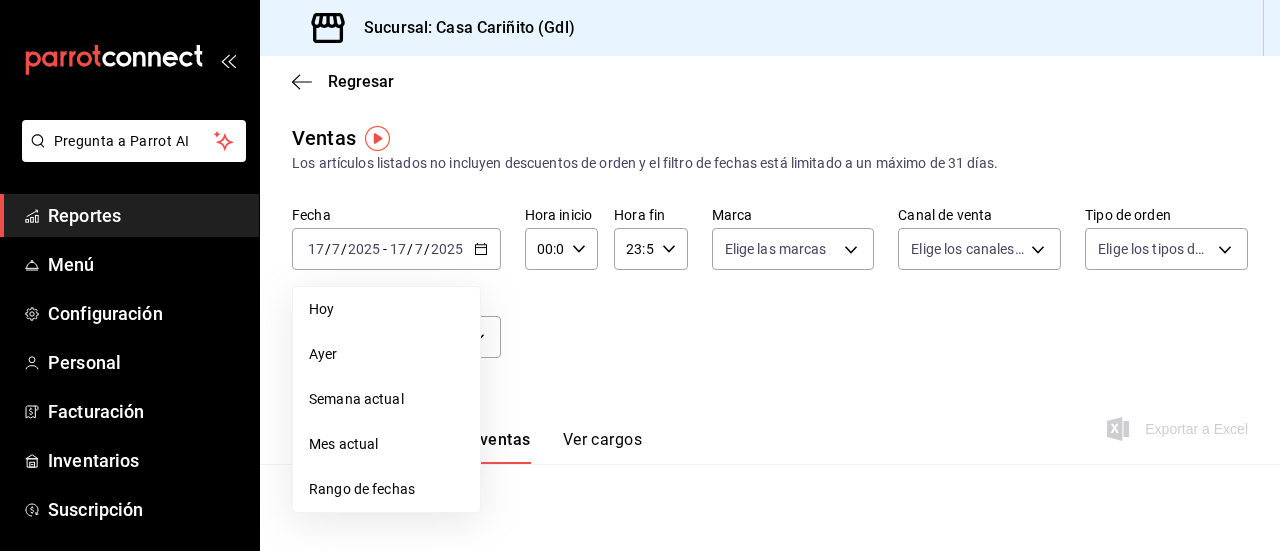 click on "Hoy" at bounding box center [386, 309] 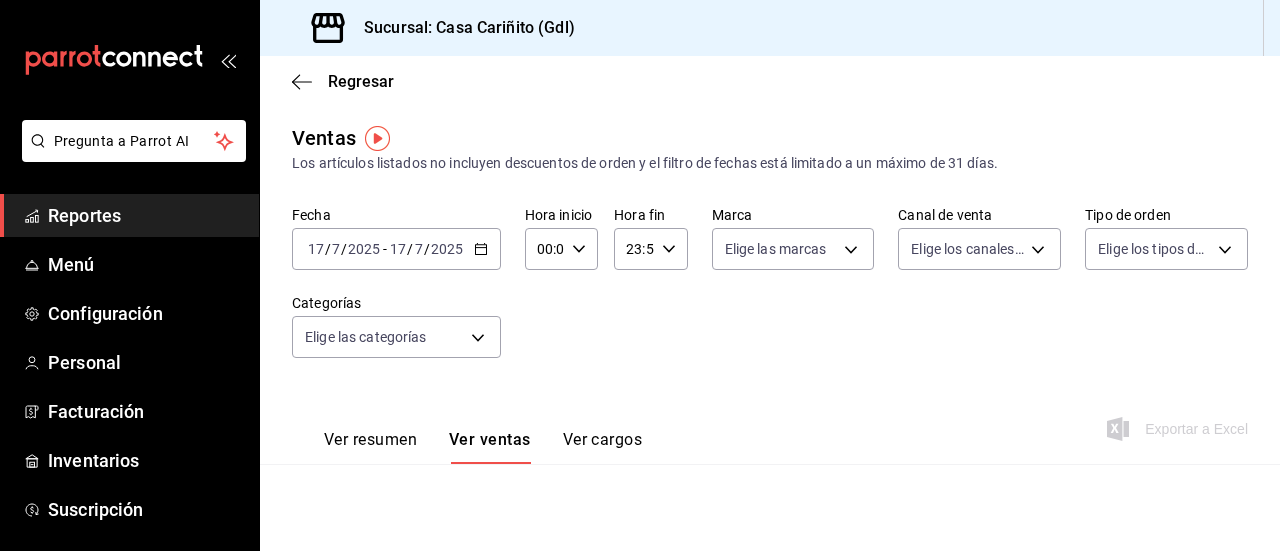 click on "[DATE] [DATE] - [DATE] [DATE]" at bounding box center (396, 249) 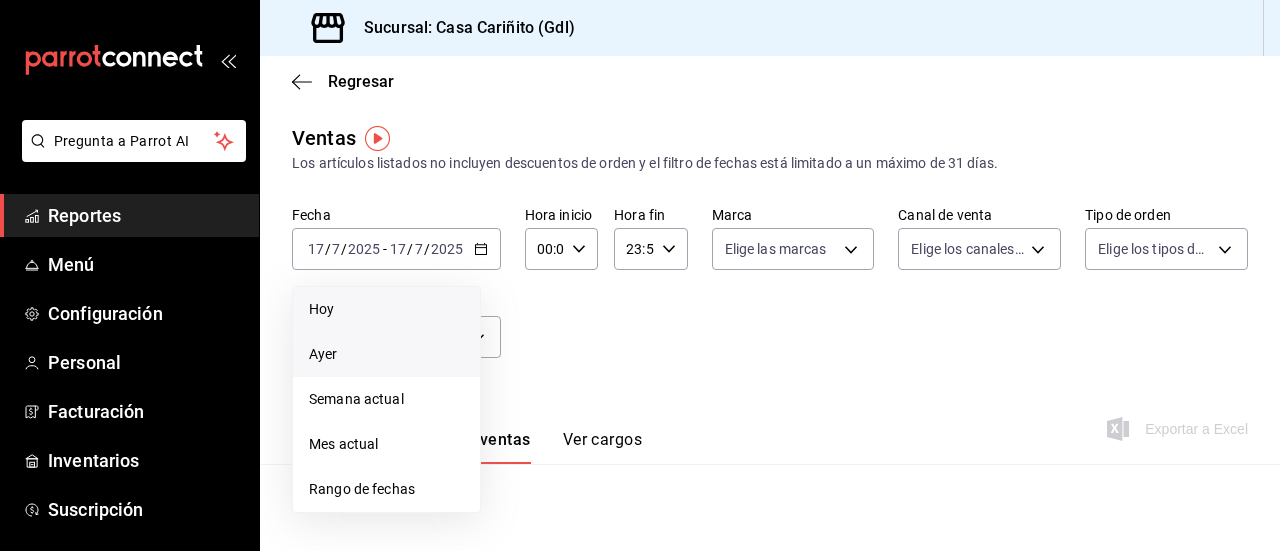 click on "Ayer" at bounding box center (386, 354) 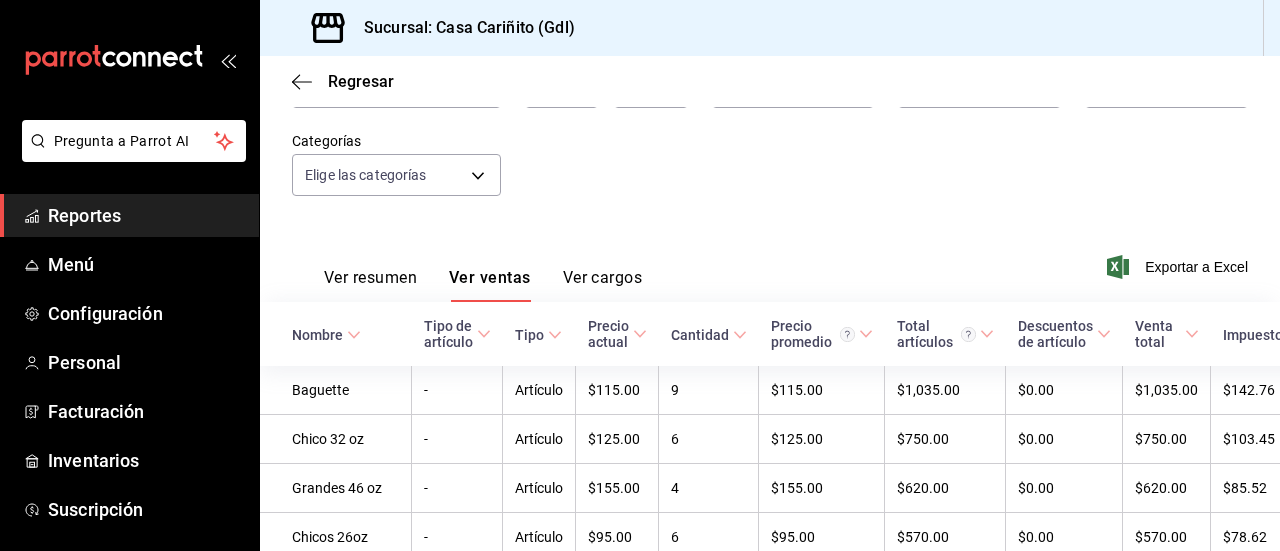 scroll, scrollTop: 366, scrollLeft: 0, axis: vertical 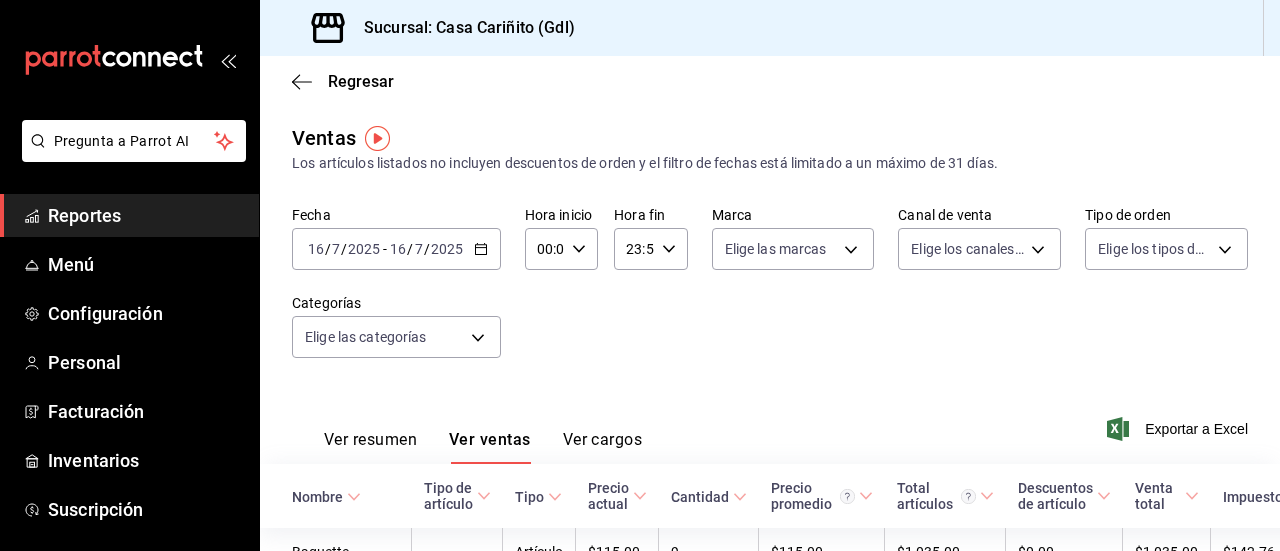click 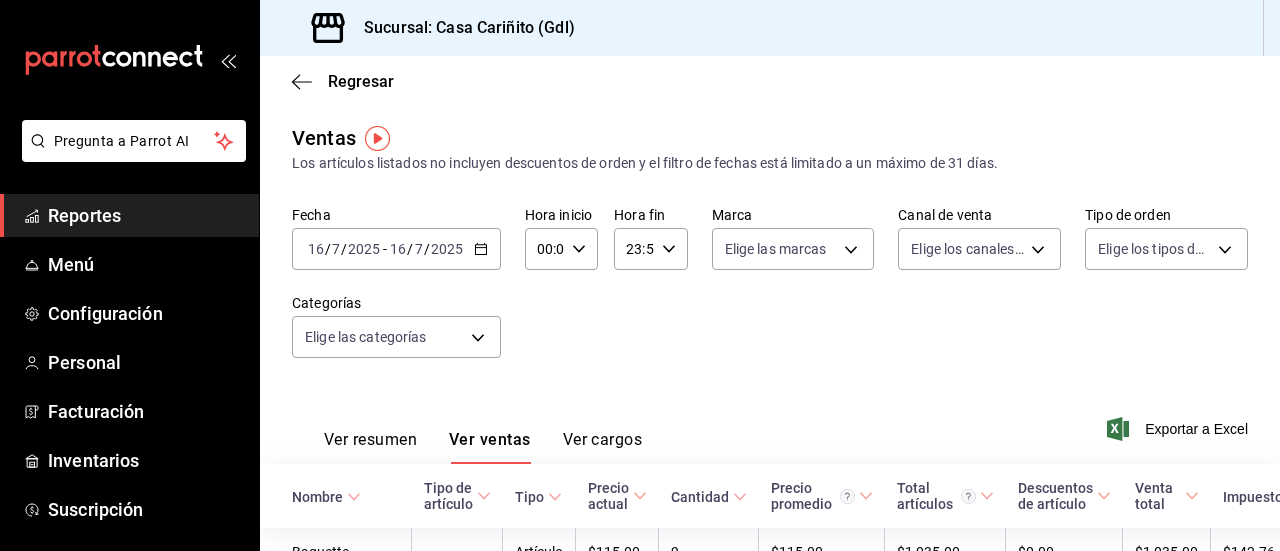 click on "Fecha [DATE] [DATE] - [DATE] [DATE] Hora inicio 00:00 Hora inicio Hora fin 23:59 Hora fin Marca Elige las marcas Canal de venta Elige los canales de venta Tipo de orden Elige los tipos de orden Categorías Elige las categorías" at bounding box center (770, 294) 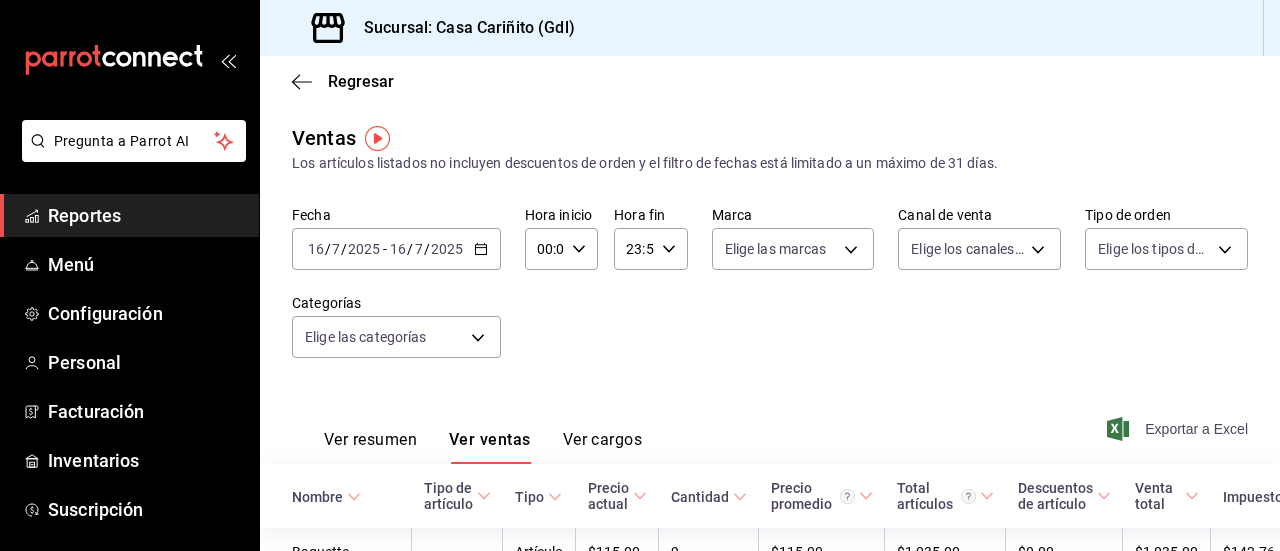 click on "Exportar a Excel" at bounding box center [1179, 429] 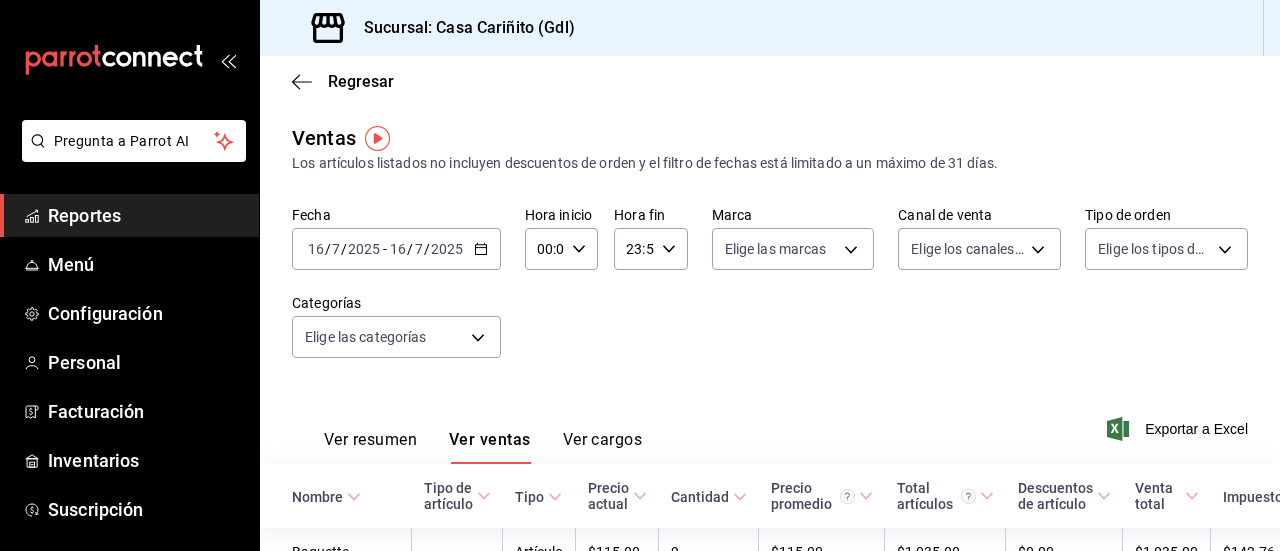 click on "00:00 Hora inicio" at bounding box center [561, 249] 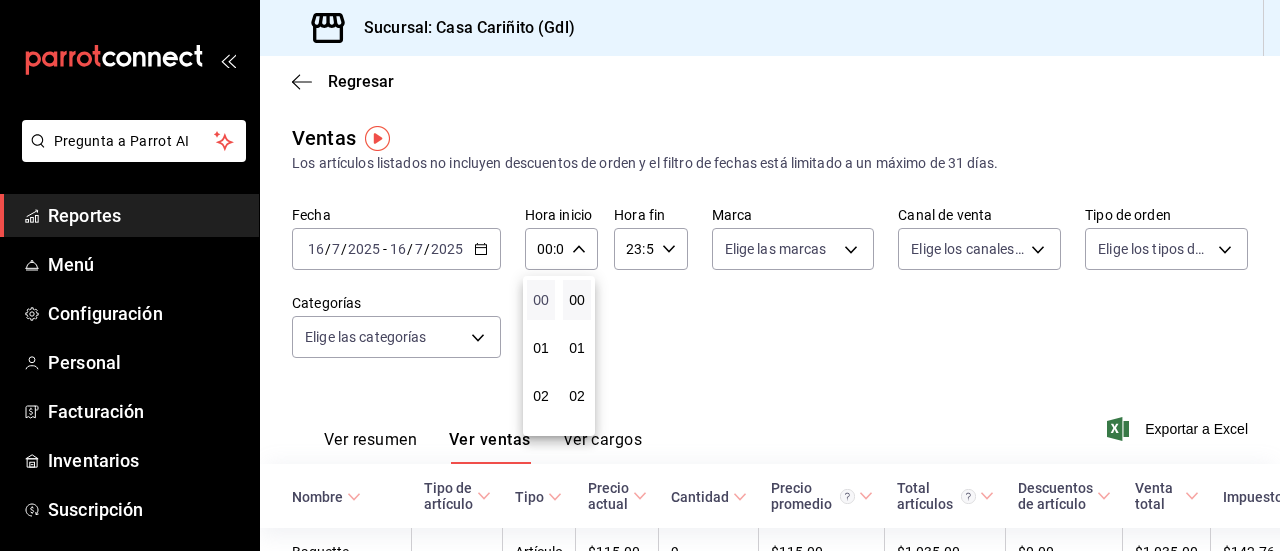 drag, startPoint x: 546, startPoint y: 373, endPoint x: 539, endPoint y: 295, distance: 78.31347 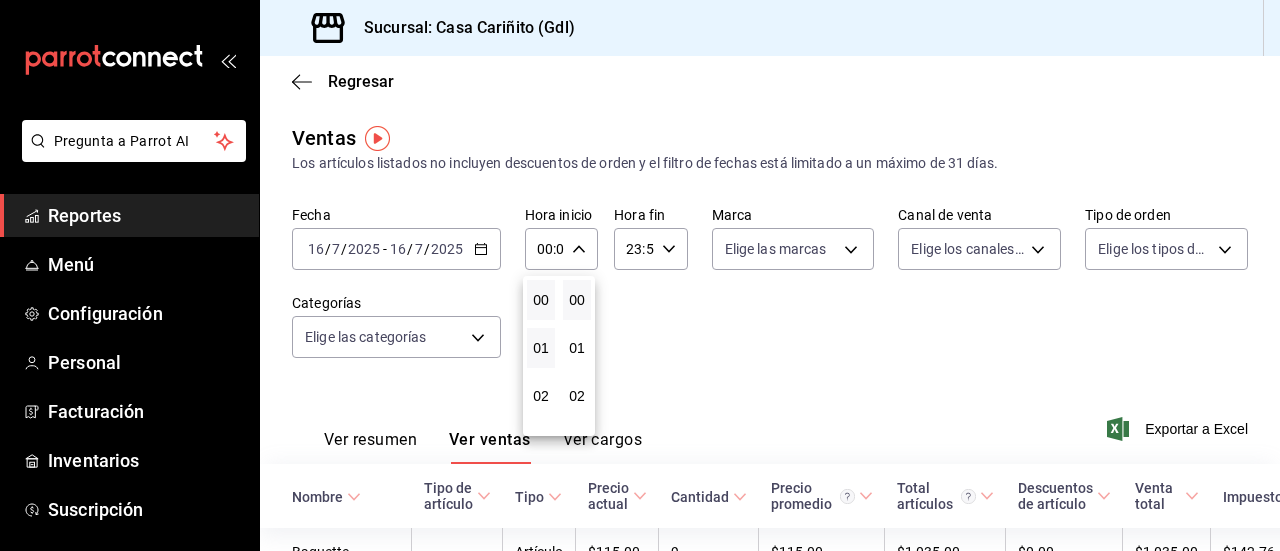 click on "01" at bounding box center [541, 348] 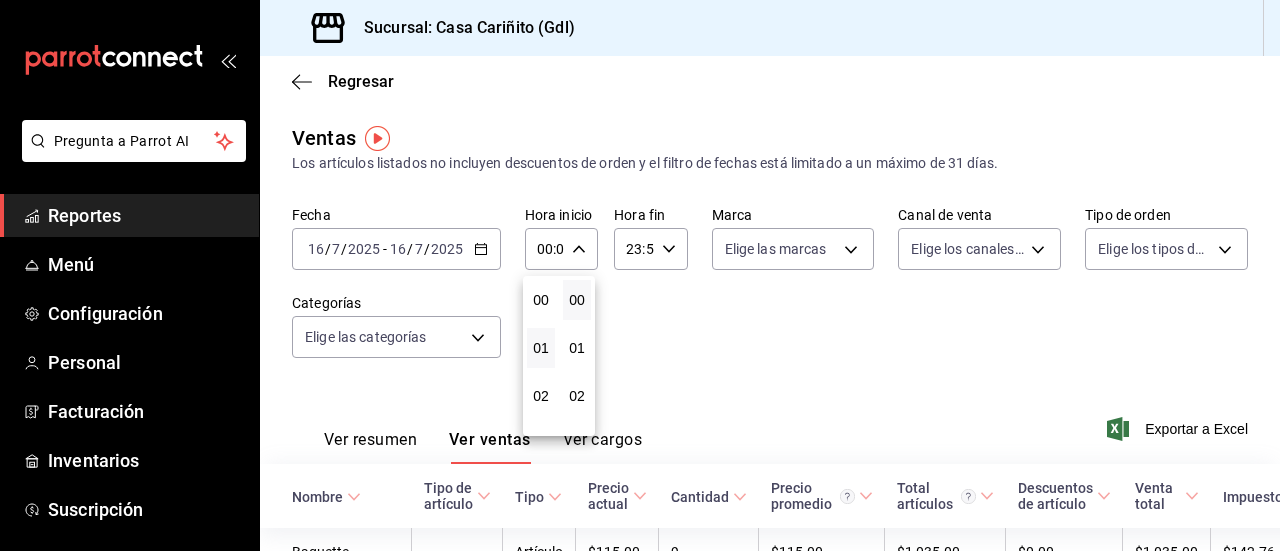 type on "01:00" 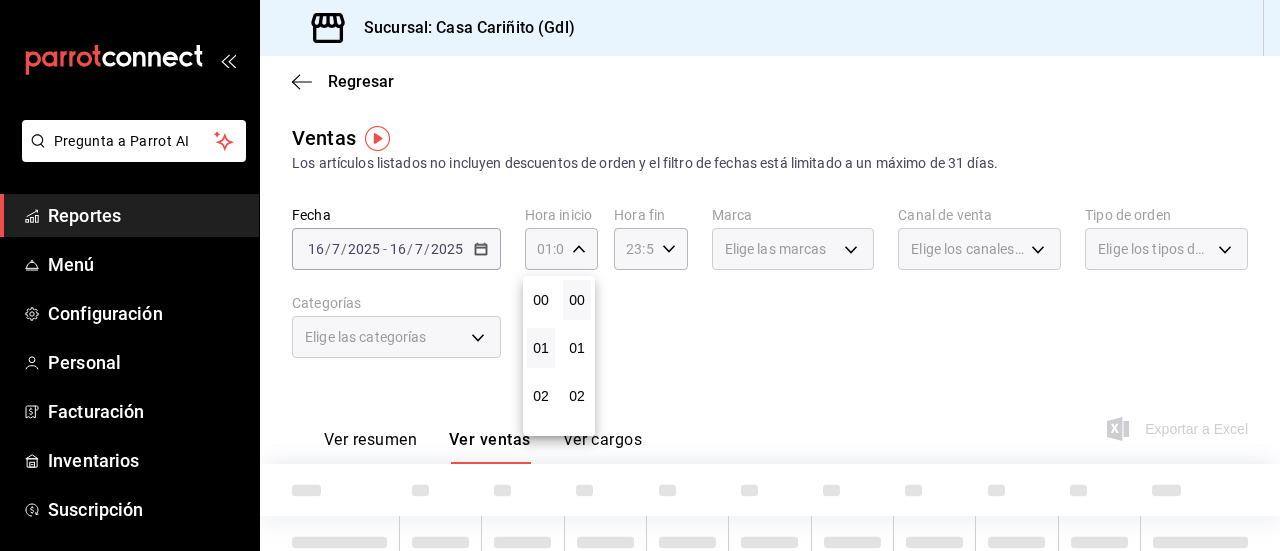 type 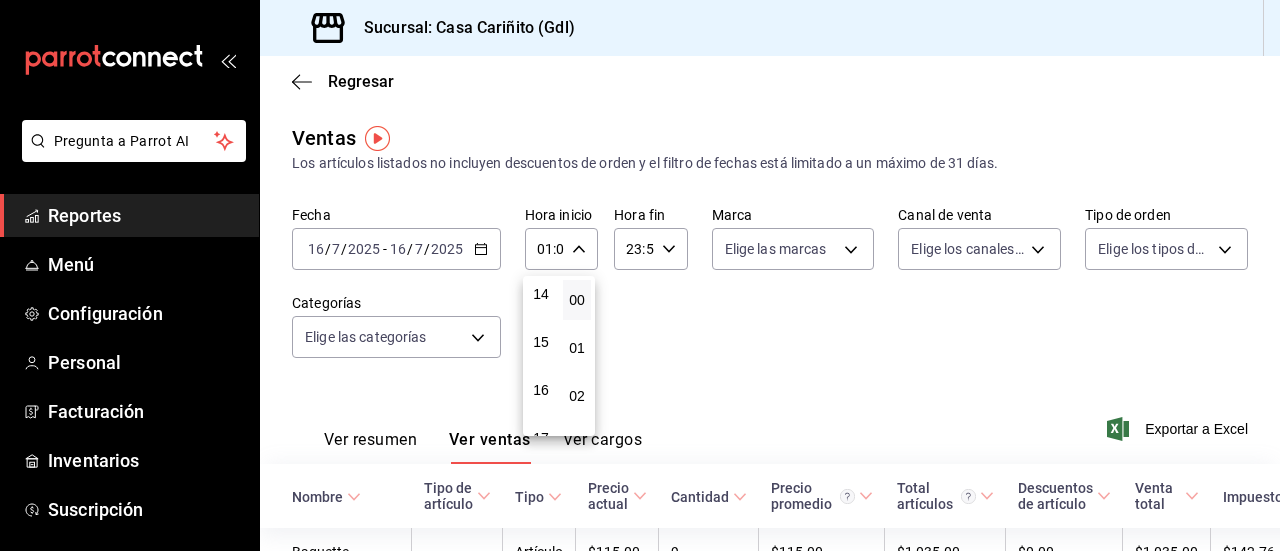 scroll, scrollTop: 680, scrollLeft: 0, axis: vertical 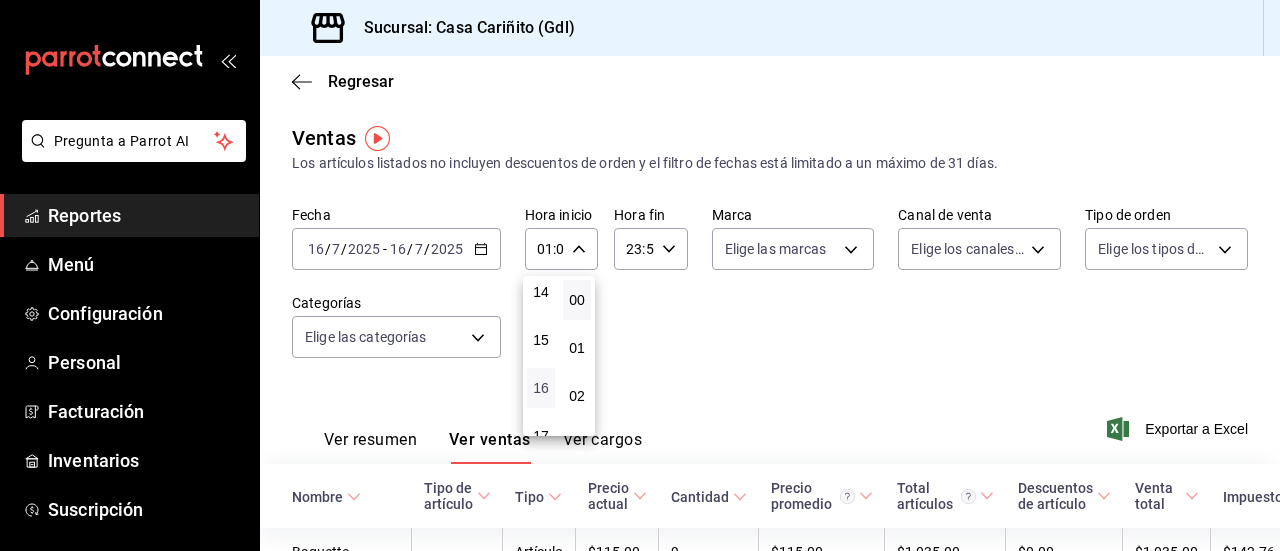 click on "16" at bounding box center (541, 388) 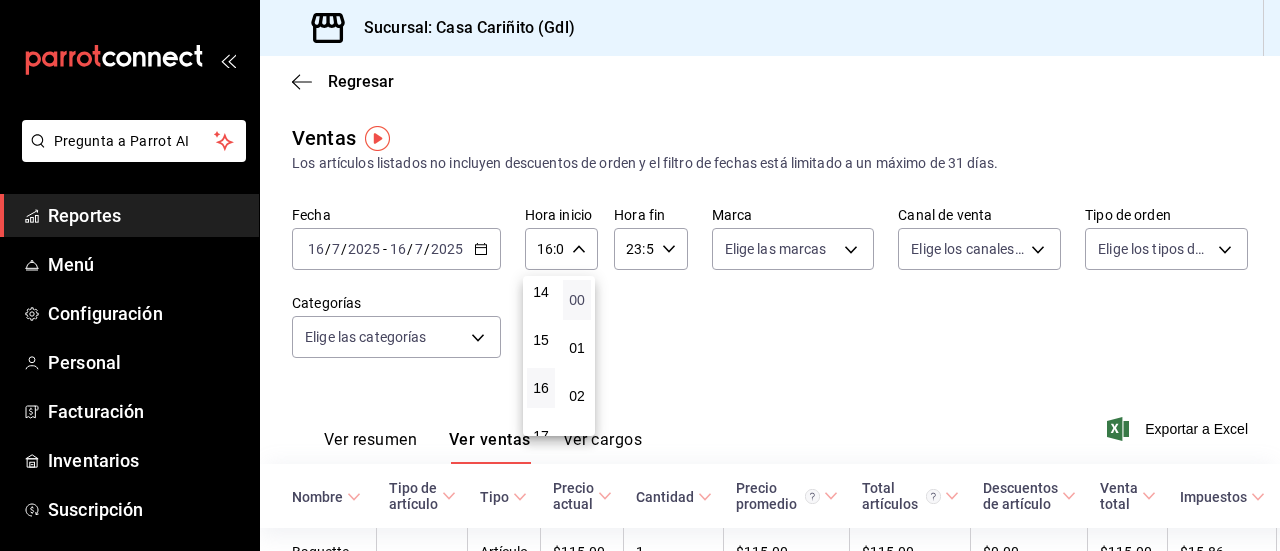 click on "00" at bounding box center (577, 300) 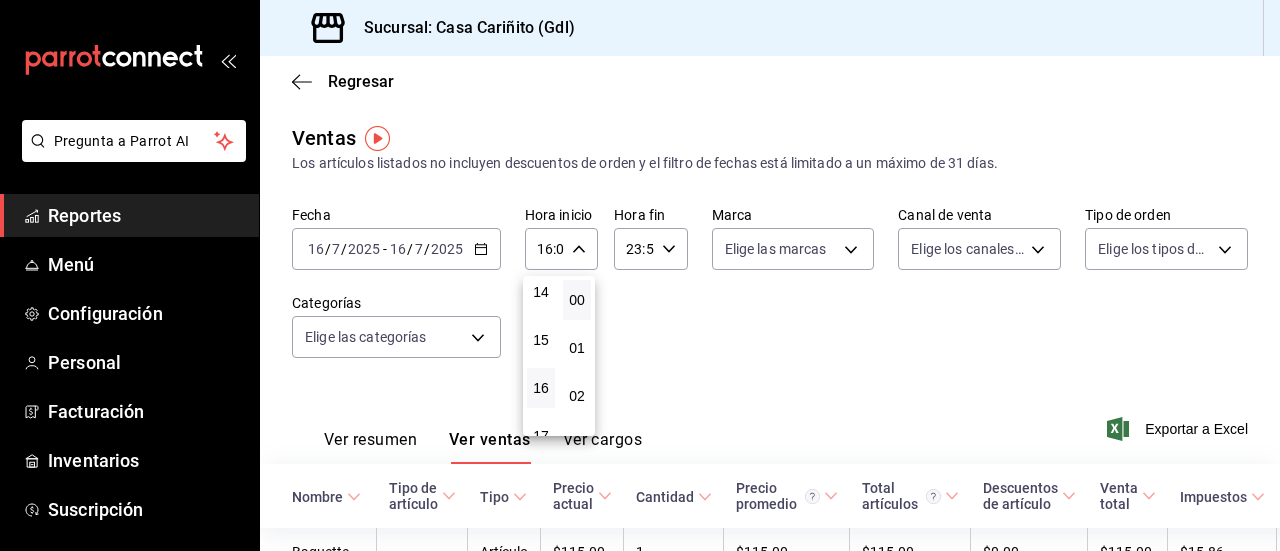 click at bounding box center [640, 275] 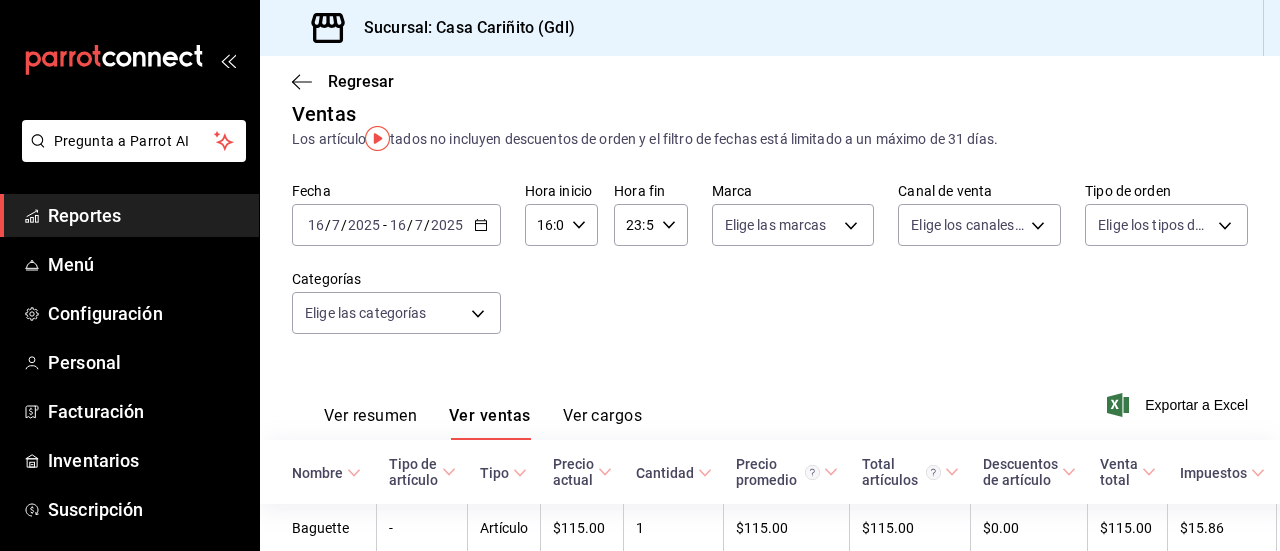 scroll, scrollTop: 0, scrollLeft: 0, axis: both 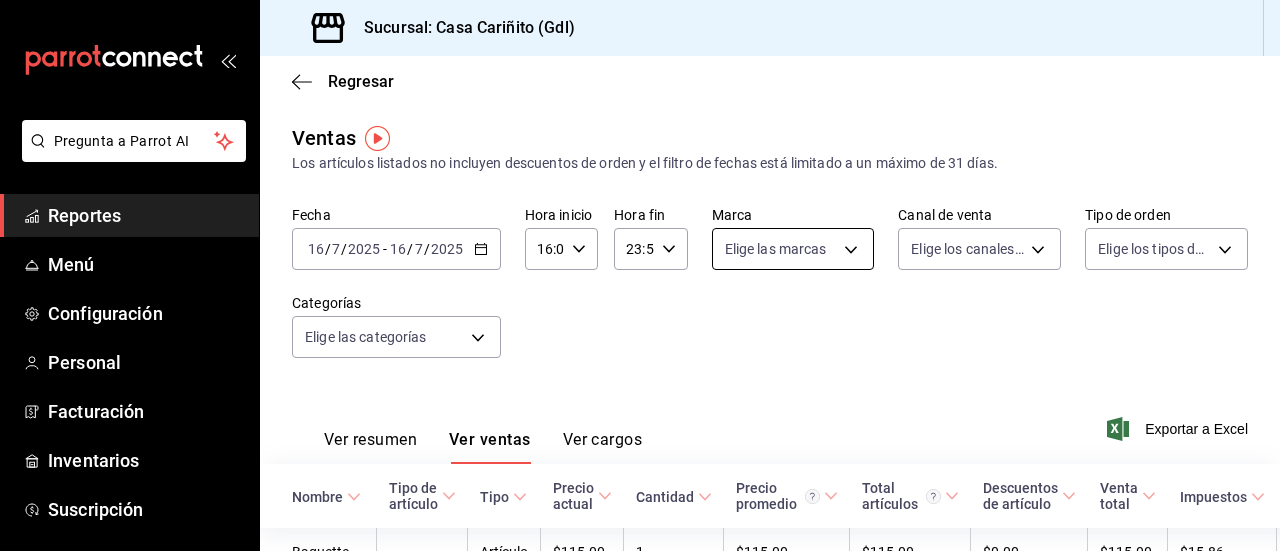 click on "Pregunta a Parrot AI Reportes   Menú   Configuración   Personal   Facturación   Inventarios   Suscripción   Ayuda Recomienda Parrot   [PERSON_NAME]   Sugerir nueva función   Sucursal: Casa Cariñito (Gdl) Regresar Ventas Los artículos listados no incluyen descuentos de orden y el filtro de fechas está limitado a un máximo de 31 días. Fecha [DATE] [DATE] - [DATE] [DATE] Hora inicio 16:00 Hora inicio Hora fin 23:59 Hora fin Marca Elige las marcas Canal de venta Elige los canales de venta Tipo de orden Elige los tipos de orden Categorías Elige las categorías Ver resumen Ver ventas Ver cargos Exportar a Excel Nombre Tipo de artículo Tipo Precio actual Cantidad Precio promedio   Total artículos   Descuentos de artículo Venta total Impuestos Venta neta Baguette - Artículo $115.00 1 $115.00 $115.00 $0.00 $115.00 $15.86 $99.14 Cold Brew Tonic Chico - Artículo $55.00 1 $55.00 $55.00 $0.00 $55.00 $6.83 $48.17 Cold Brew Chico - Artículo $55.00 1 $55.00 $55.00 $0.00 $55.00 $7.59 -" at bounding box center [640, 275] 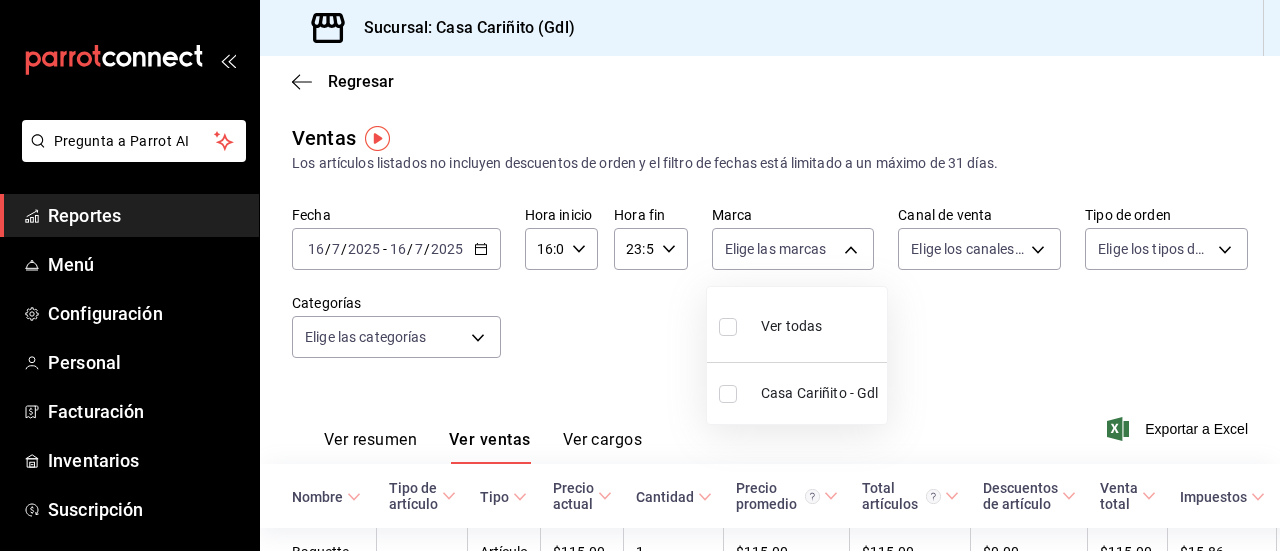 click on "Ver todas" at bounding box center (791, 326) 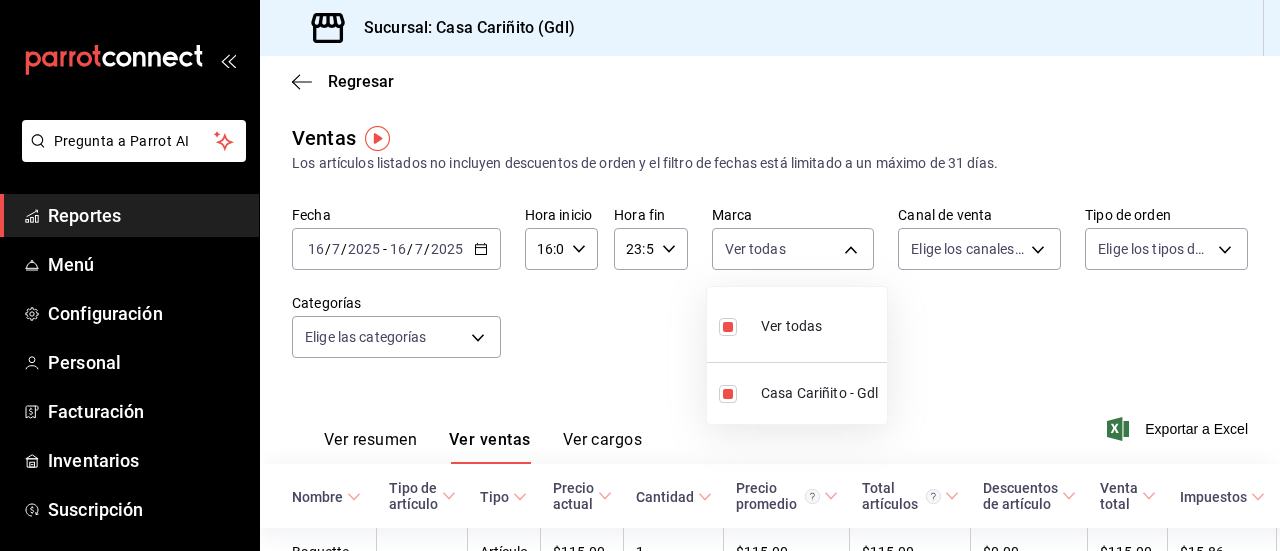 click at bounding box center [640, 275] 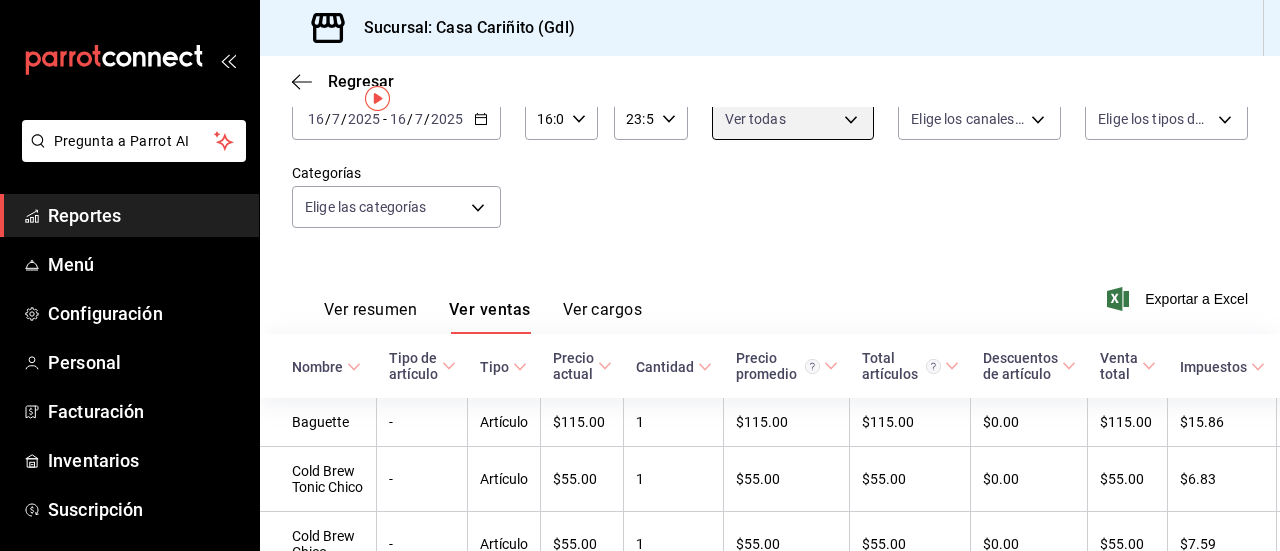 scroll, scrollTop: 0, scrollLeft: 0, axis: both 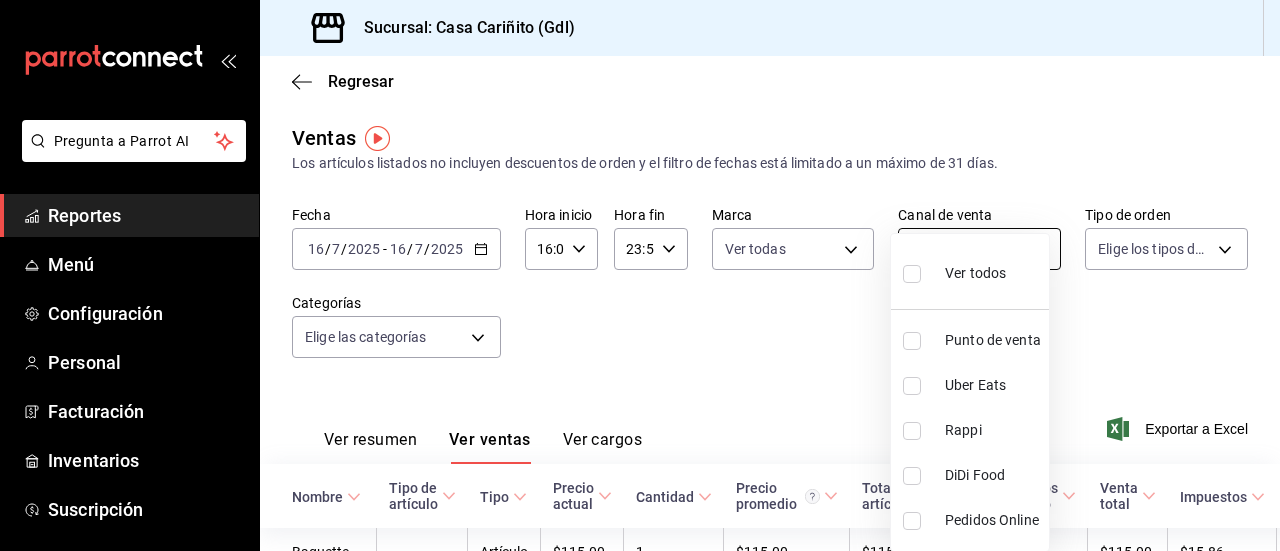 click on "Pregunta a Parrot AI Reportes   Menú   Configuración   Personal   Facturación   Inventarios   Suscripción   Ayuda Recomienda Parrot   [PERSON_NAME]   Sugerir nueva función   Sucursal: Casa Cariñito (Gdl) Regresar Ventas Los artículos listados no incluyen descuentos de orden y el filtro de fechas está limitado a un máximo de 31 días. Fecha [DATE] [DATE] - [DATE] [DATE] Hora inicio 16:00 Hora inicio Hora fin 23:59 Hora fin Marca Ver todas 8947f16a-b59e-47e0-855d-71f6ff839714 Canal de venta Elige los canales de venta Tipo de orden Elige los tipos de orden Categorías Elige las categorías Ver resumen Ver ventas Ver cargos Exportar a Excel Nombre Tipo de artículo Tipo Precio actual Cantidad Precio promedio   Total artículos   Descuentos de artículo Venta total Impuestos Venta neta Baguette - Artículo $115.00 1 $115.00 $115.00 $0.00 $115.00 $15.86 $99.14 Cold Brew Tonic Chico - Artículo $55.00 1 $55.00 $55.00 $0.00 $55.00 $6.83 $48.17 Cold Brew Chico - Artículo $55.00 1 $0.00" at bounding box center [640, 275] 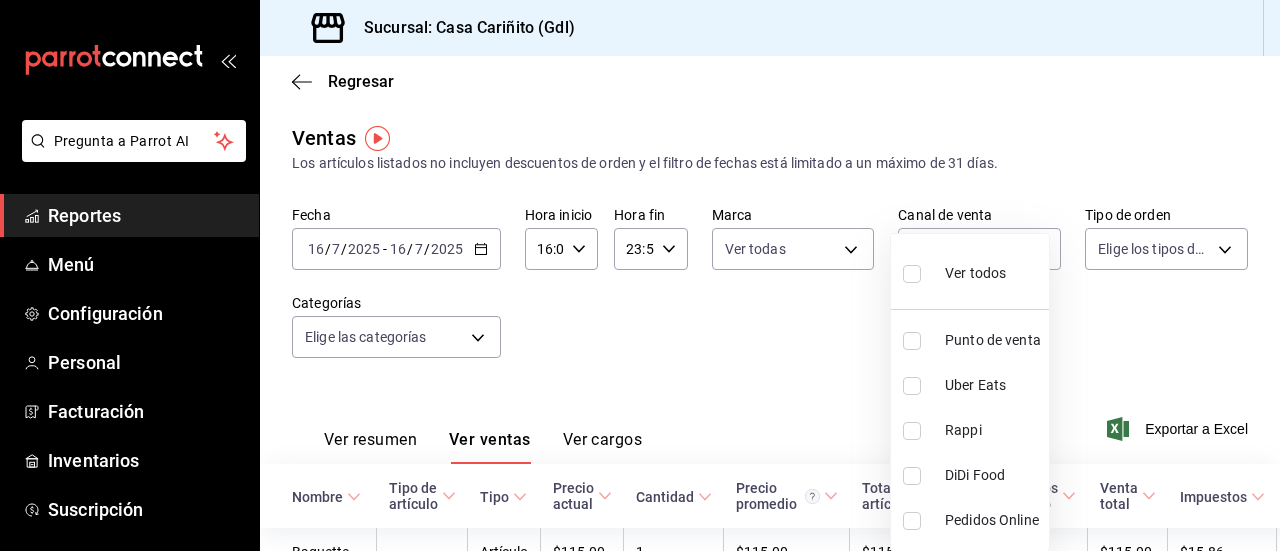 type on "PARROT,UBER_EATS,RAPPI,DIDI_FOOD,ONLINE" 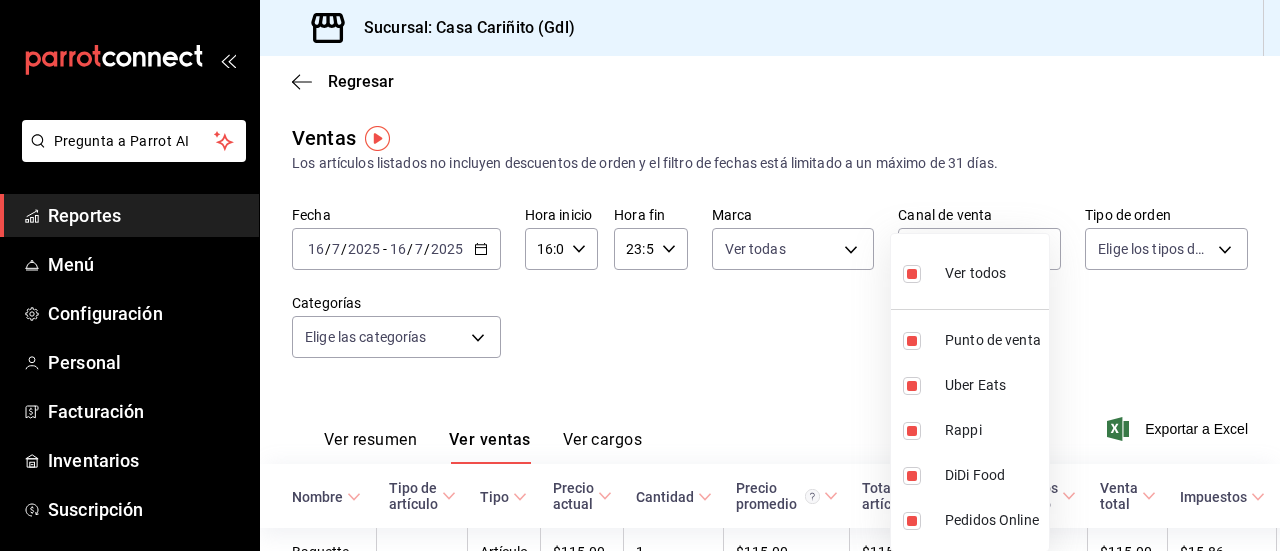 click at bounding box center (640, 275) 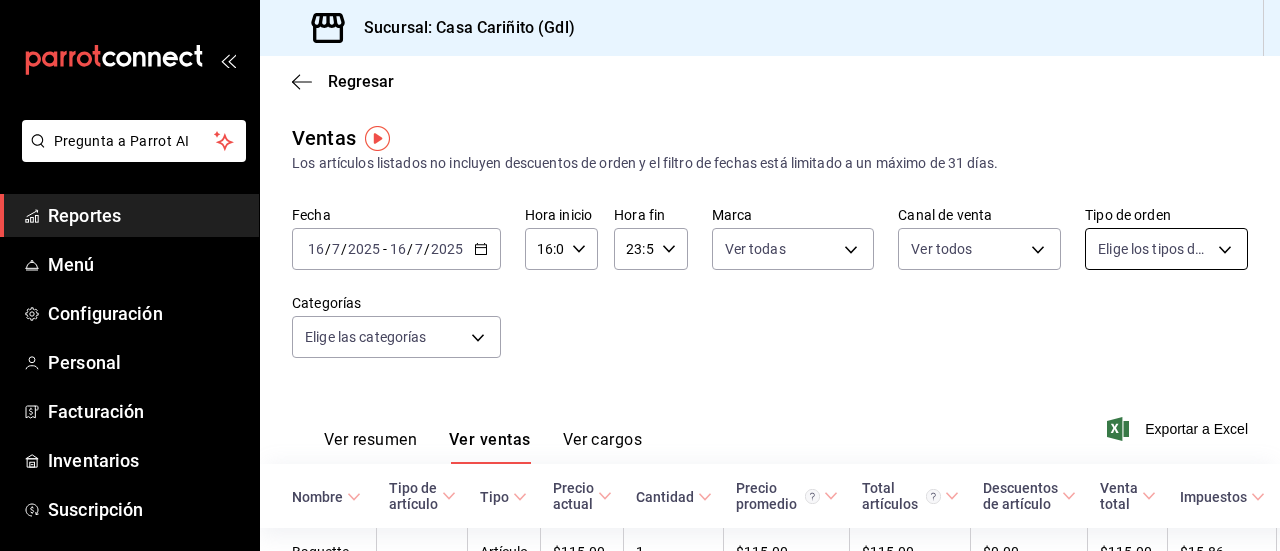 click on "Pregunta a Parrot AI Reportes   Menú   Configuración   Personal   Facturación   Inventarios   Suscripción   Ayuda Recomienda Parrot   [PERSON_NAME]   Sugerir nueva función   Sucursal: Casa Cariñito (Gdl) Regresar Ventas Los artículos listados no incluyen descuentos de orden y el filtro de fechas está limitado a un máximo de 31 días. Fecha [DATE] [DATE] - [DATE] [DATE] Hora inicio 16:00 Hora inicio Hora fin 23:59 Hora fin Marca Ver todas 8947f16a-b59e-47e0-855d-71f6ff839714 Canal de venta Ver todos PARROT,UBER_EATS,RAPPI,DIDI_FOOD,ONLINE Tipo de orden Elige los tipos de orden Categorías Elige las categorías Ver resumen Ver ventas Ver cargos Exportar a Excel Nombre Tipo de artículo Tipo Precio actual Cantidad Precio promedio   Total artículos   Descuentos de artículo Venta total Impuestos Venta neta Baguette - Artículo $115.00 1 $115.00 $115.00 $0.00 $115.00 $15.86 $99.14 Cold Brew Tonic Chico - Artículo $55.00 1 $55.00 $55.00 $0.00 $55.00 $6.83 $48.17 Cold Brew Chico - 1" at bounding box center [640, 275] 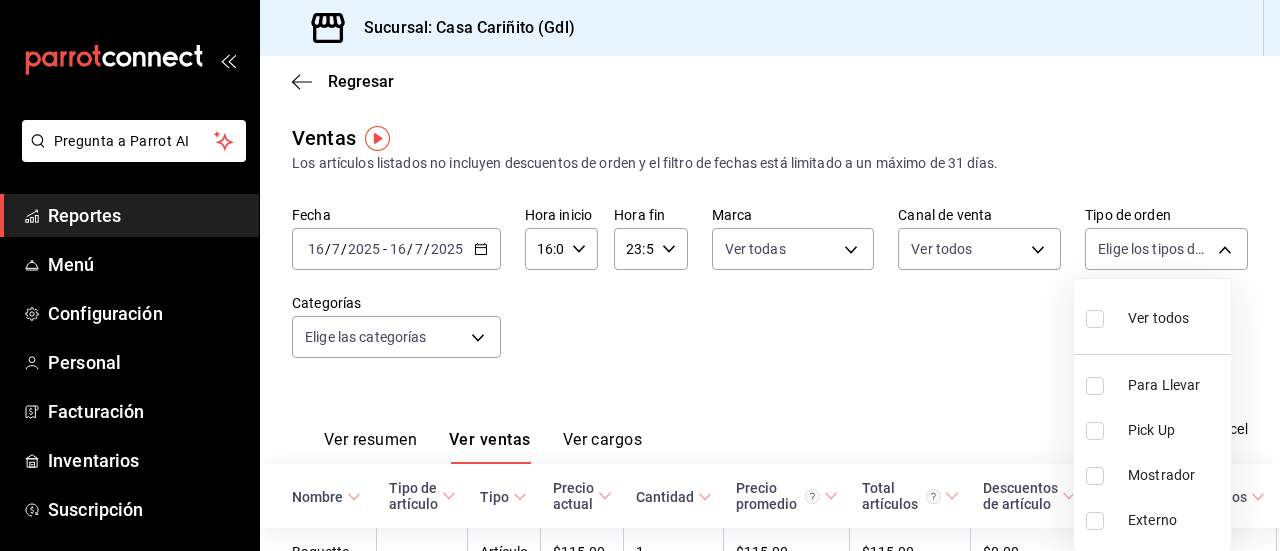 click on "Ver todos" at bounding box center (1137, 316) 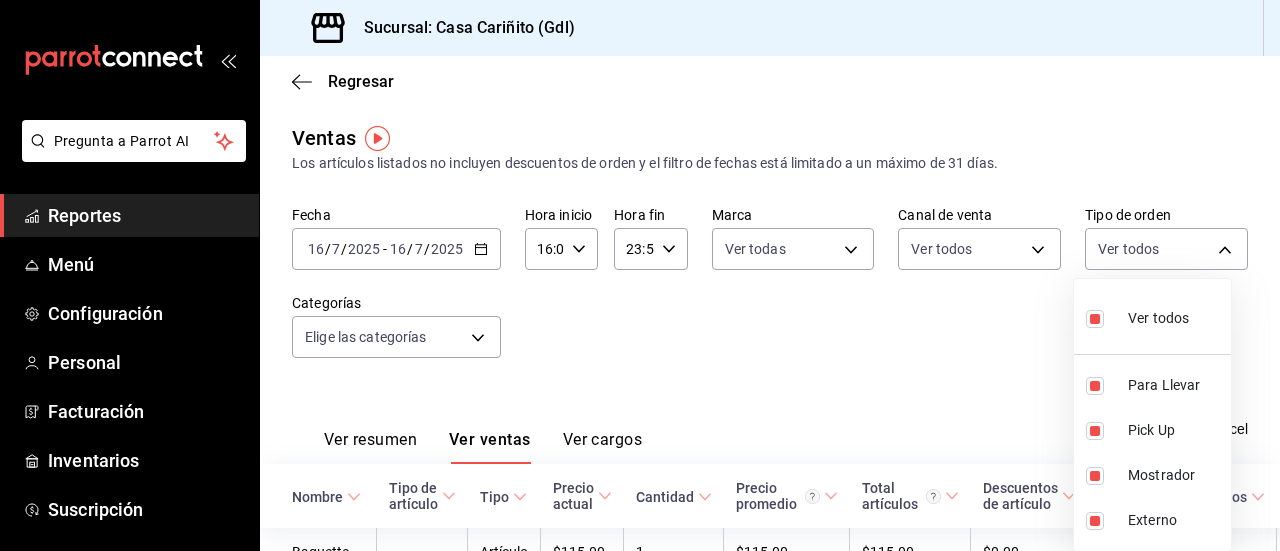 click at bounding box center [640, 275] 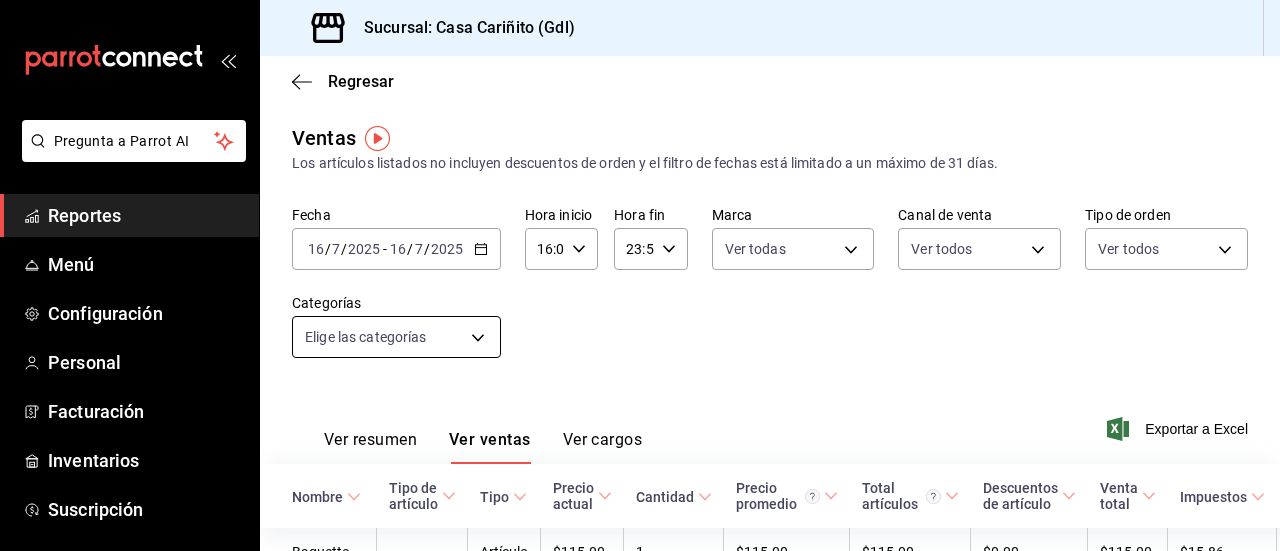 click on "Pregunta a Parrot AI Reportes   Menú   Configuración   Personal   Facturación   Inventarios   Suscripción   Ayuda Recomienda Parrot   [PERSON_NAME]   Sugerir nueva función   Sucursal: Casa Cariñito (Gdl) Regresar Ventas Los artículos listados no incluyen descuentos de orden y el filtro de fechas está limitado a un máximo de 31 días. Fecha [DATE] [DATE] - [DATE] [DATE] Hora inicio 16:00 Hora inicio Hora fin 23:59 Hora fin Marca Ver todas 8947f16a-b59e-47e0-855d-71f6ff839714 Canal de venta Ver todos PARROT,UBER_EATS,RAPPI,DIDI_FOOD,ONLINE Tipo de orden Ver todos b79c809b-012e-46c0-ac74-68999712cd61,2744a70e-4b7d-412d-9f0d-065a041f28e0,77b523fc-ba13-45de-a2bd-73144b08f425,EXTERNAL Categorías Elige las categorías Ver resumen Ver ventas Ver cargos Exportar a Excel Nombre Tipo de artículo Tipo Precio actual Cantidad Precio promedio   Total artículos   Descuentos de artículo Venta total Impuestos Venta neta Baguette - Artículo $115.00 1 $115.00 $115.00 $0.00 $115.00 $15.86 - 1" at bounding box center (640, 275) 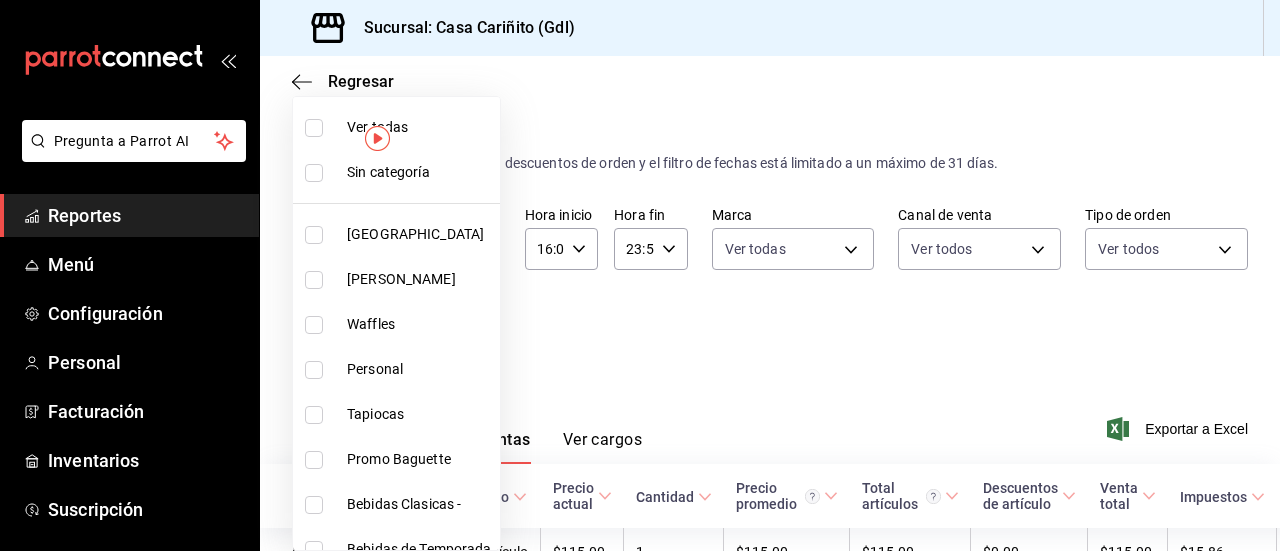 click on "Ver todas" at bounding box center (396, 127) 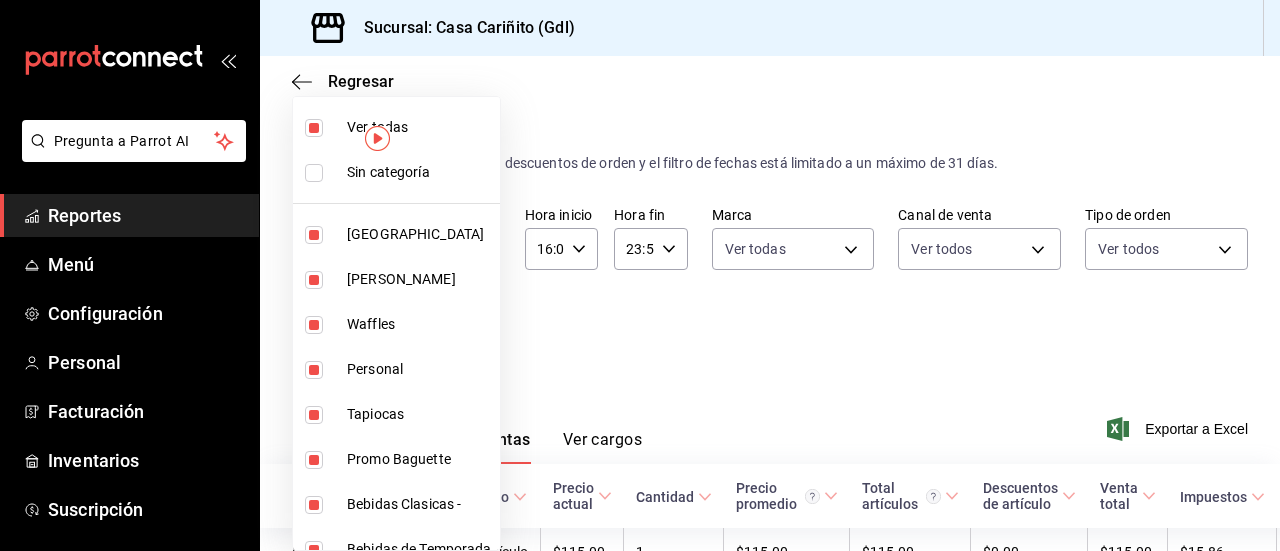 click at bounding box center (640, 275) 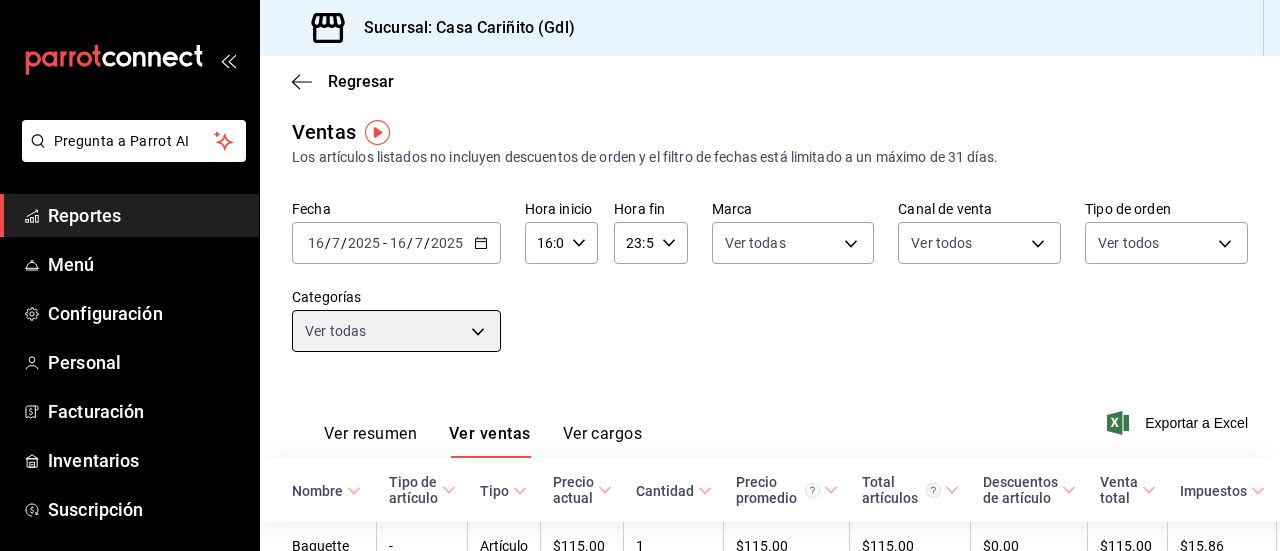 scroll, scrollTop: 7, scrollLeft: 0, axis: vertical 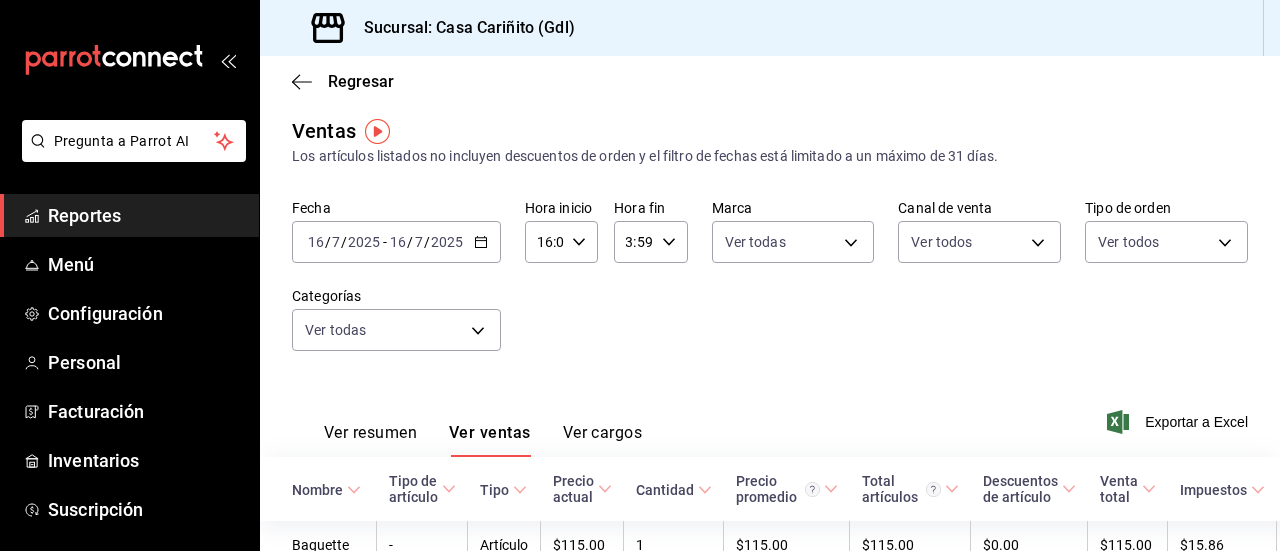 click on "23:59" at bounding box center [633, 242] 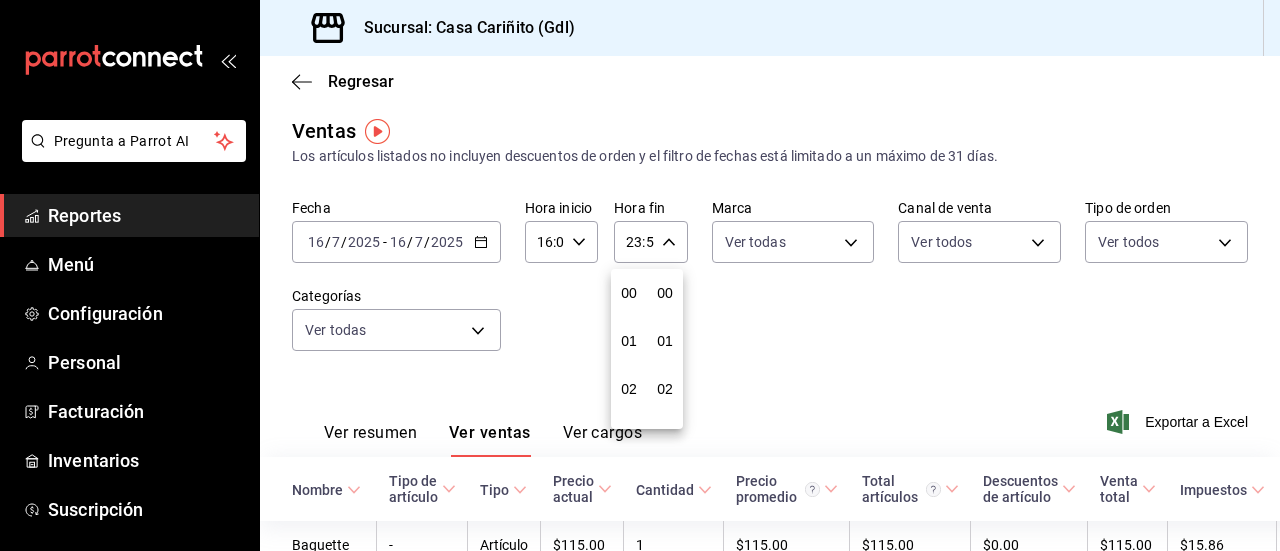 scroll, scrollTop: 992, scrollLeft: 0, axis: vertical 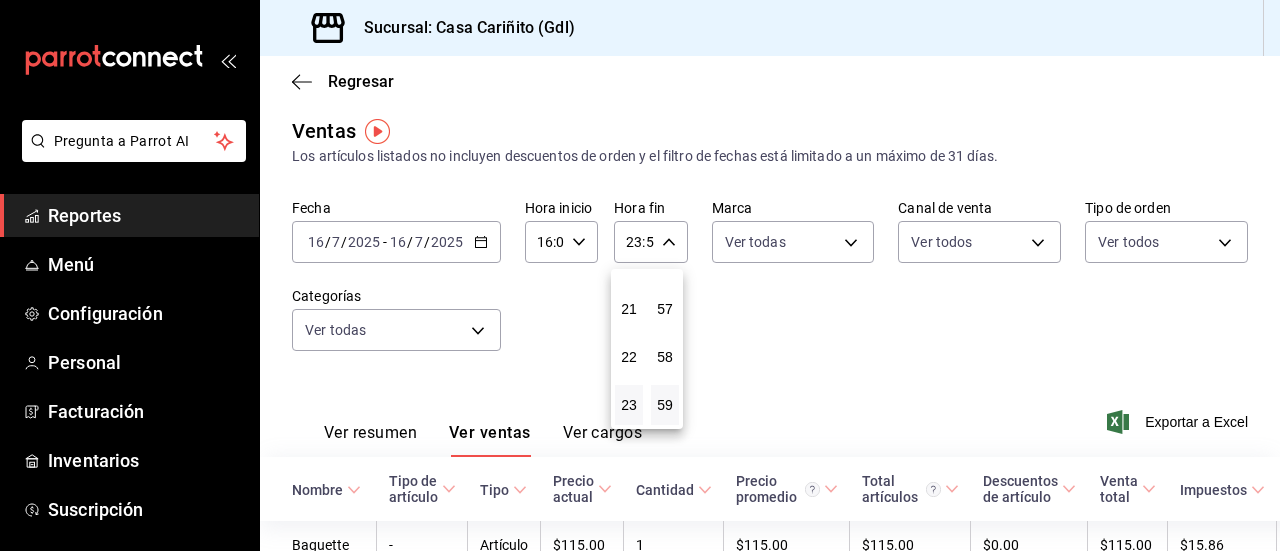 click at bounding box center (640, 275) 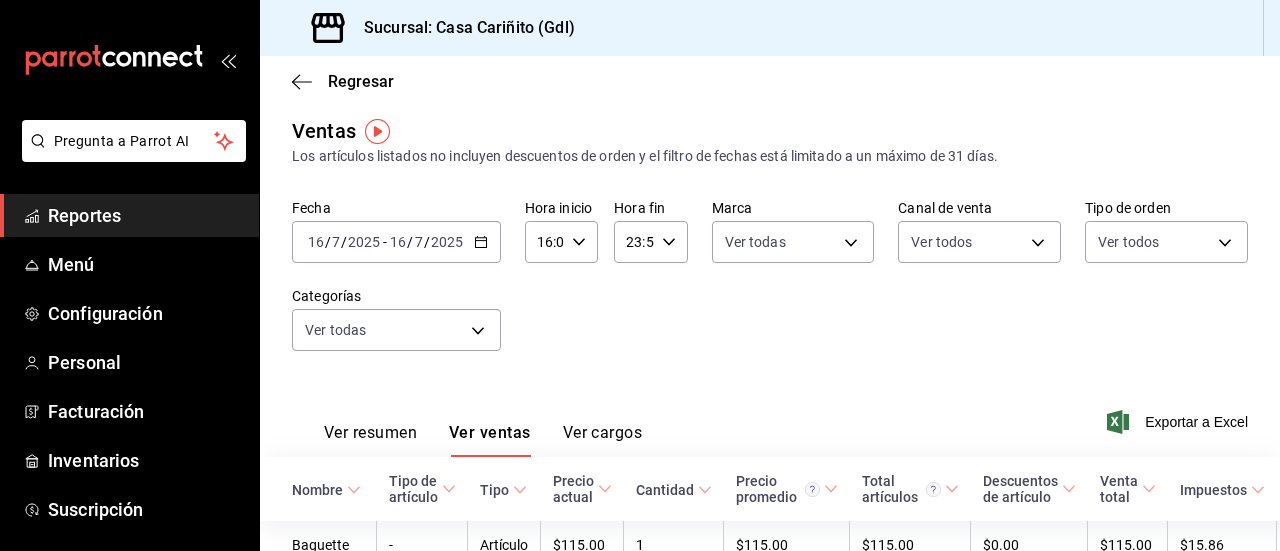 click on "Regresar" at bounding box center [770, 81] 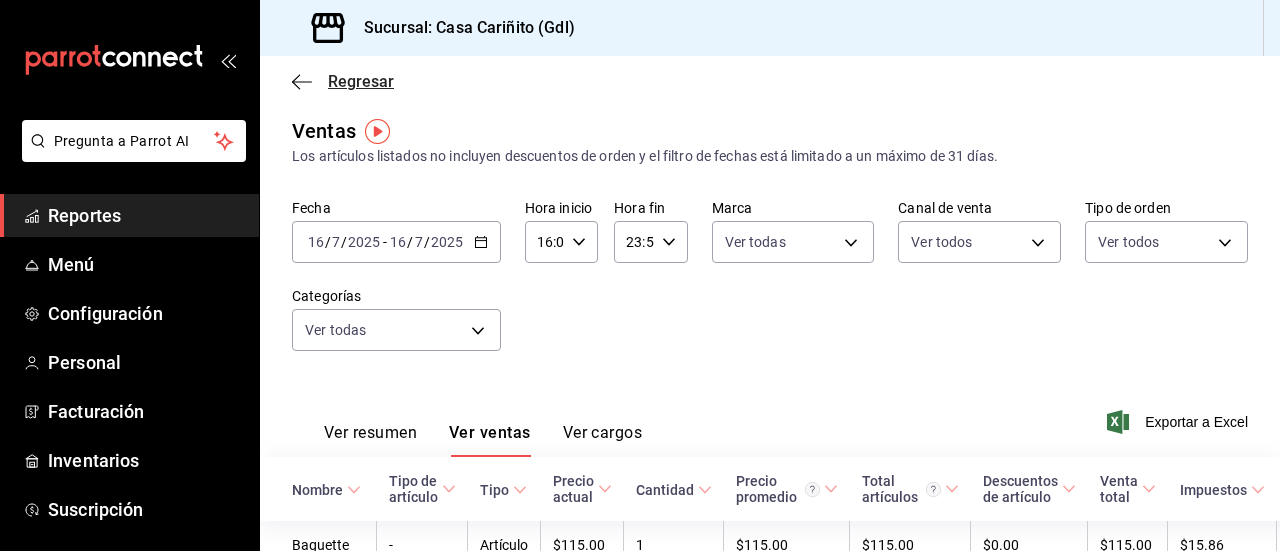 click 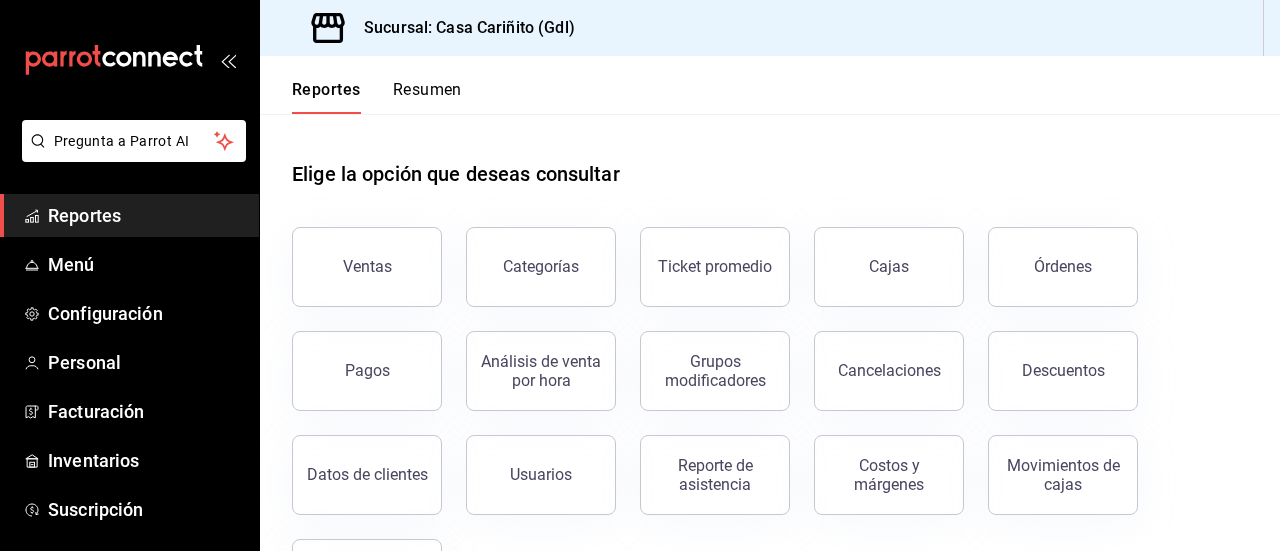 click on "Reportes" at bounding box center (145, 215) 